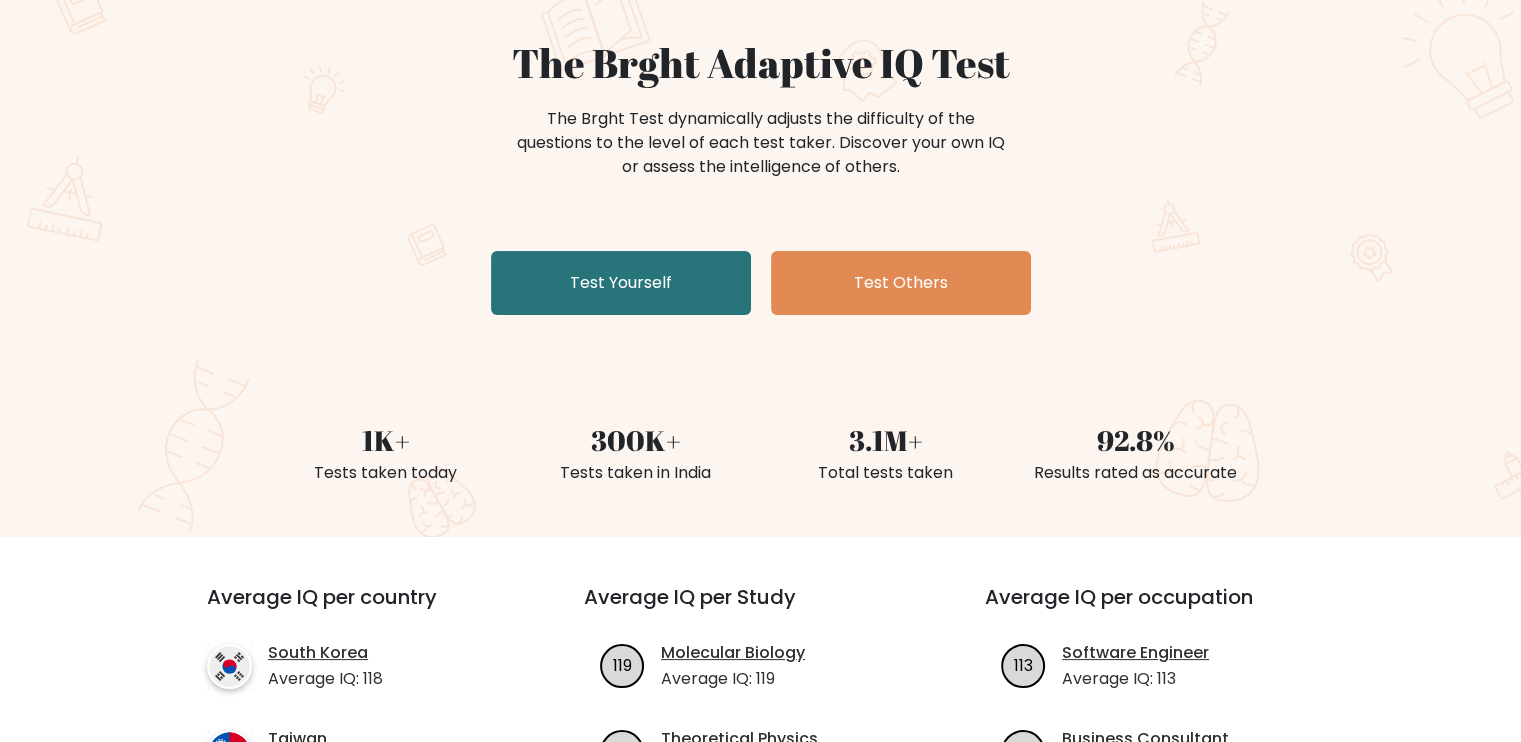 scroll, scrollTop: 168, scrollLeft: 0, axis: vertical 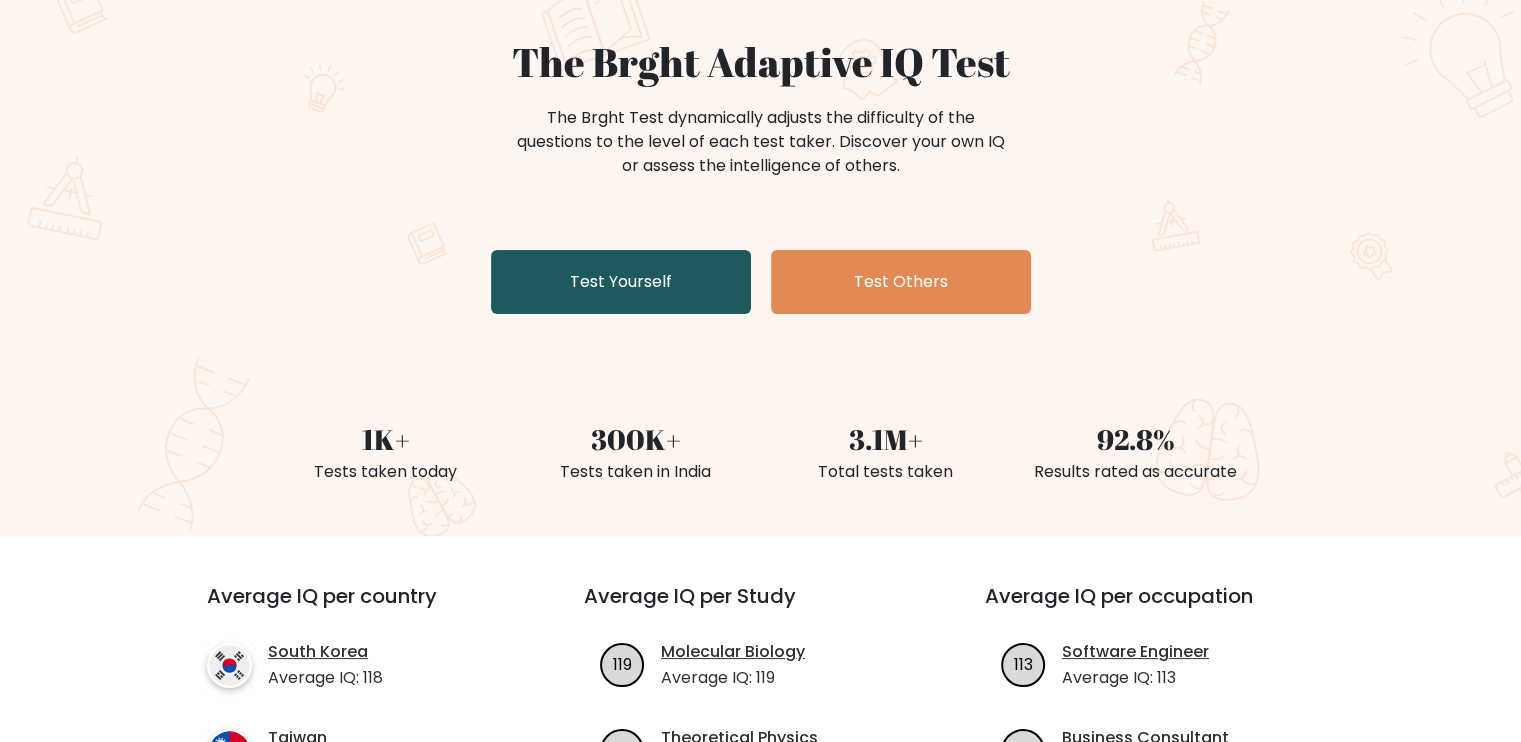 click on "Test Yourself" at bounding box center (621, 282) 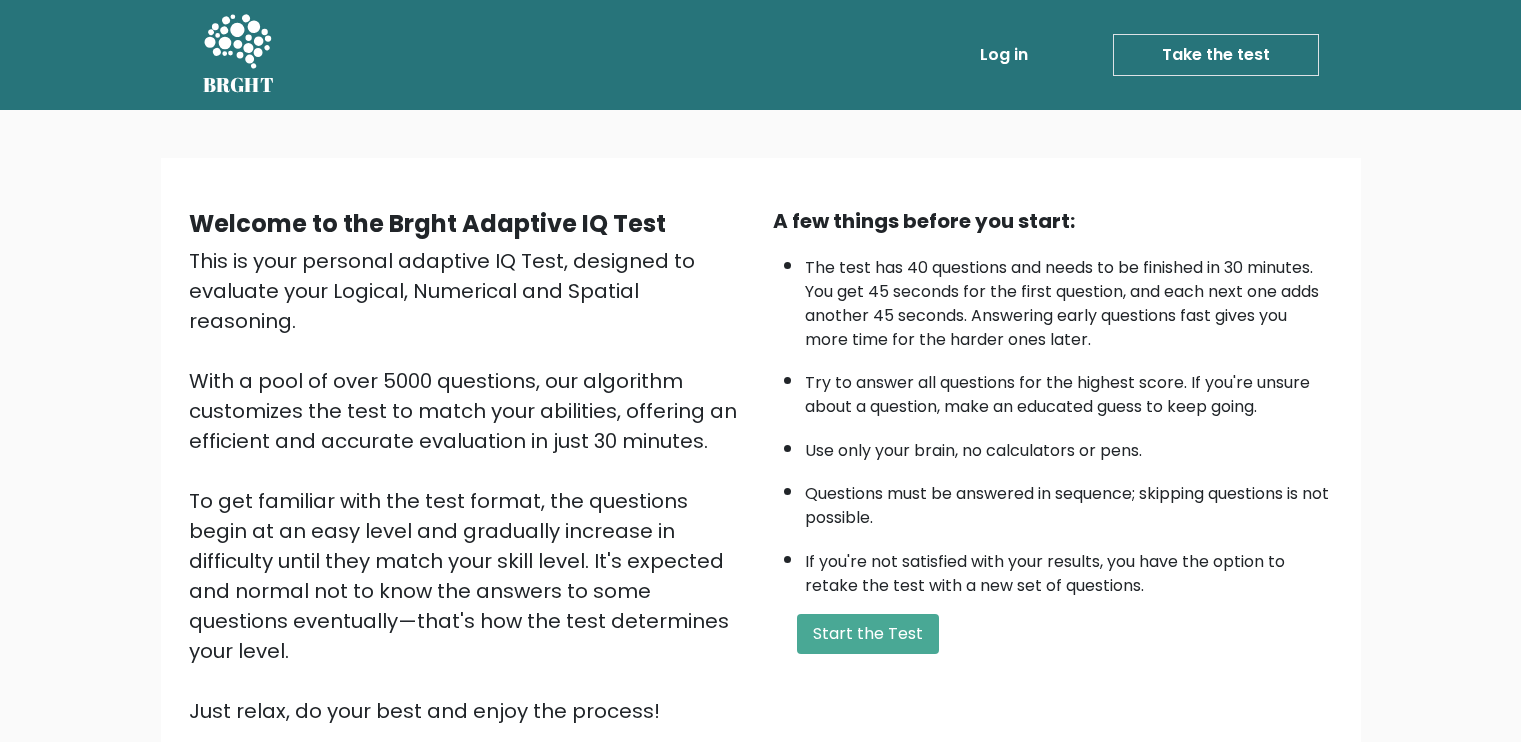 scroll, scrollTop: 0, scrollLeft: 0, axis: both 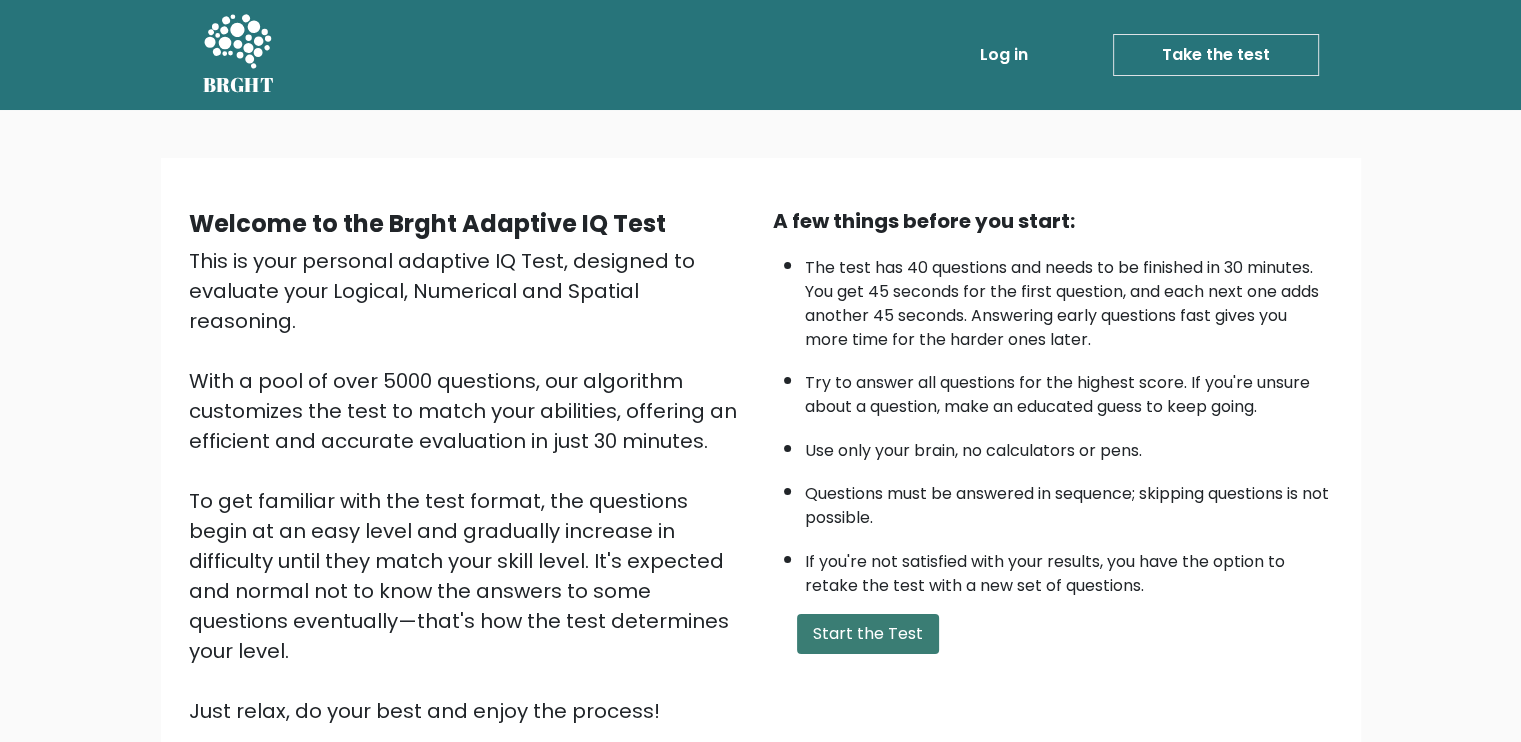 click on "Start the Test" at bounding box center [868, 634] 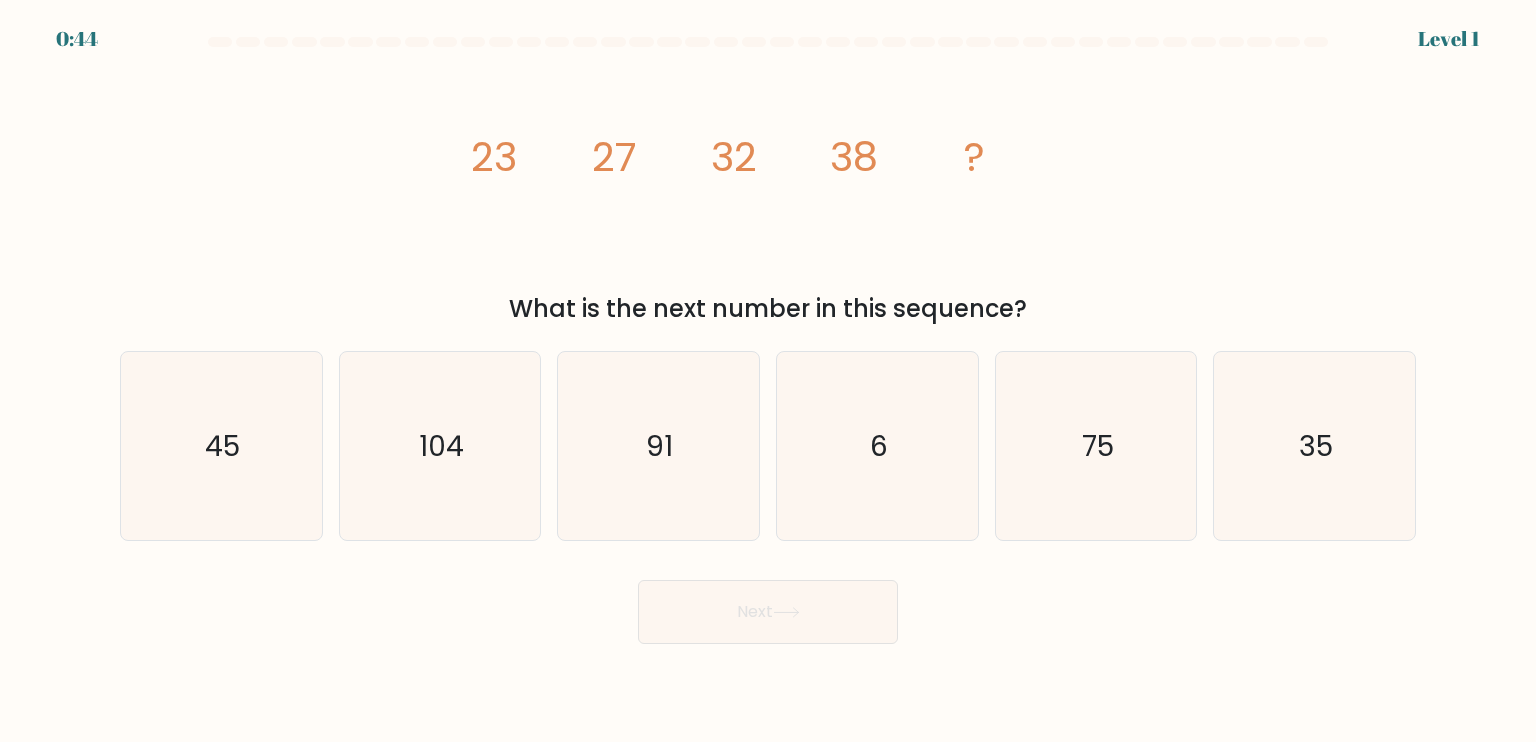 scroll, scrollTop: 0, scrollLeft: 0, axis: both 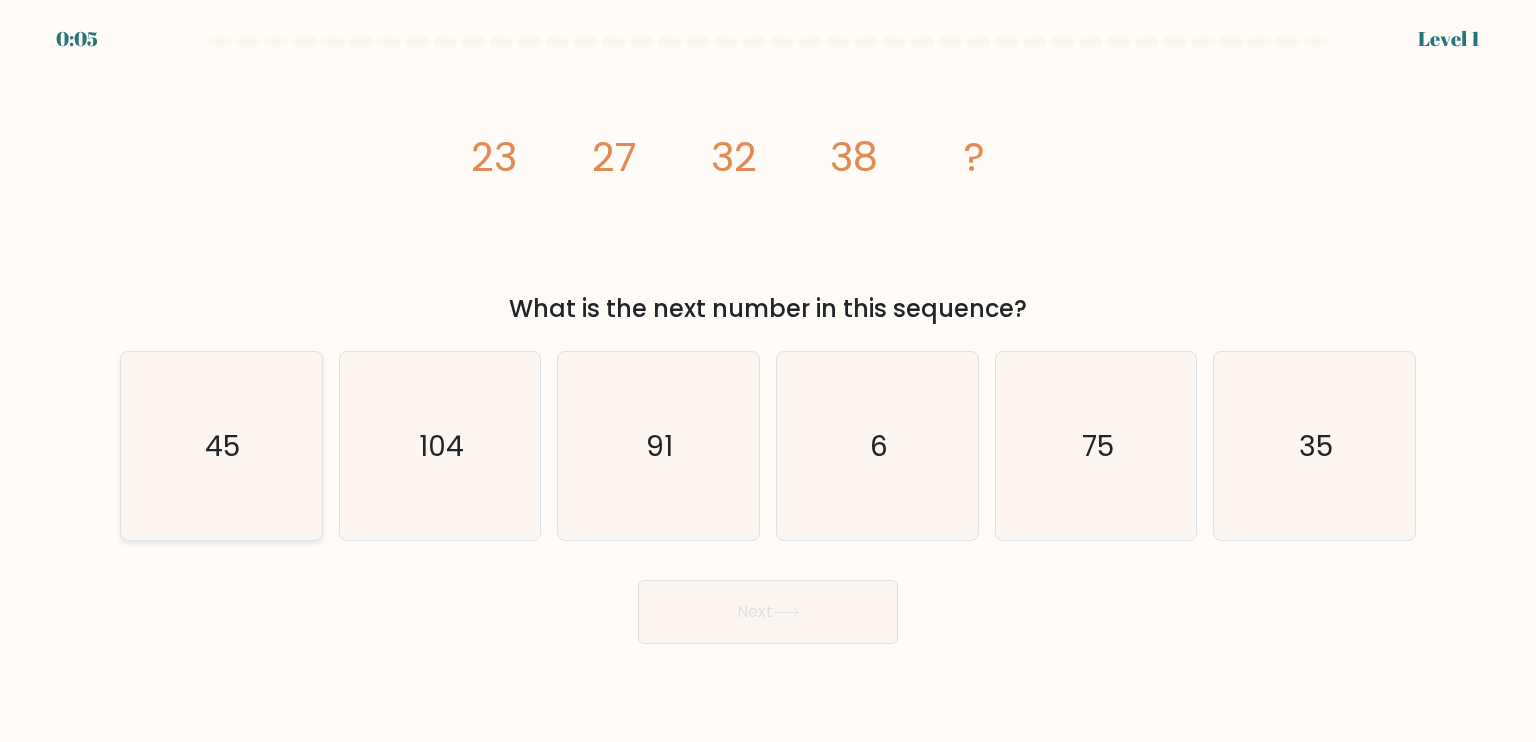 click on "45" at bounding box center (221, 446) 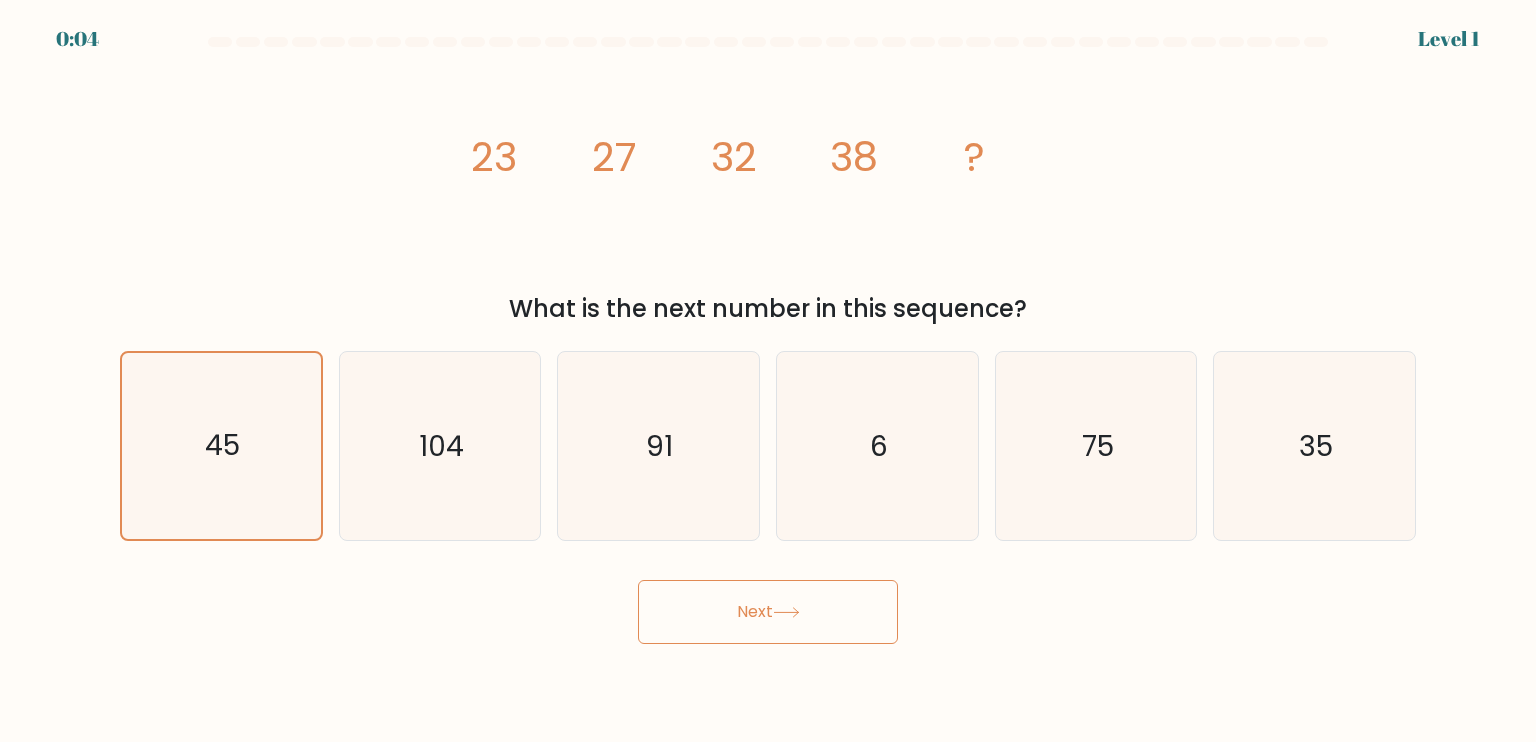 click on "Next" at bounding box center [768, 612] 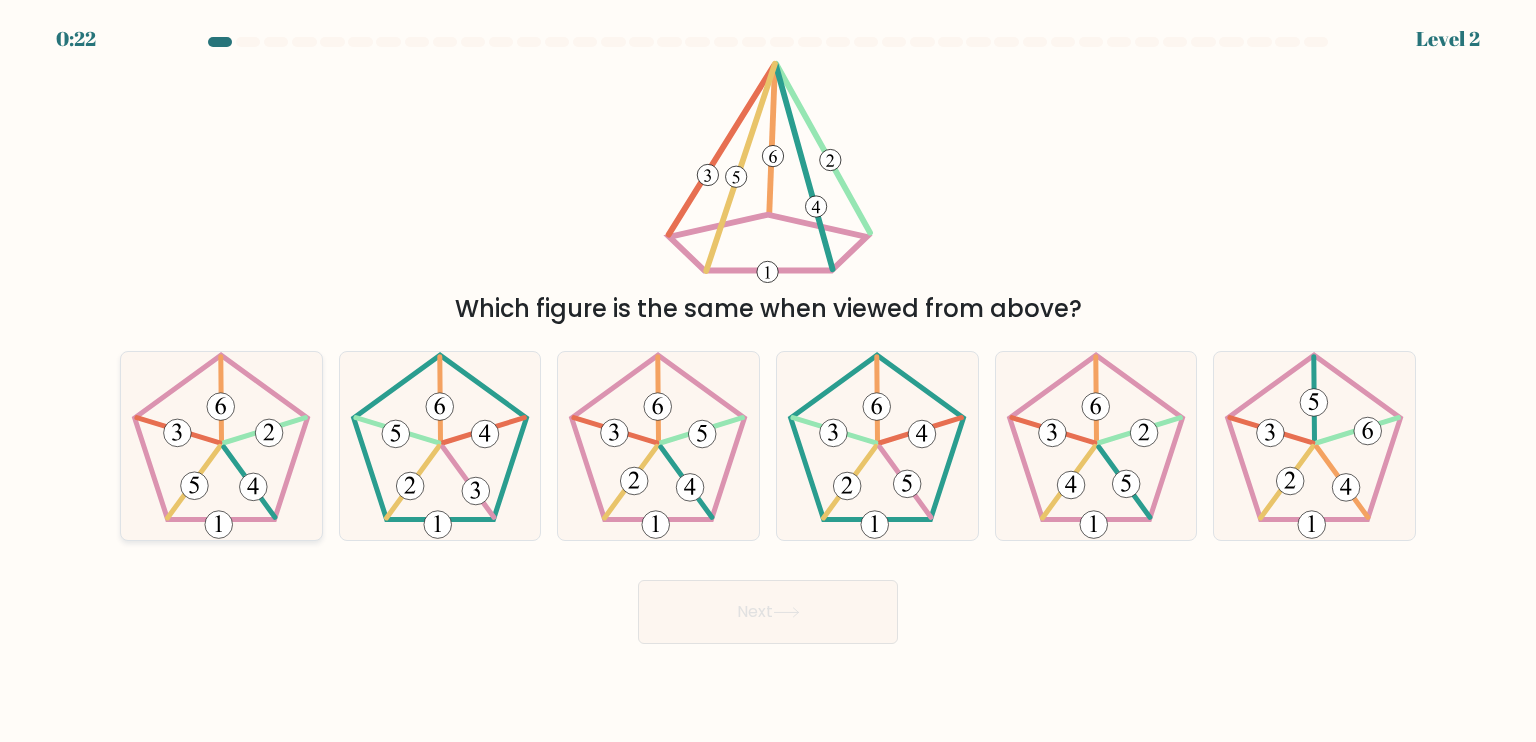 click at bounding box center [254, 487] 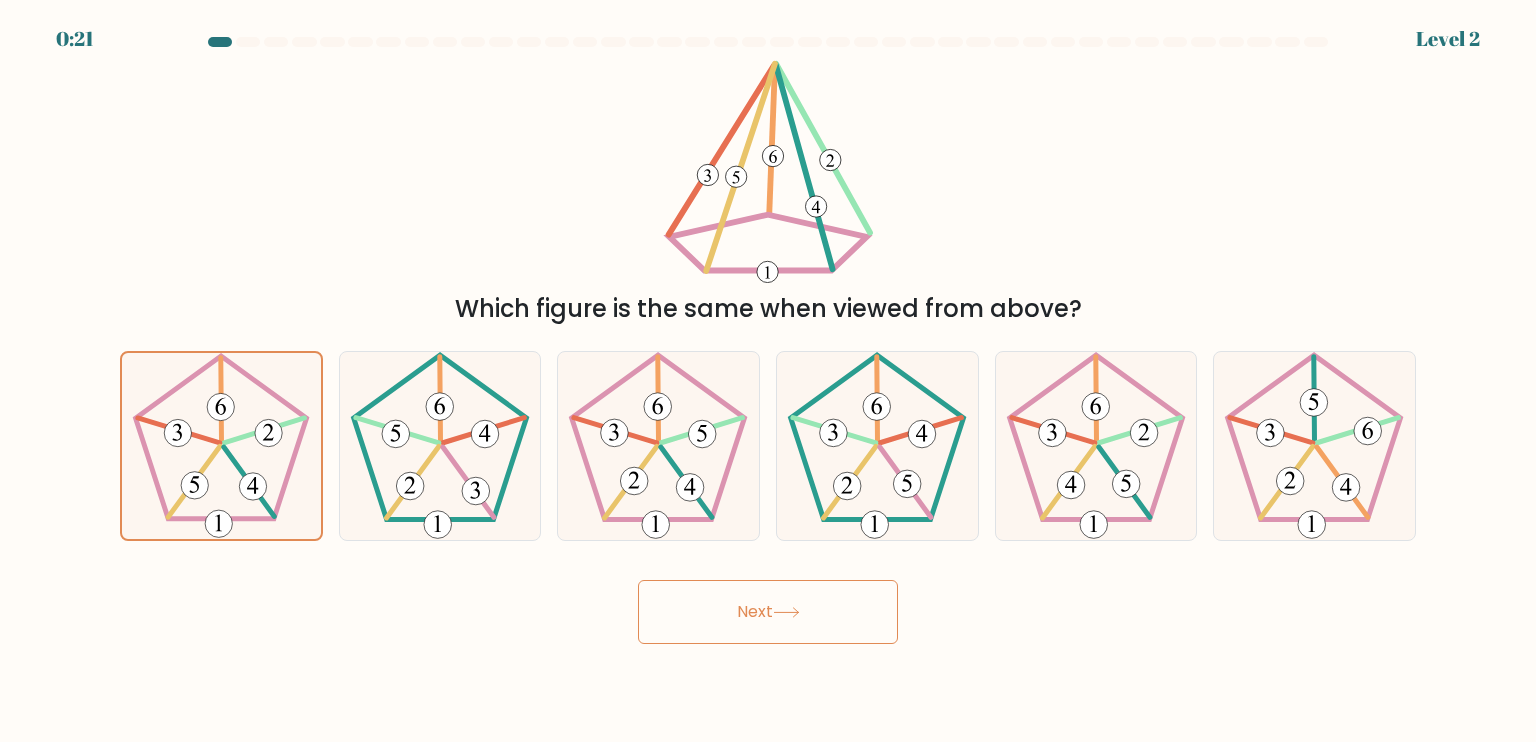 click on "Next" at bounding box center (768, 612) 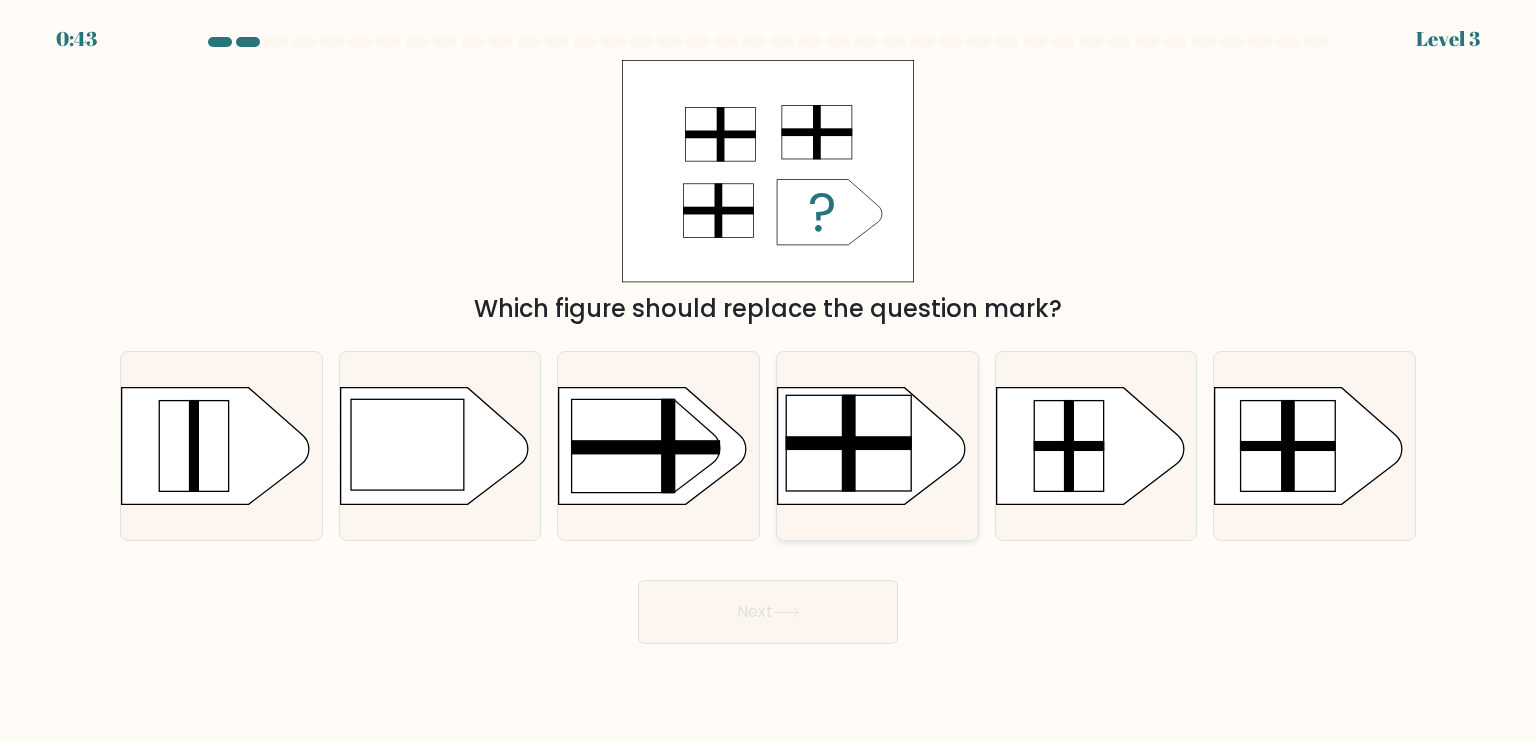 click at bounding box center (849, 443) 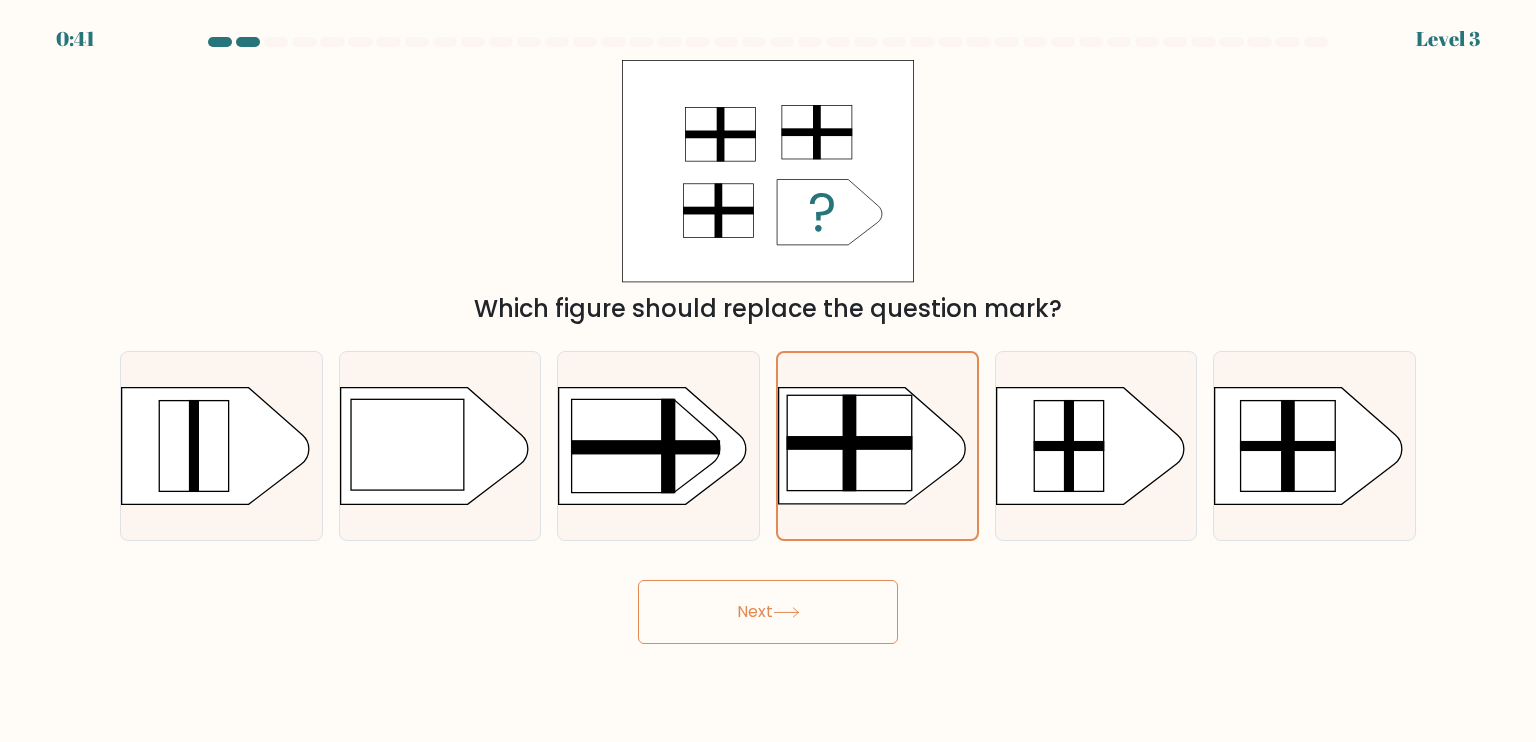 click on "Next" at bounding box center (768, 612) 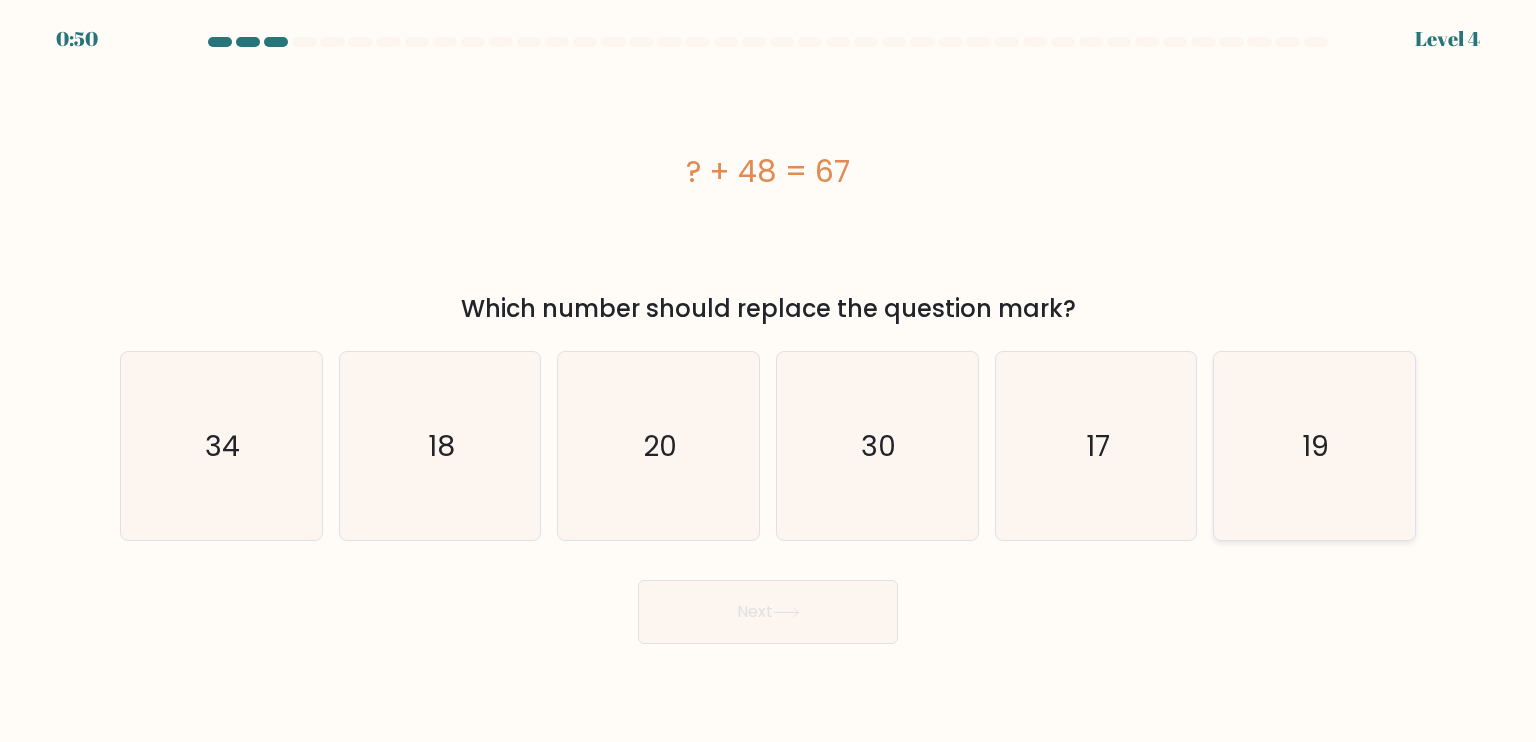 click on "19" at bounding box center (1314, 446) 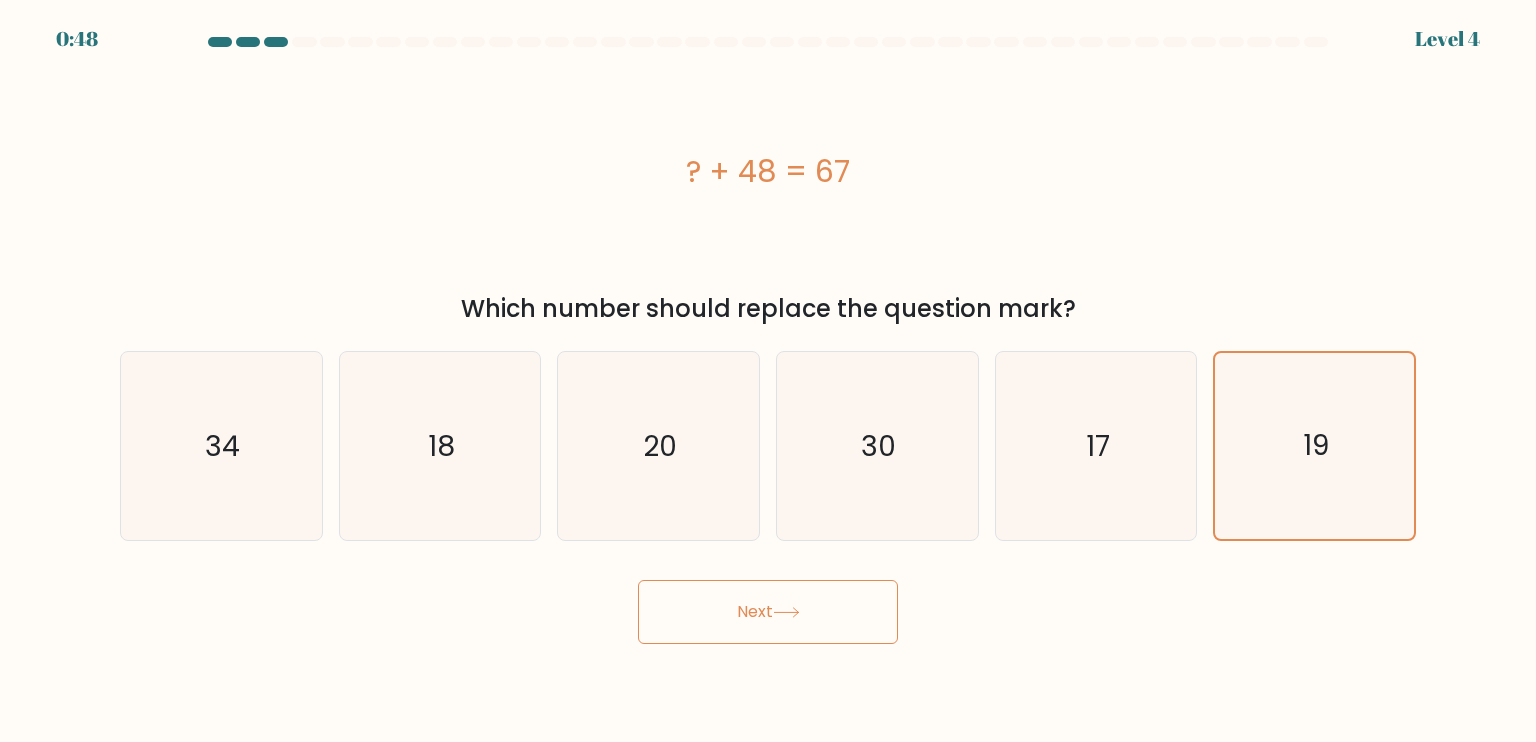 click on "Next" at bounding box center (768, 612) 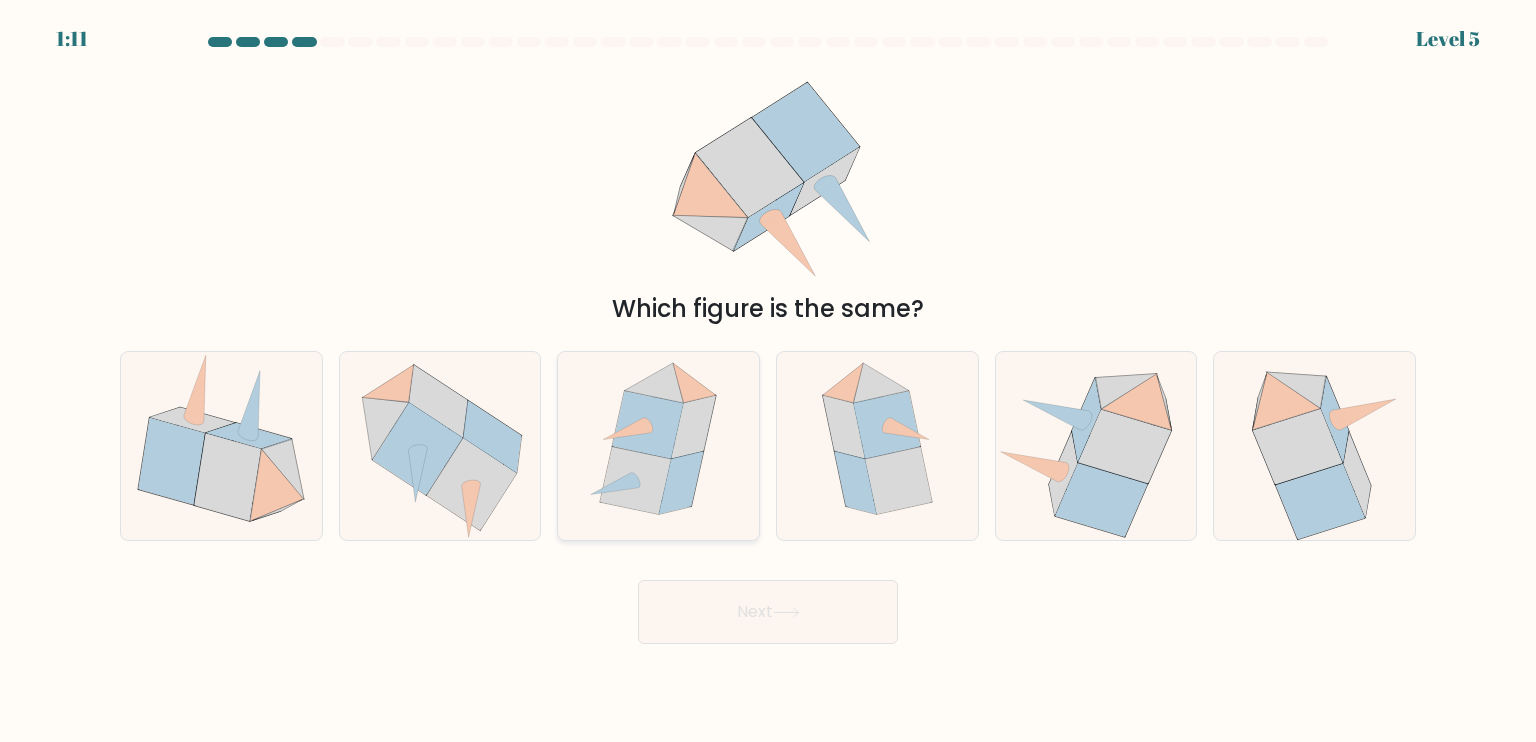 click at bounding box center [628, 429] 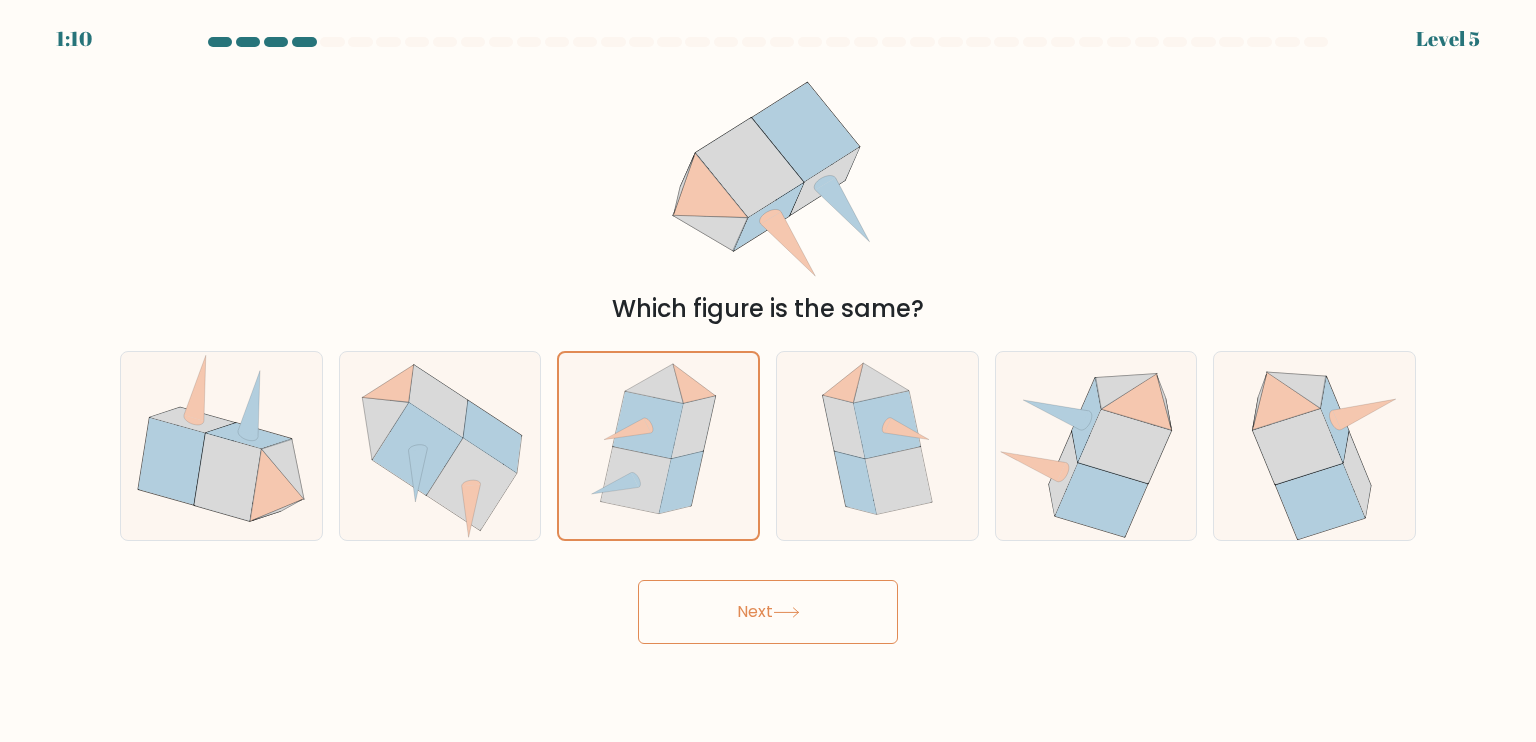 click on "Next" at bounding box center [768, 612] 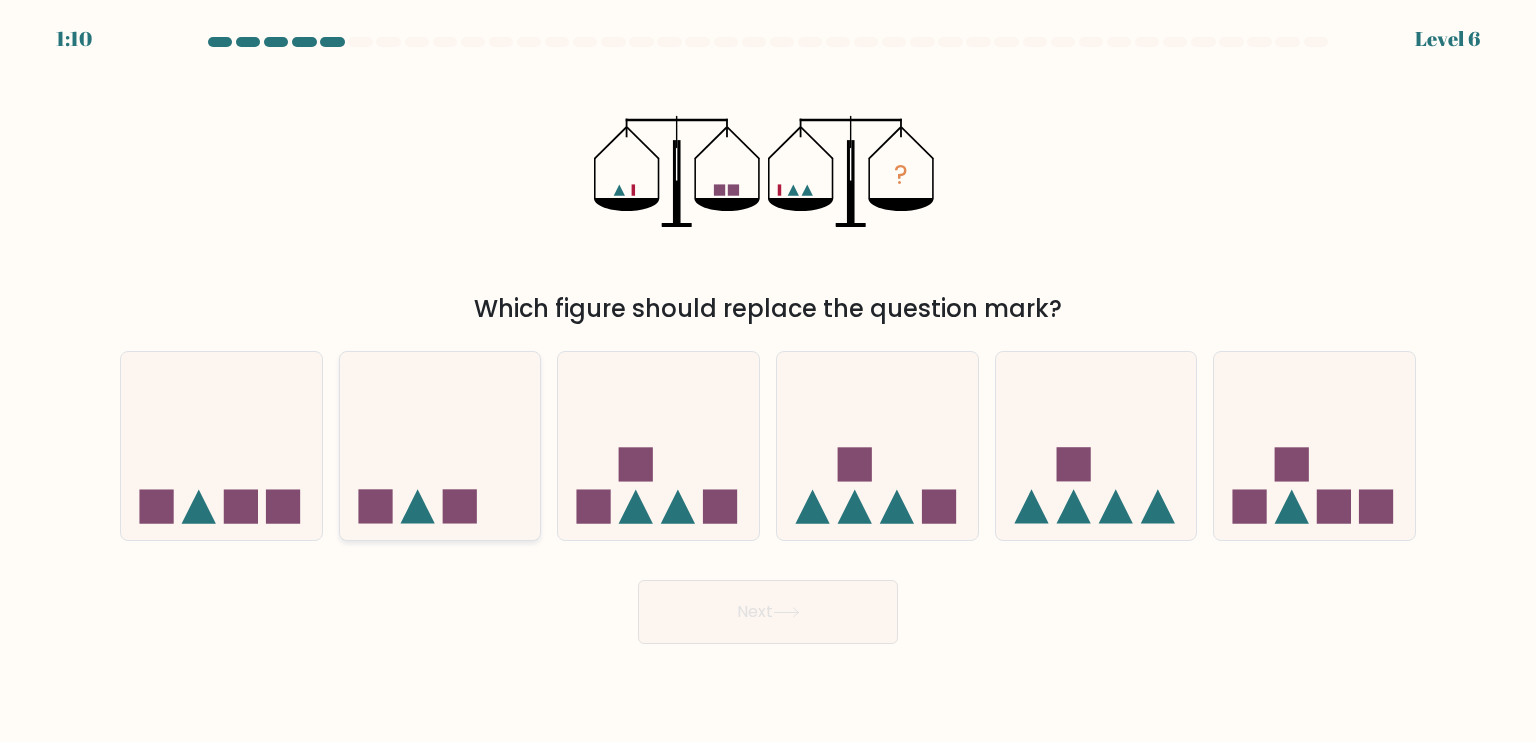 click at bounding box center (440, 446) 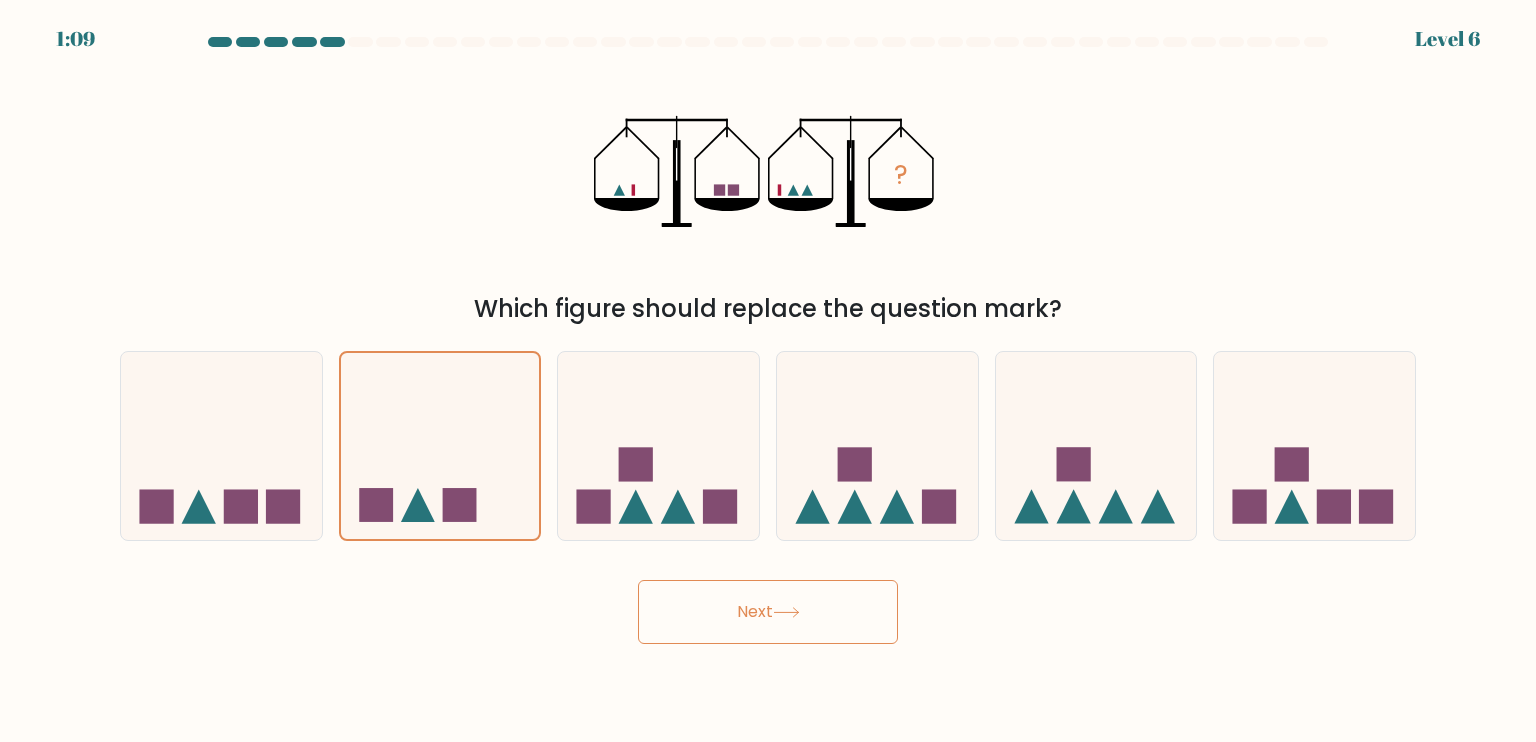 click on "Next" at bounding box center [768, 612] 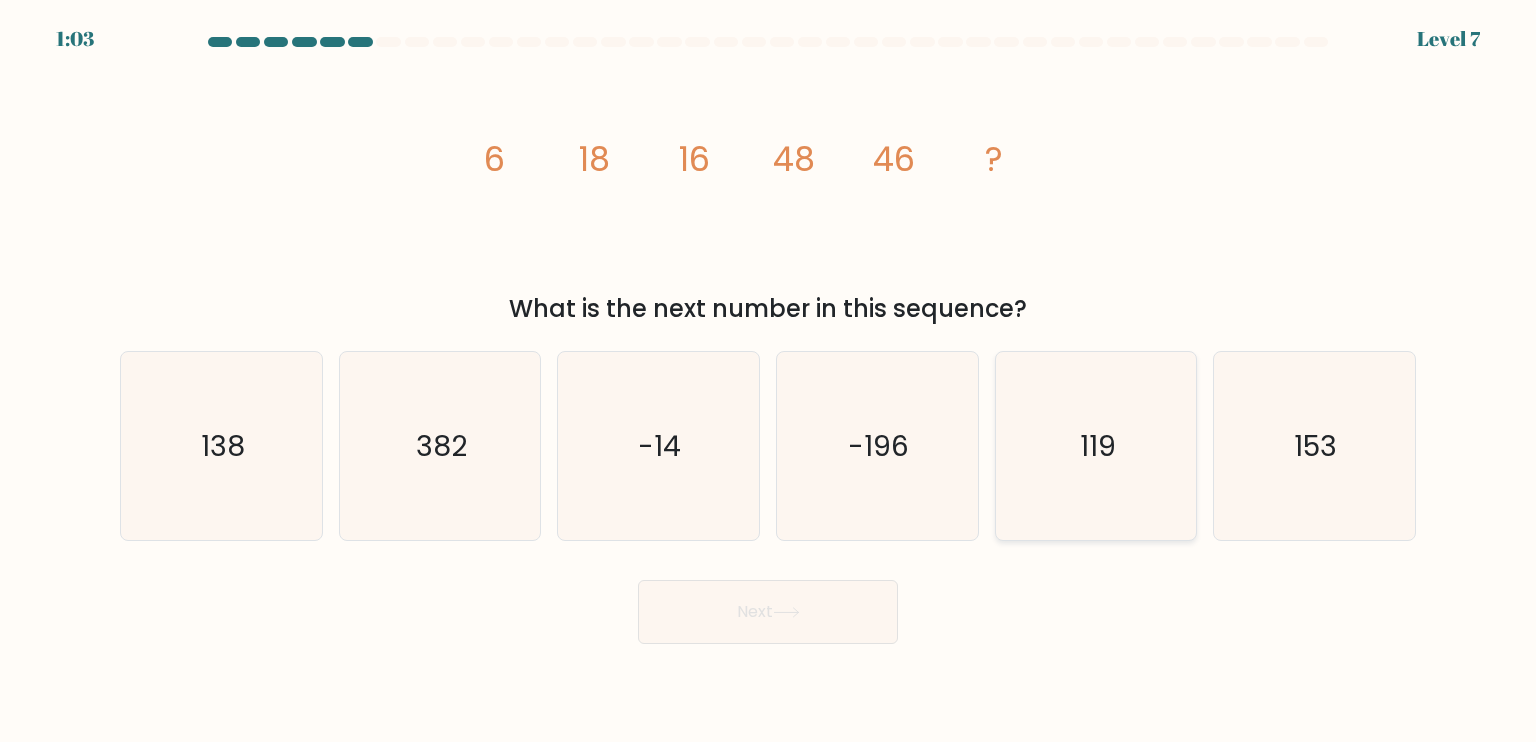 click on "119" at bounding box center (1096, 446) 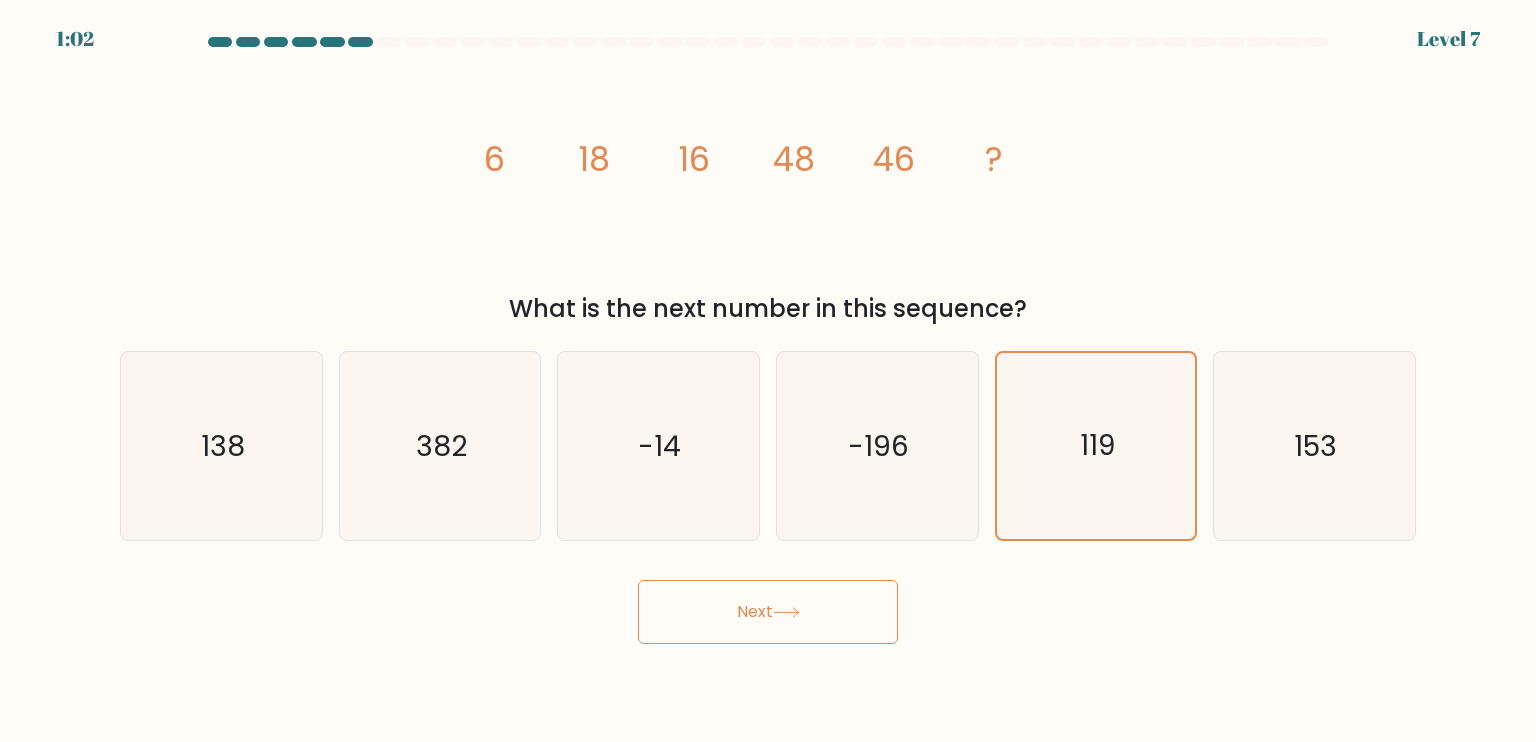 click on "Next" at bounding box center (768, 612) 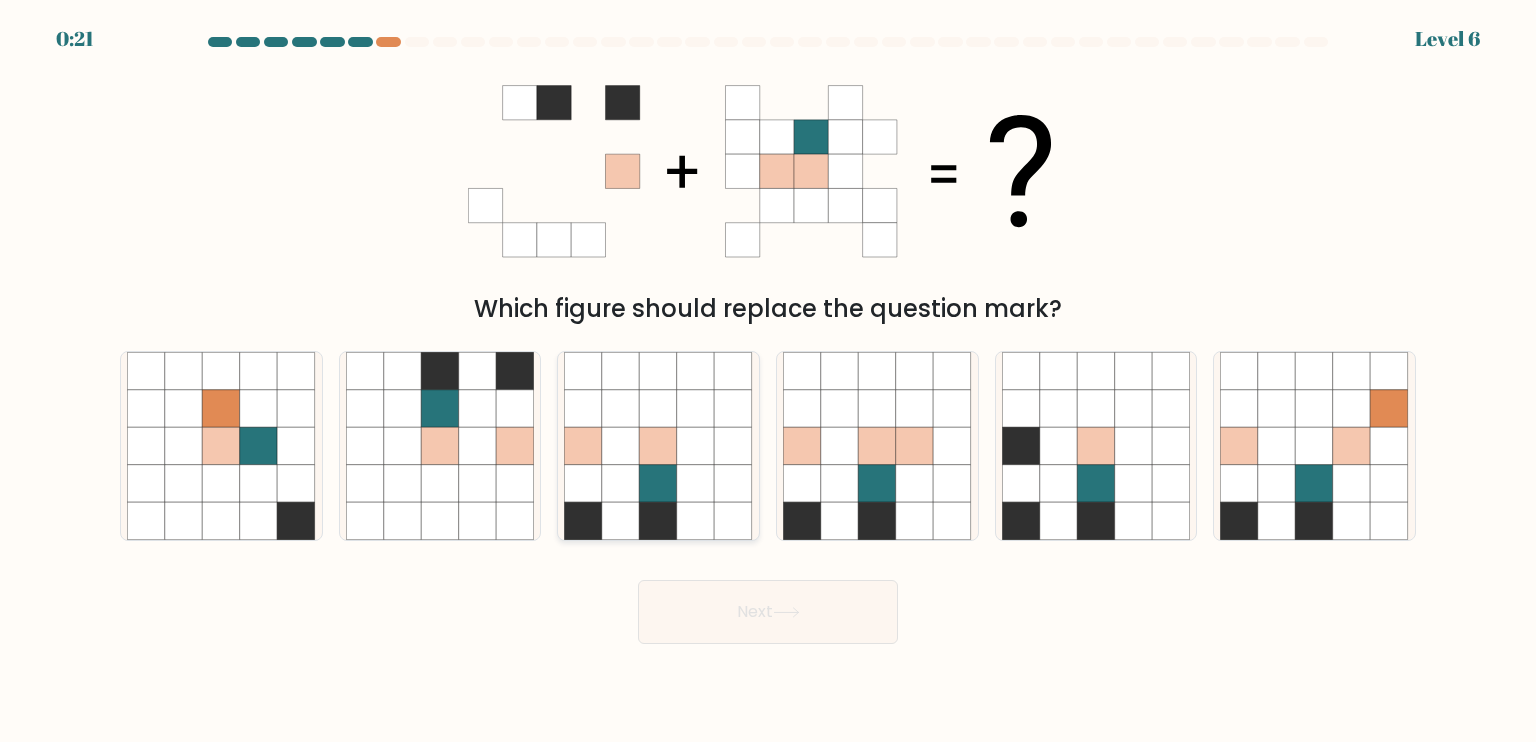 drag, startPoint x: 688, startPoint y: 475, endPoint x: 660, endPoint y: 519, distance: 52.153618 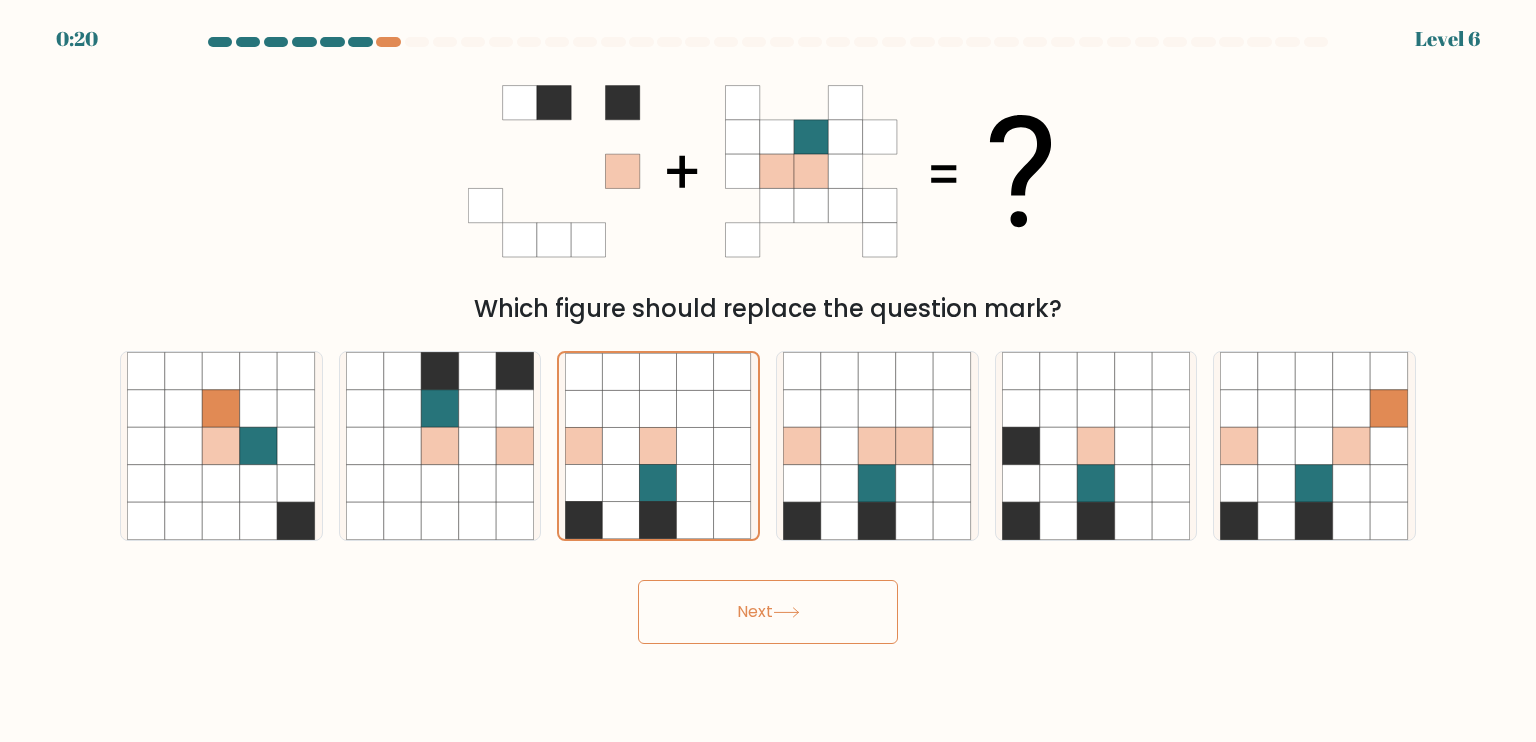 click on "Next" at bounding box center [768, 612] 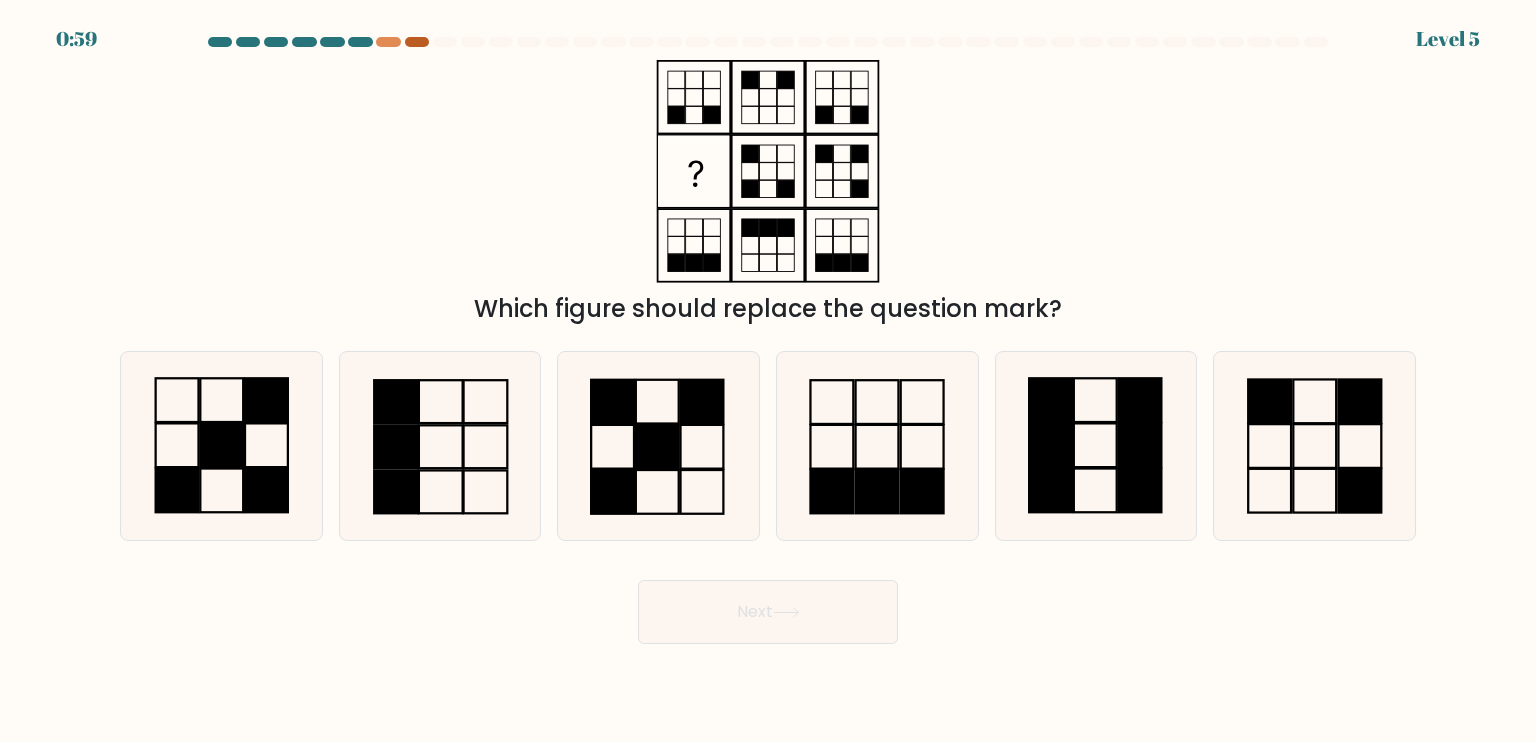 click at bounding box center (417, 42) 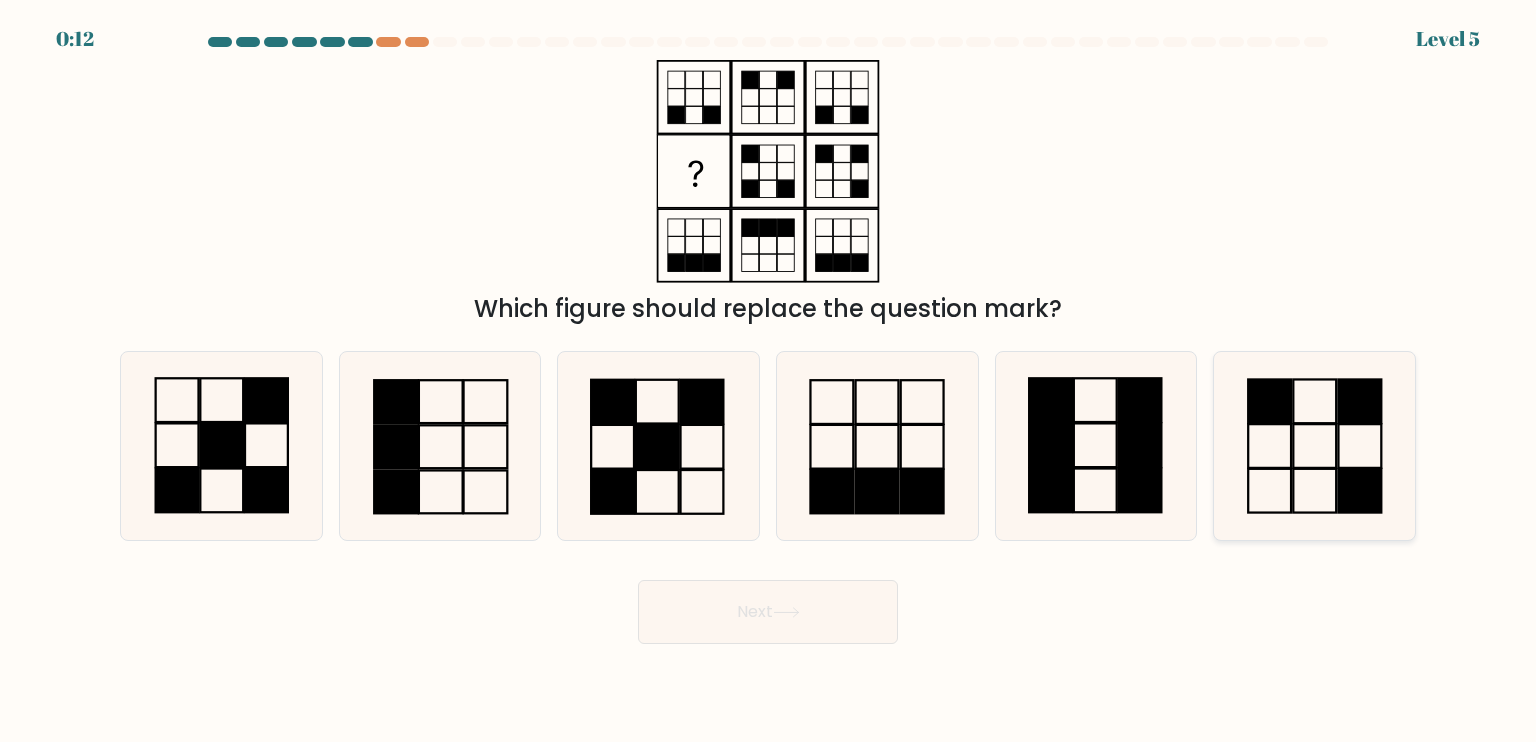 click at bounding box center (1314, 446) 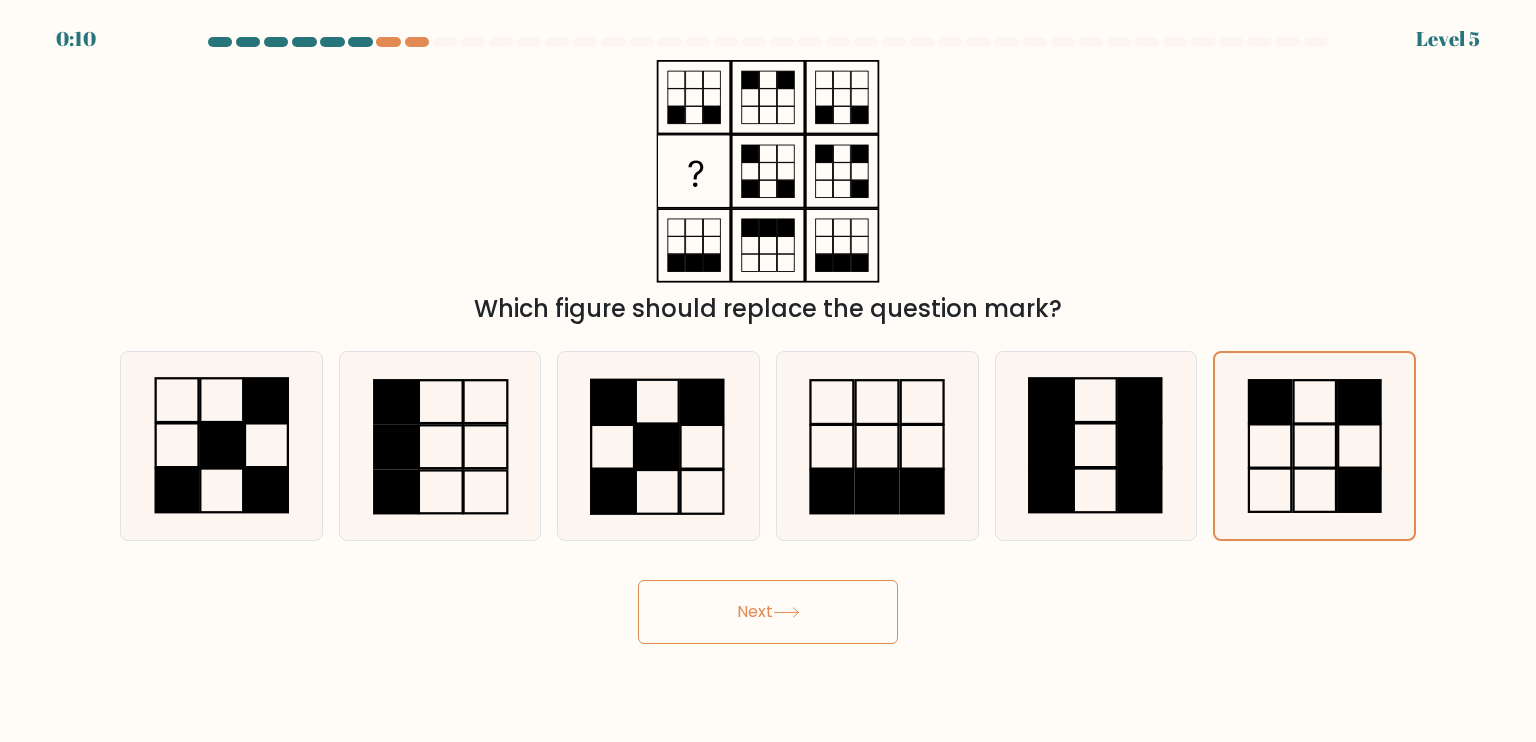 click at bounding box center (786, 612) 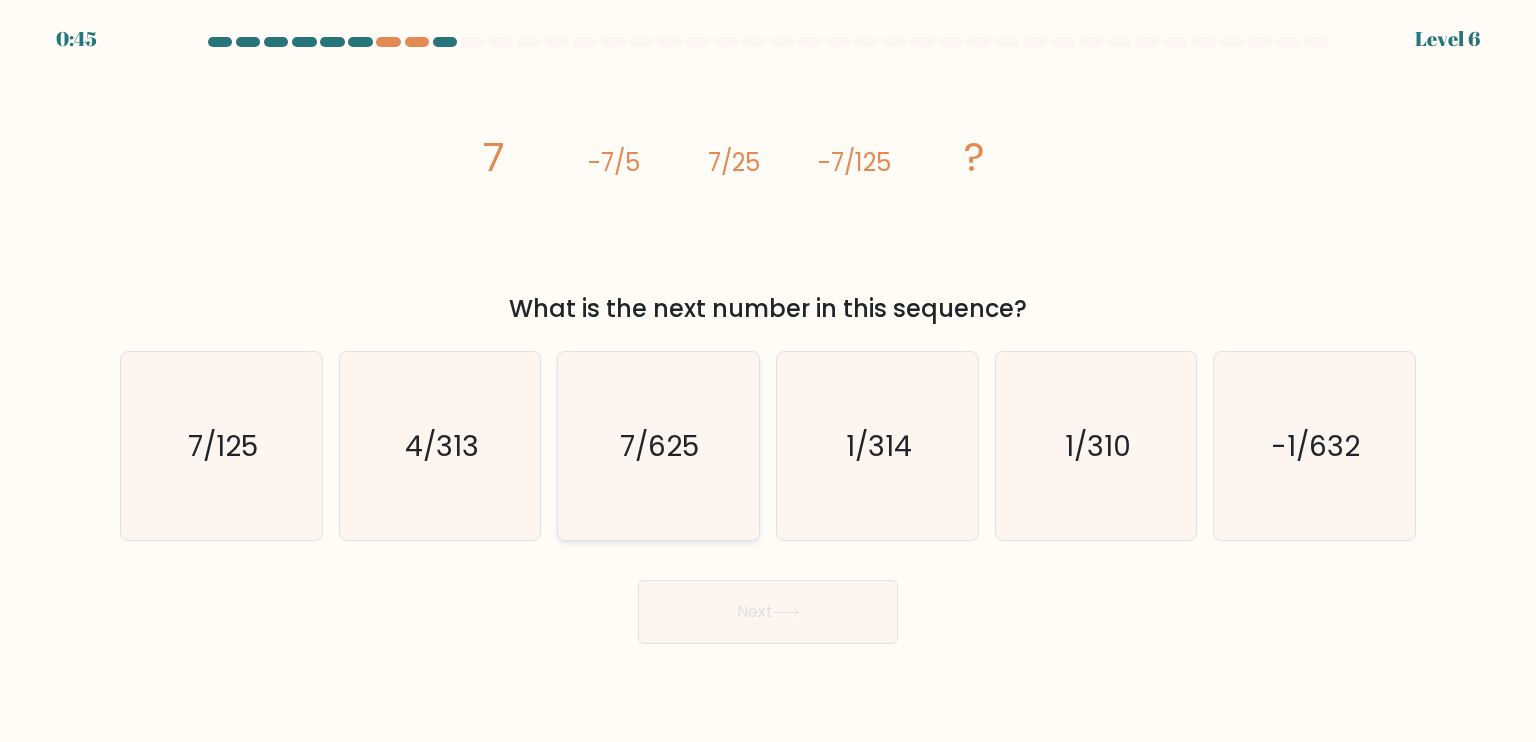 click on "7/625" at bounding box center [658, 446] 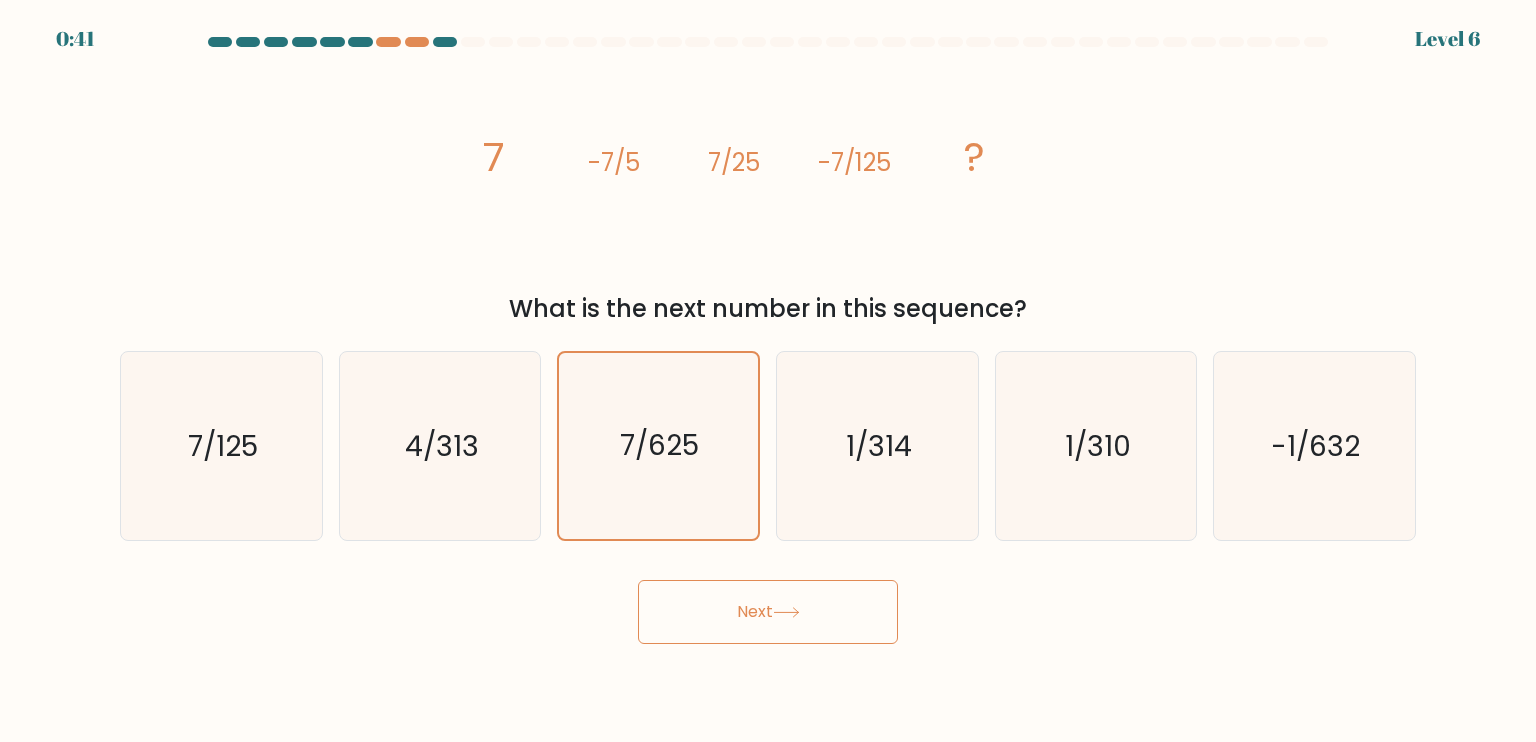 click at bounding box center (786, 612) 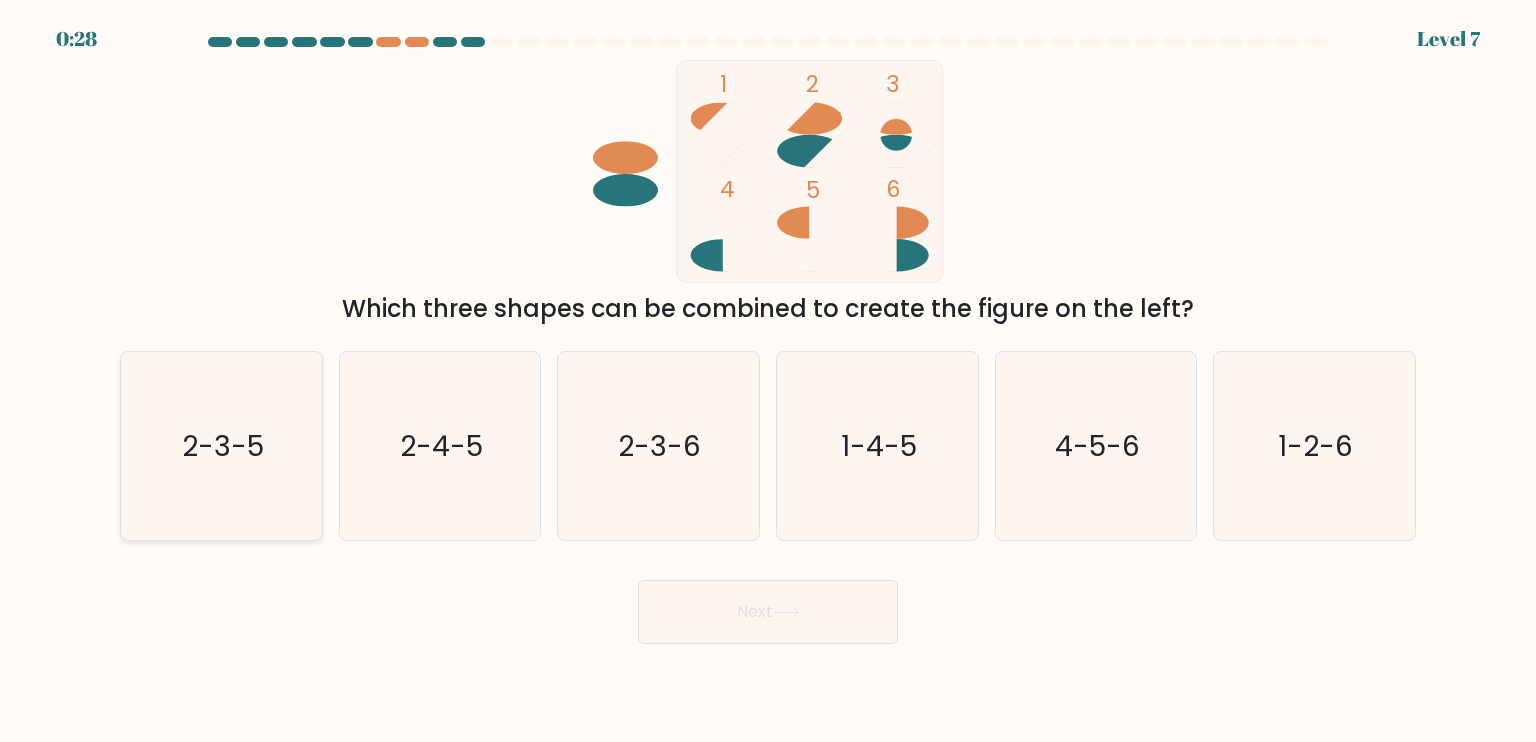 click on "2-3-5" at bounding box center [221, 446] 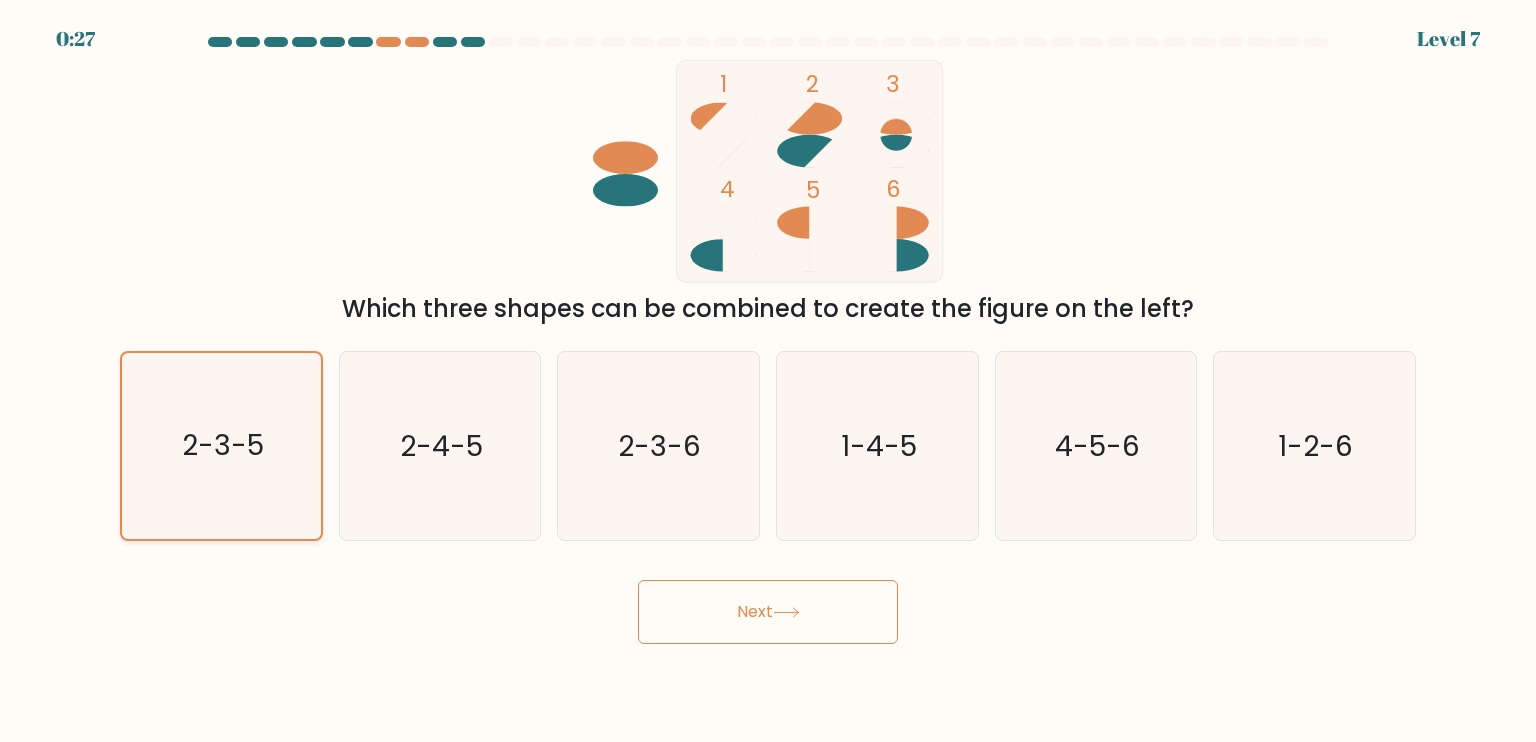 click on "2-3-5" at bounding box center [221, 446] 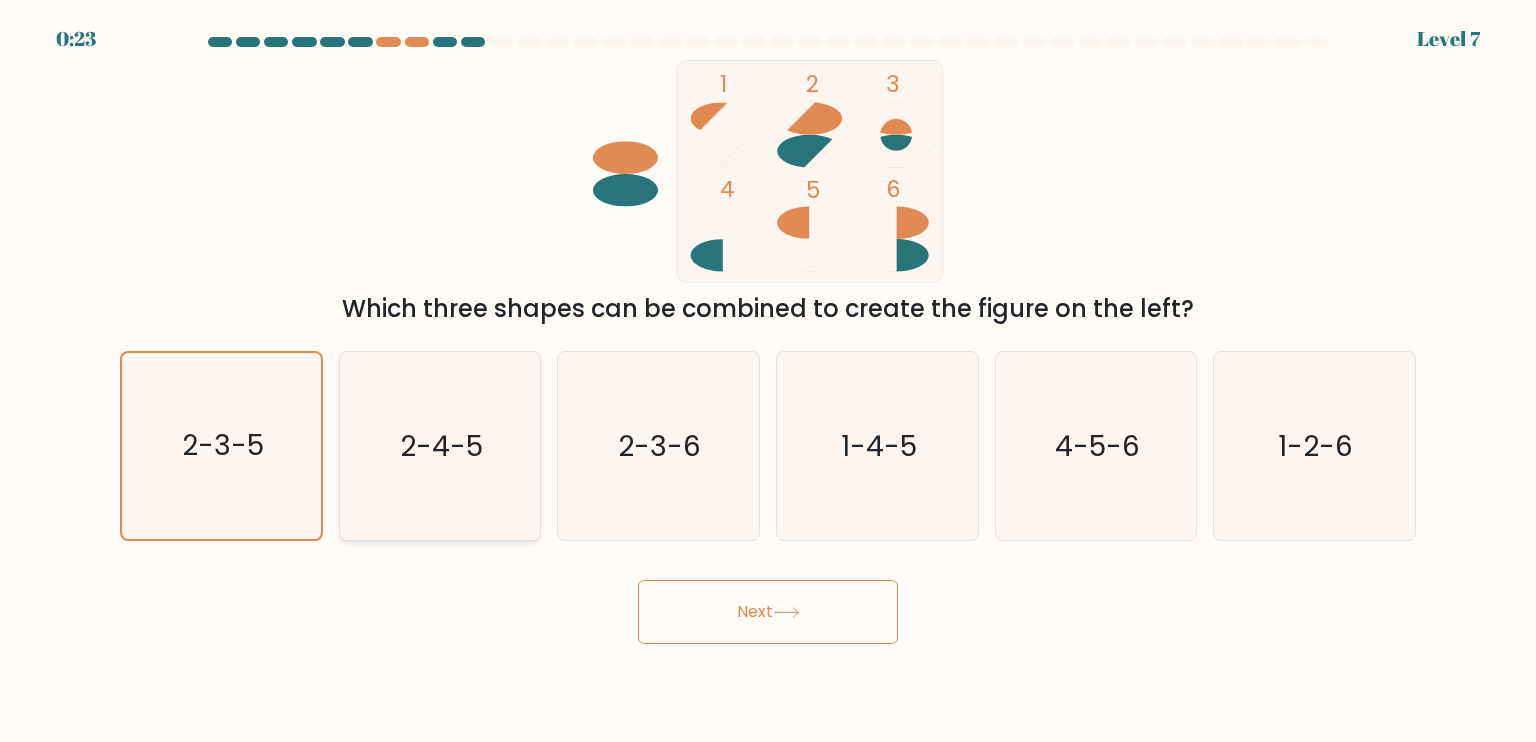 click on "2-4-5" at bounding box center (440, 446) 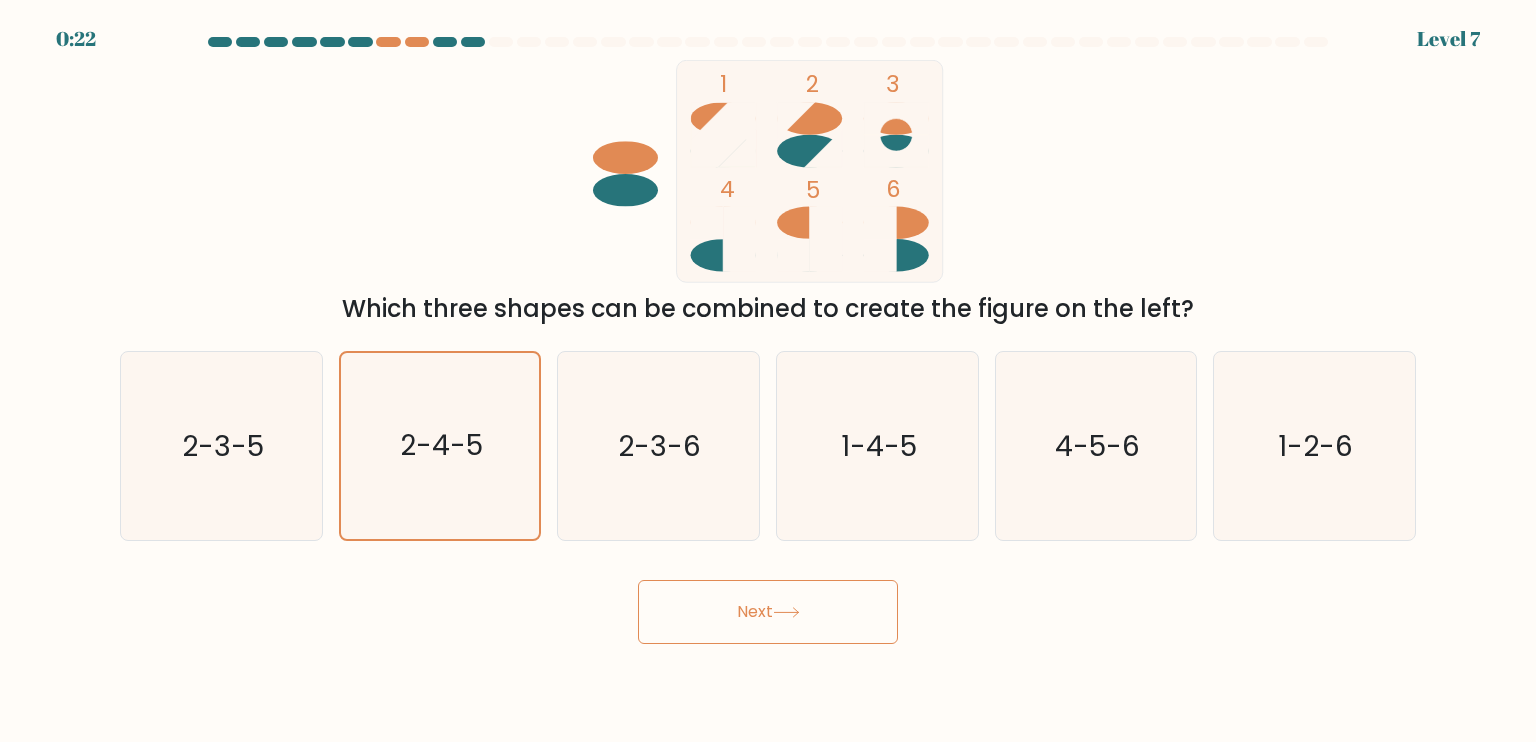 click on "Next" at bounding box center [768, 612] 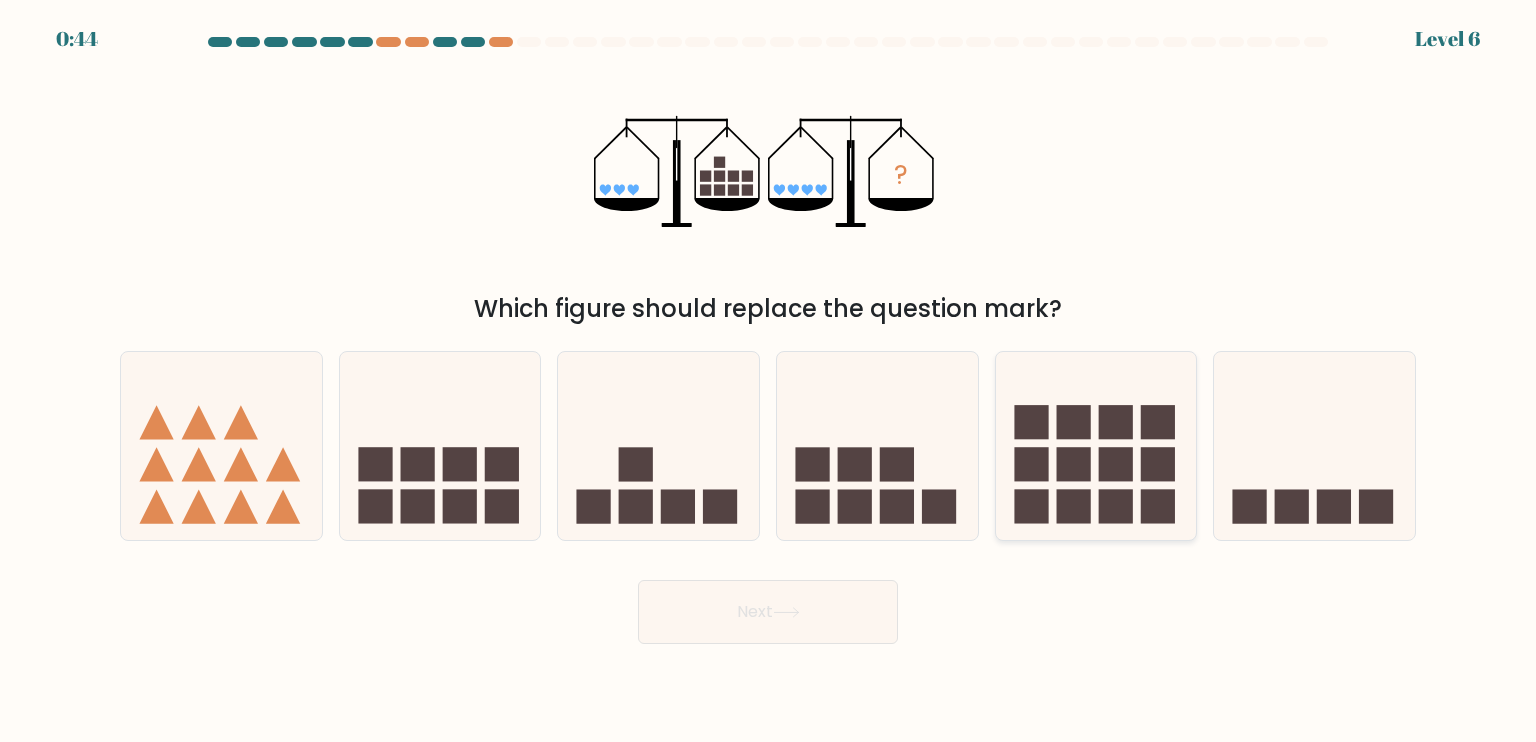 click at bounding box center [1073, 506] 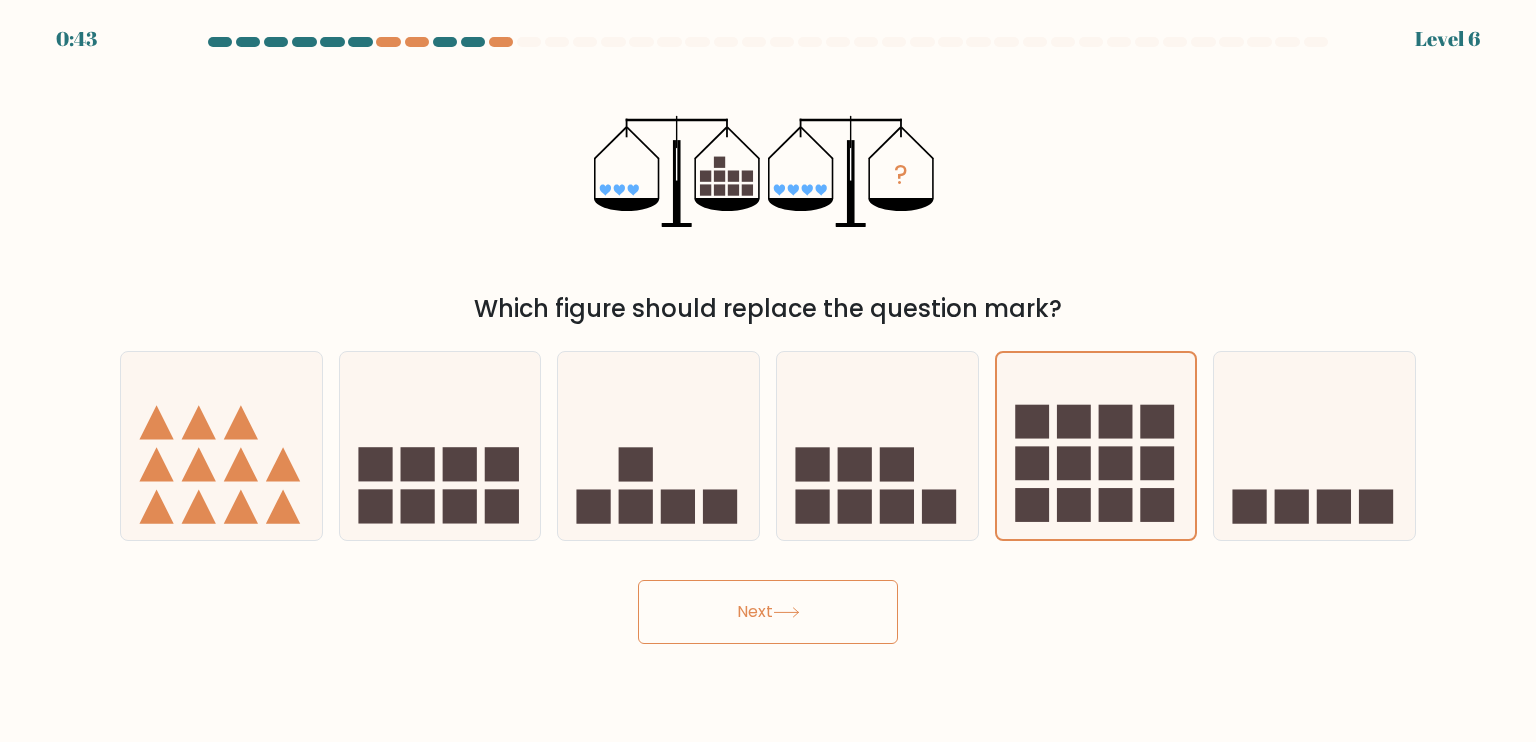 click on "Next" at bounding box center [768, 612] 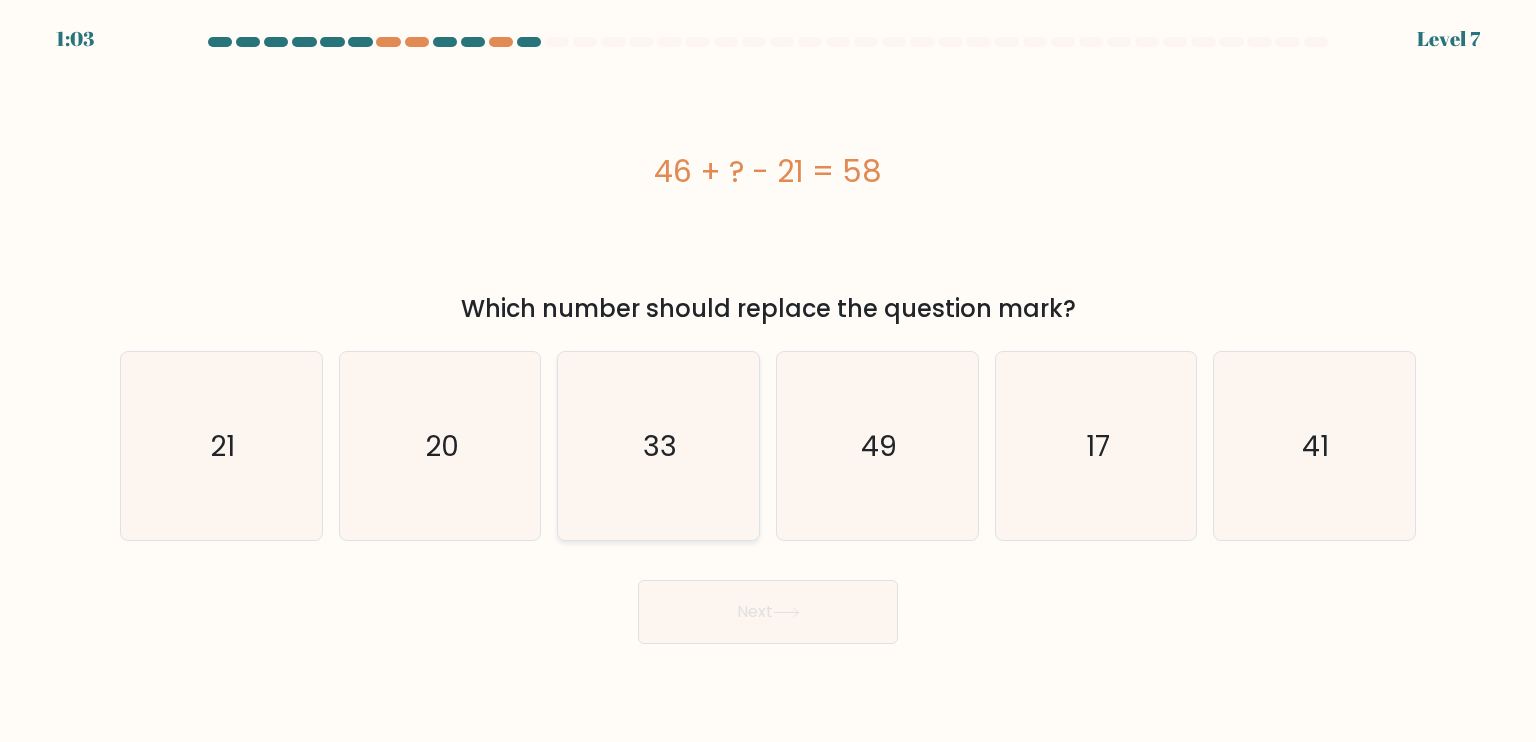 click on "33" at bounding box center (658, 446) 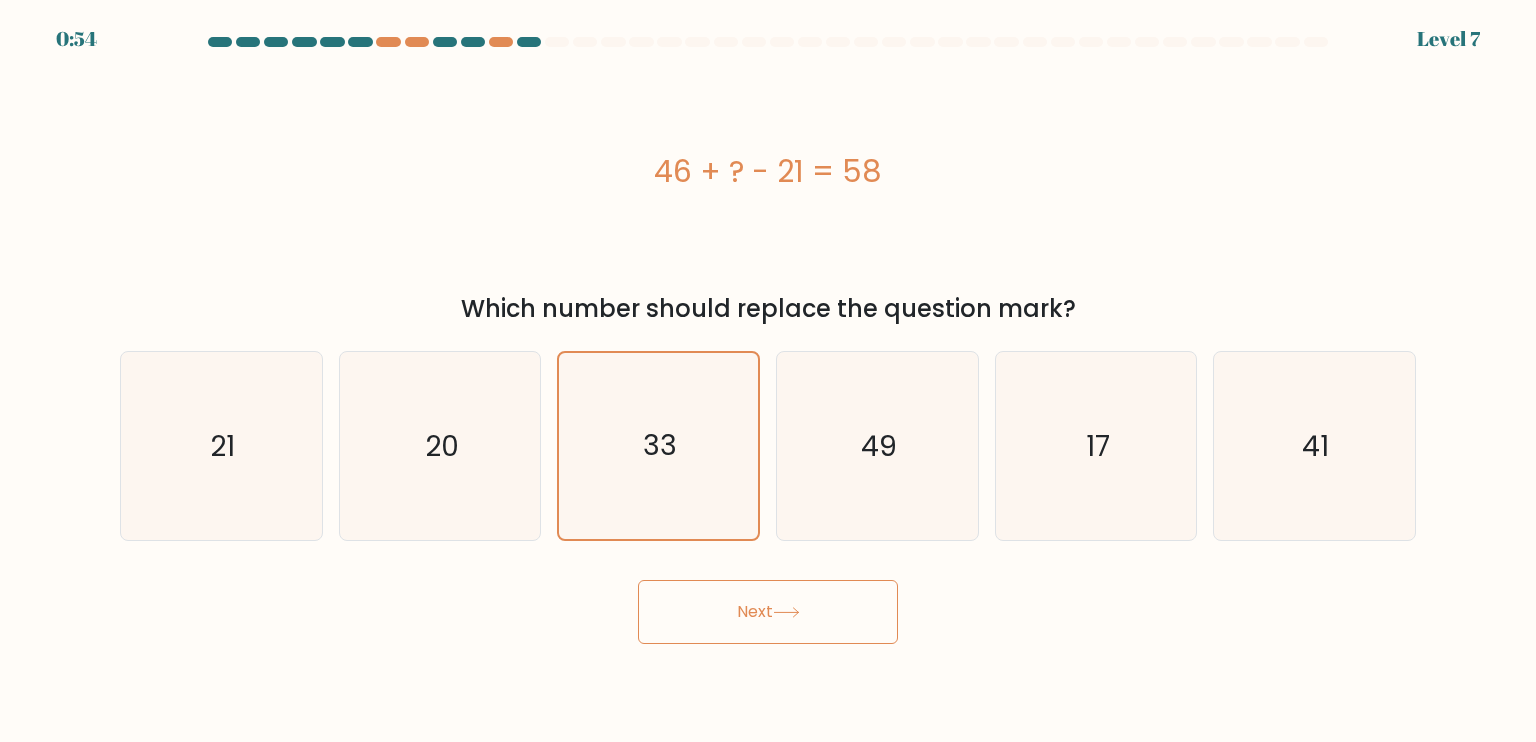 click on "Next" at bounding box center [768, 612] 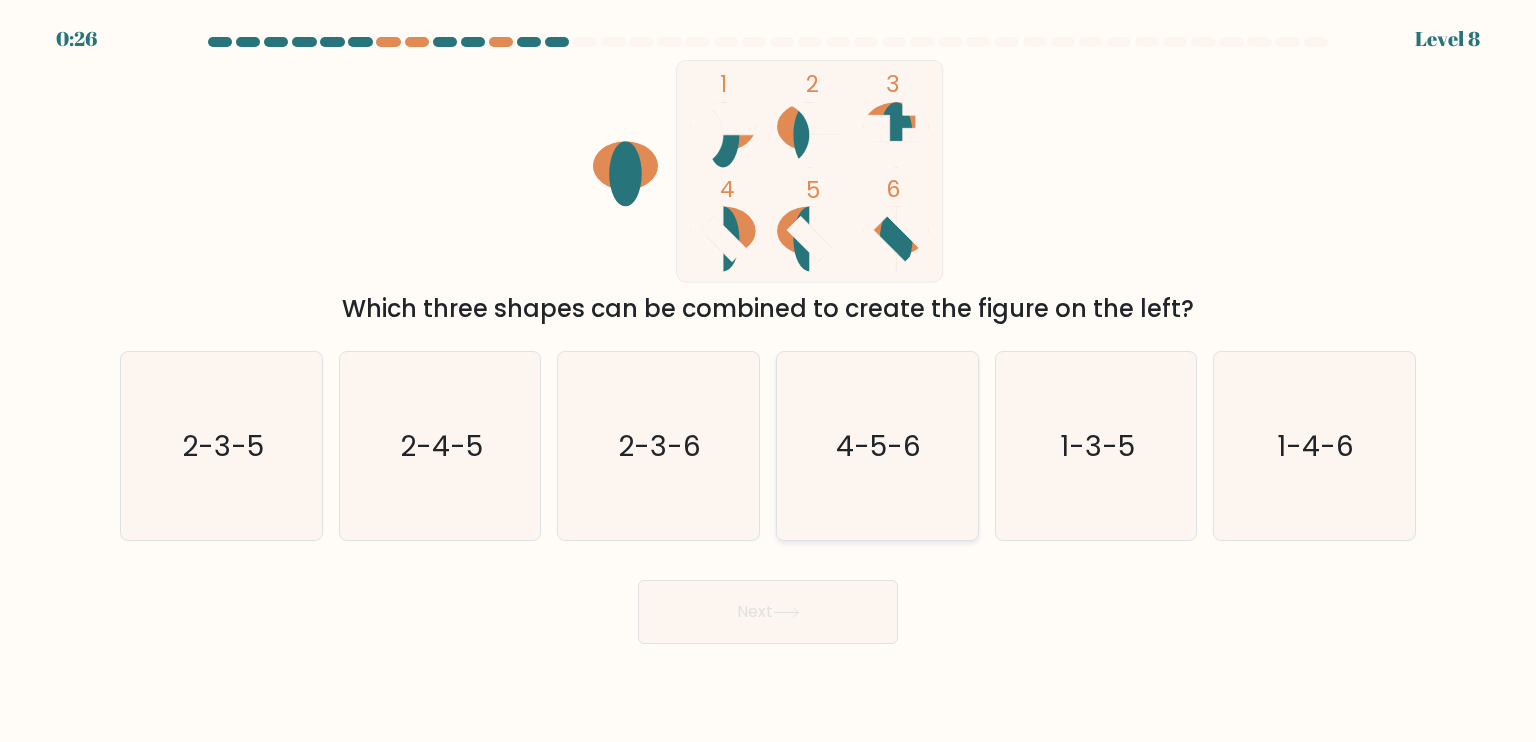 click on "4-5-6" at bounding box center (877, 446) 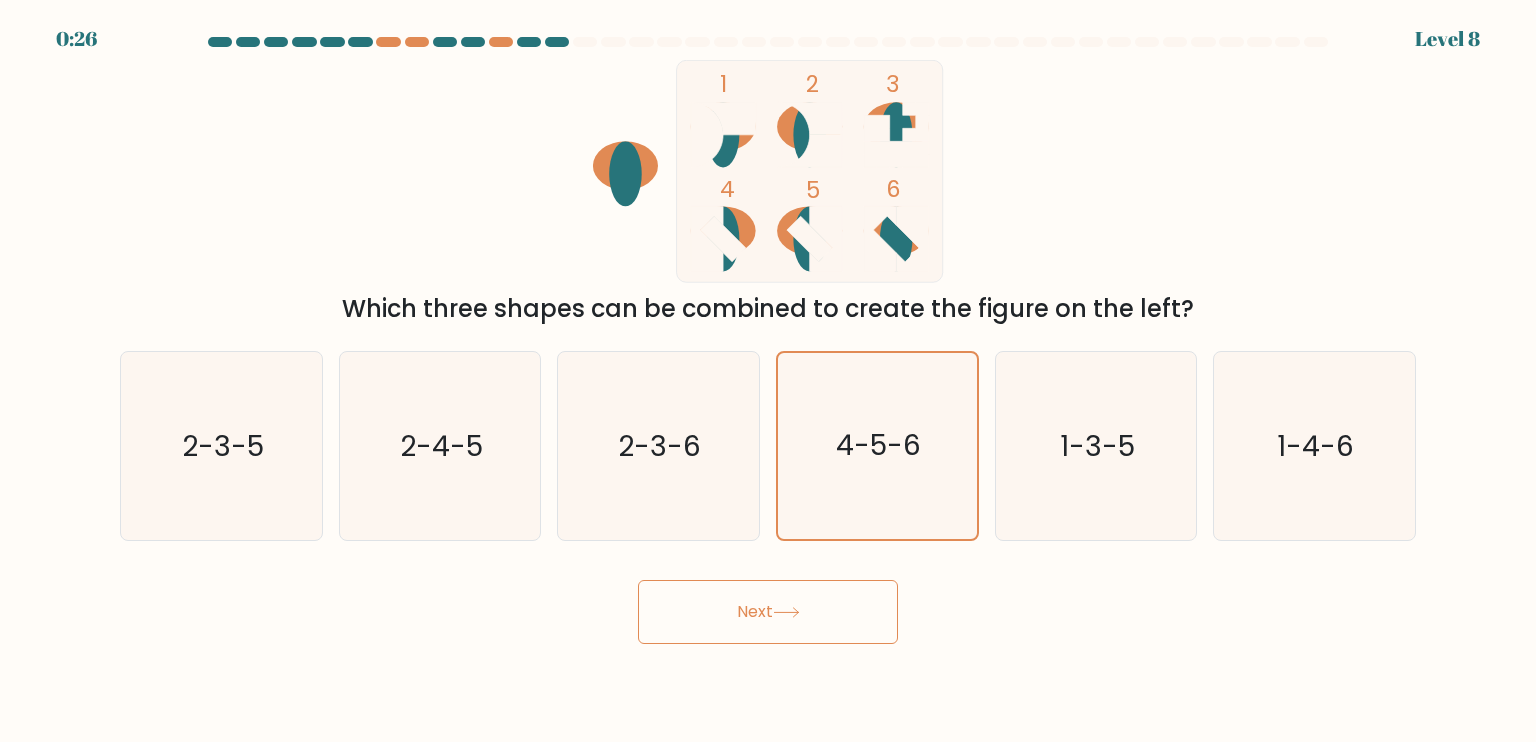click on "Next" at bounding box center [768, 612] 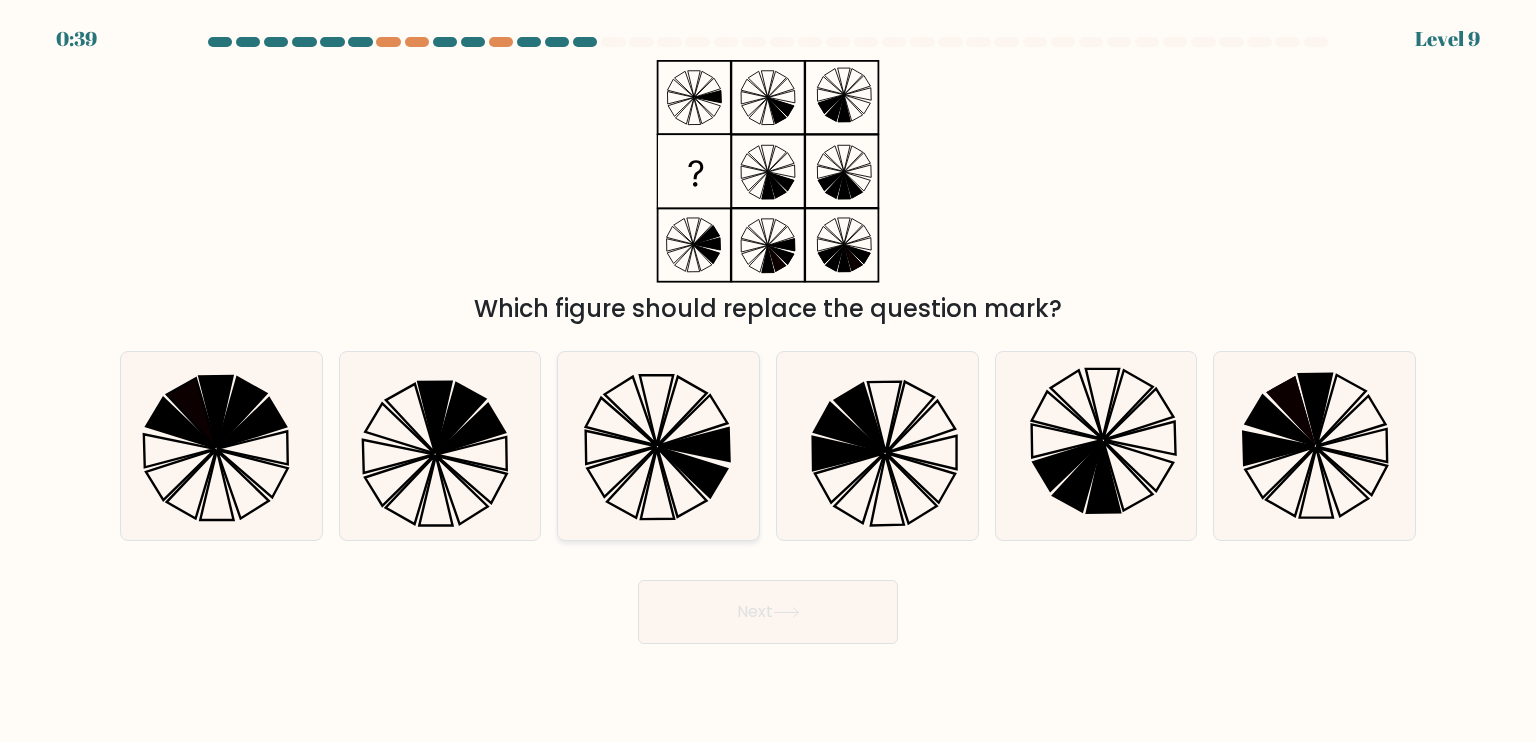 click at bounding box center [658, 446] 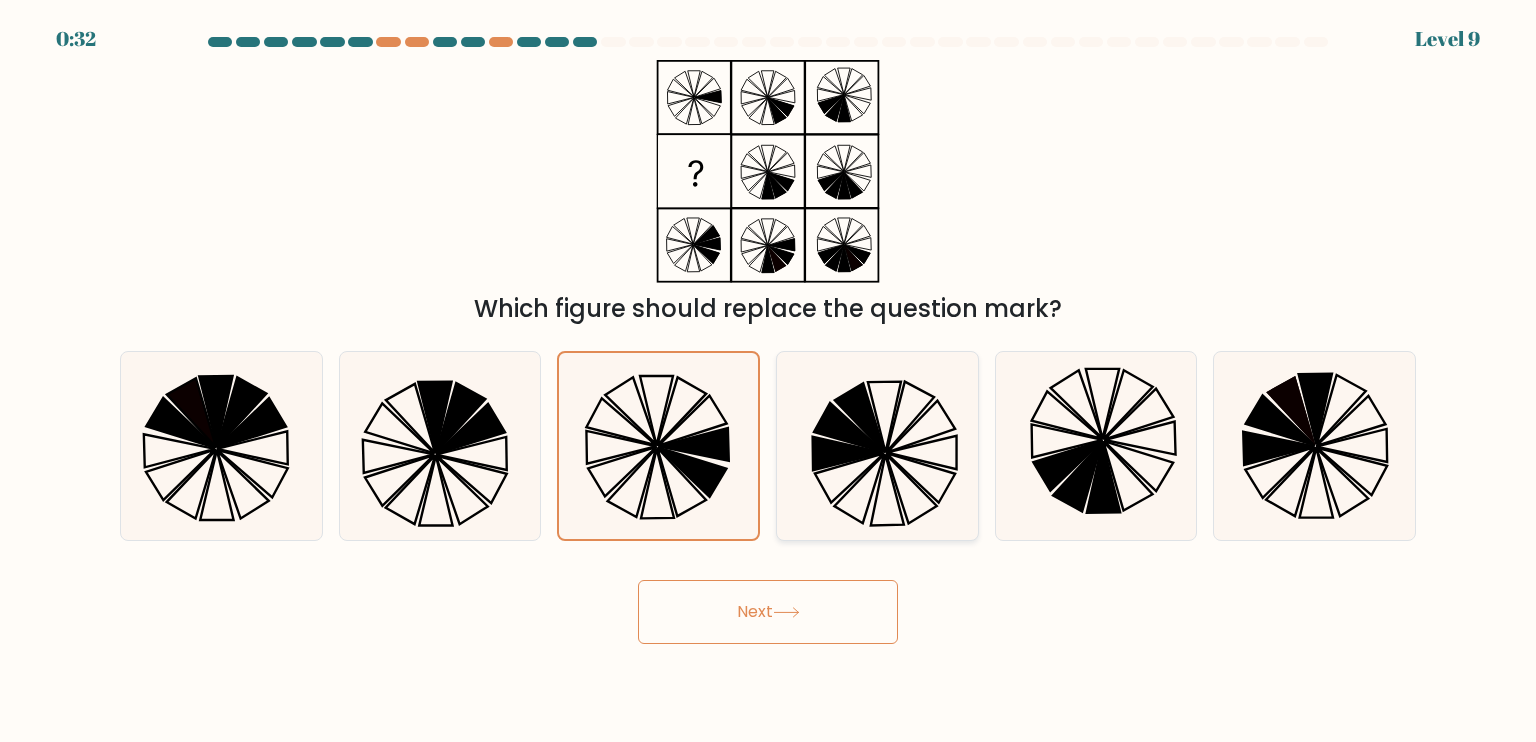 click at bounding box center [877, 446] 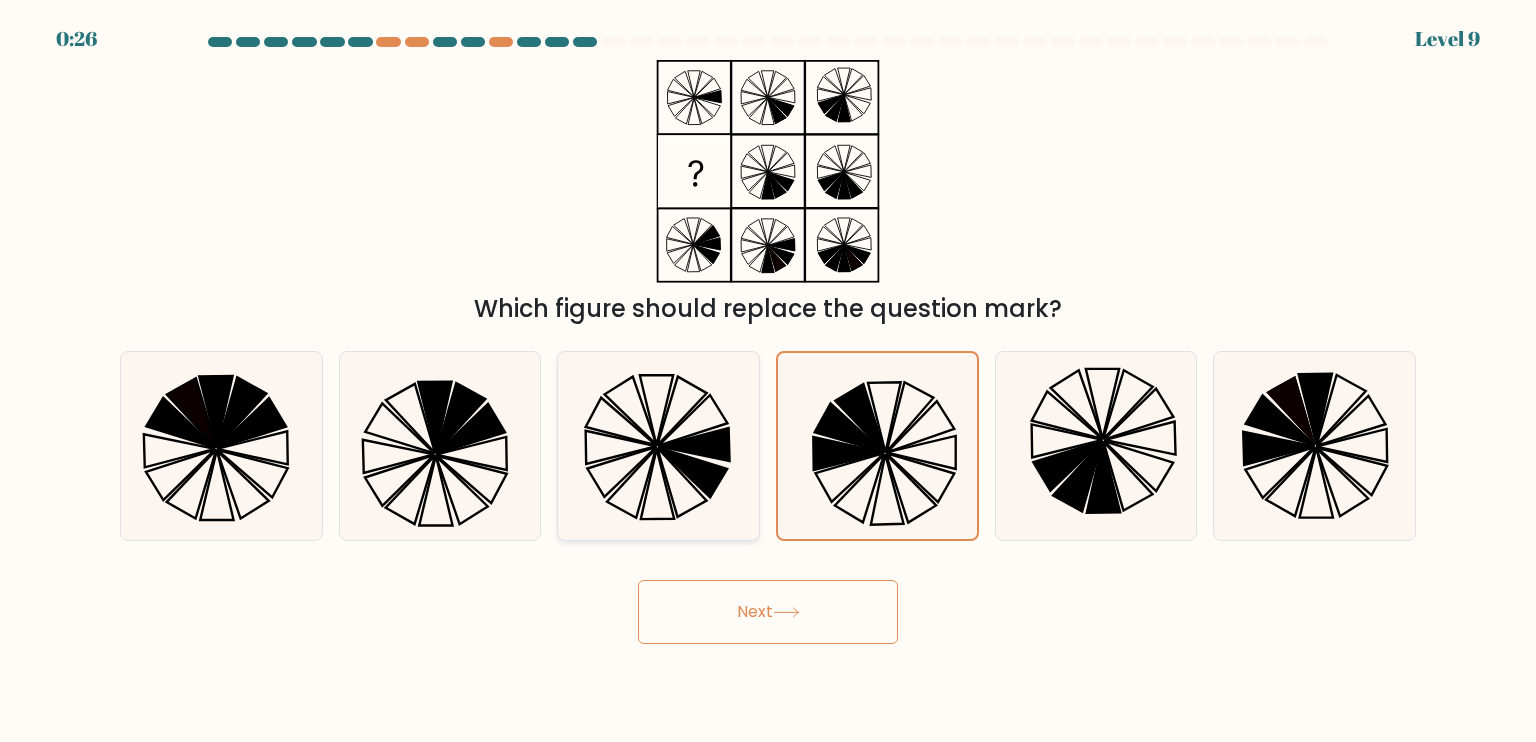 click at bounding box center [658, 446] 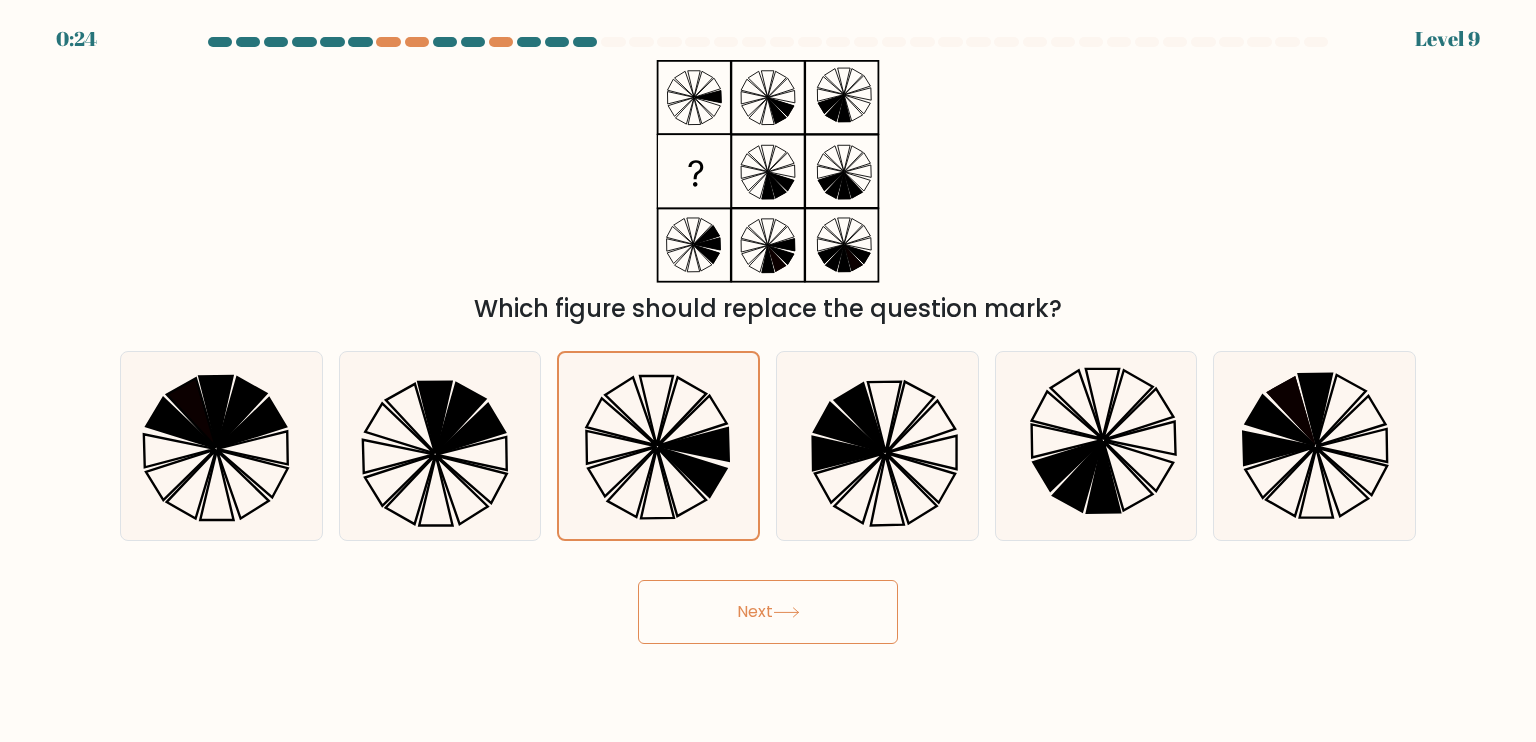 click on "Next" at bounding box center (768, 612) 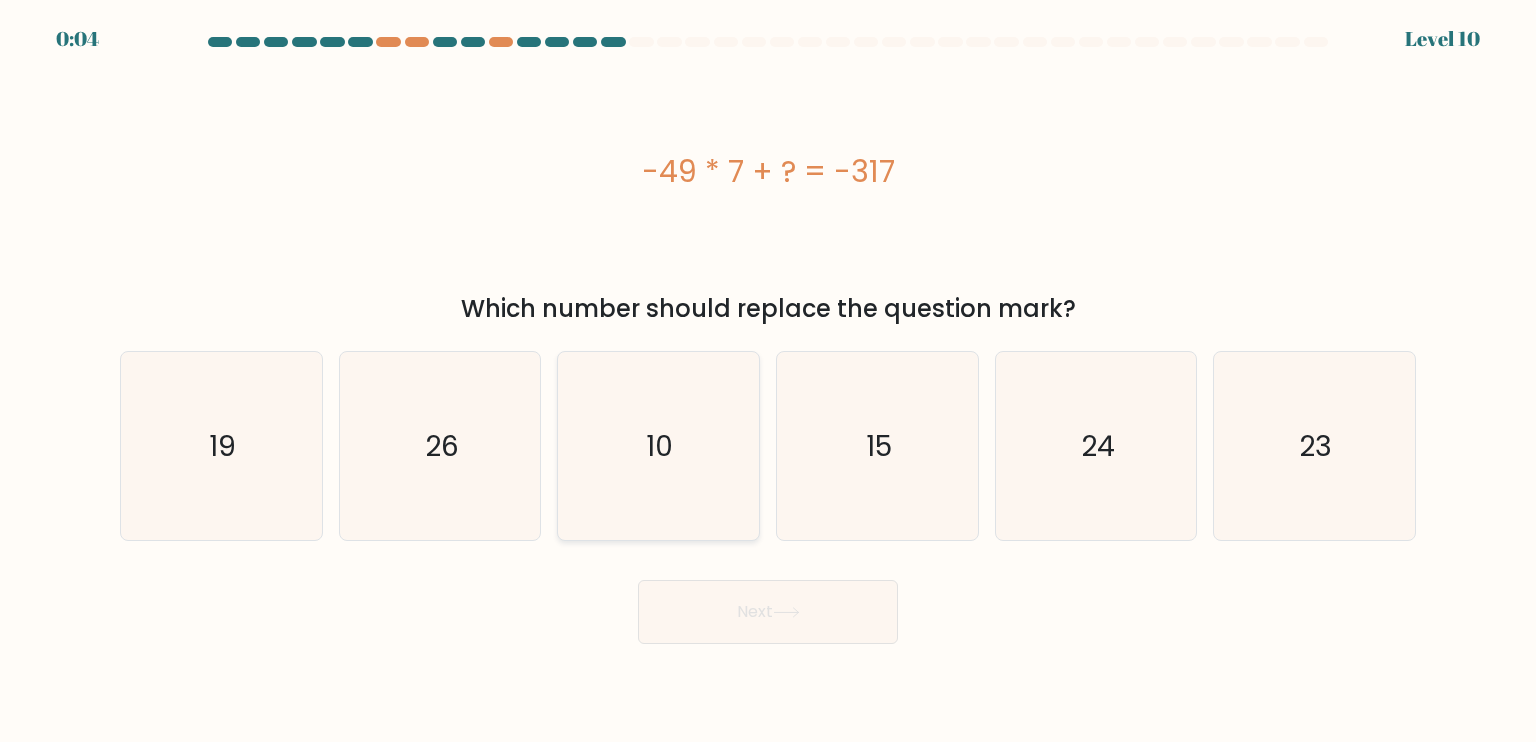 click on "10" at bounding box center [658, 446] 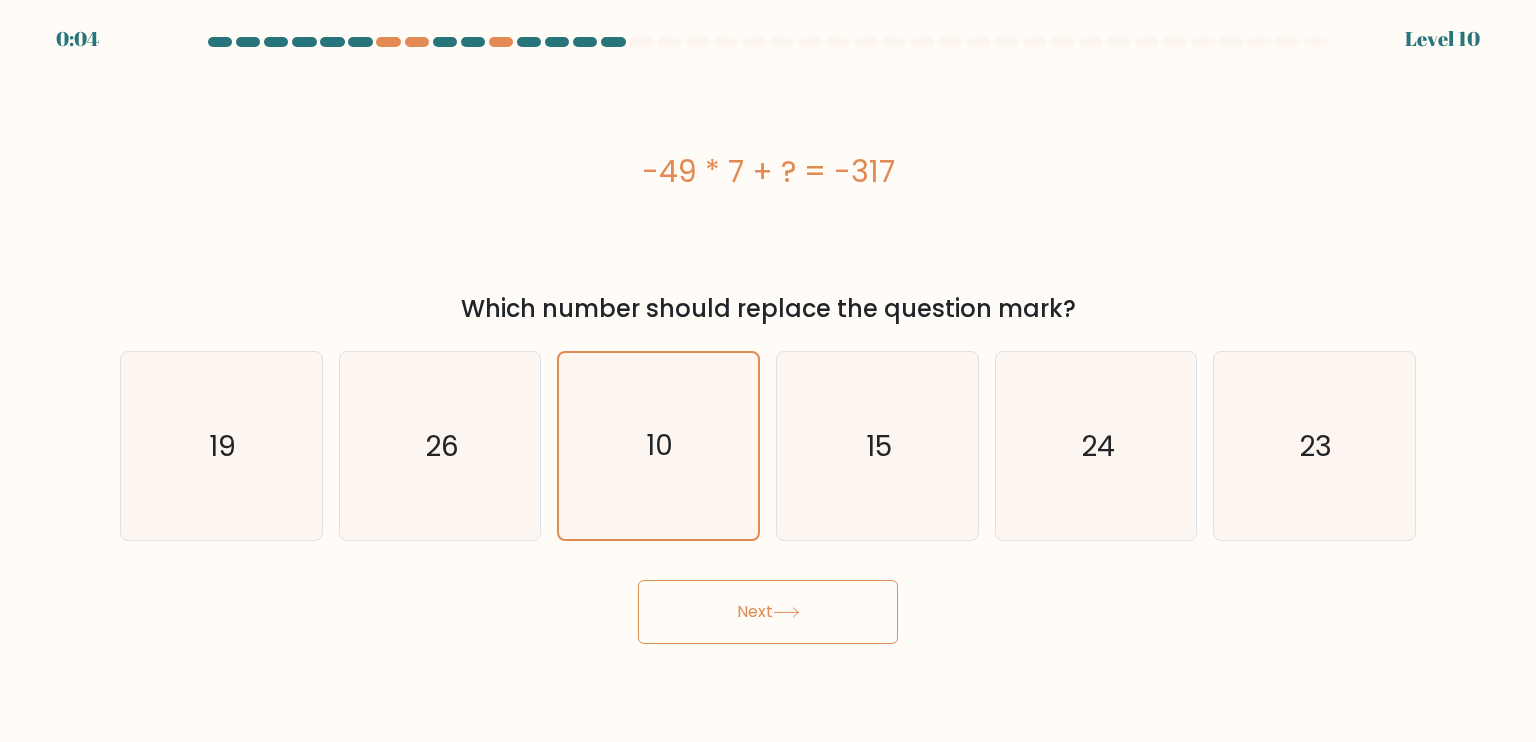 click on "a." at bounding box center (768, 340) 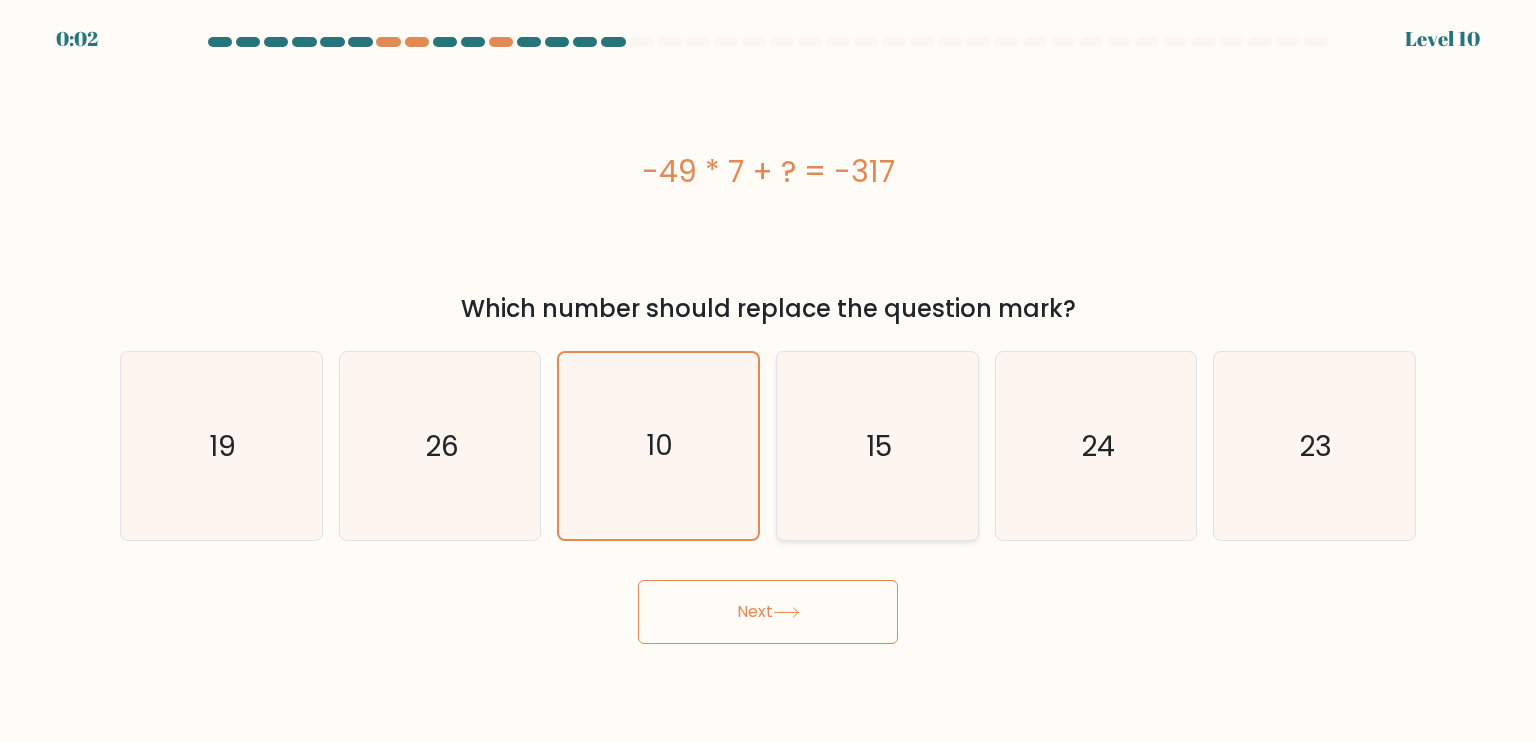 click on "15" at bounding box center [877, 446] 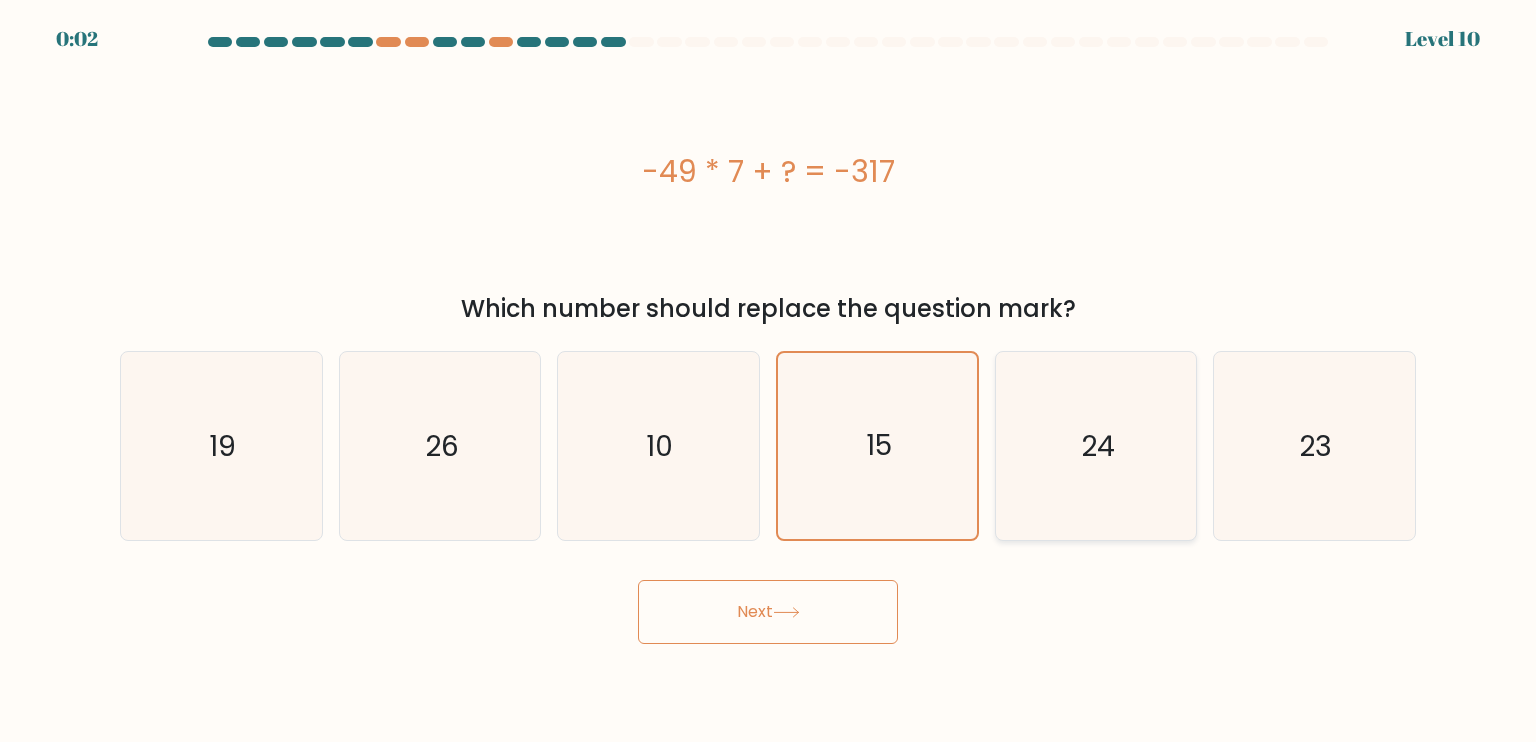 click on "24" at bounding box center (1096, 446) 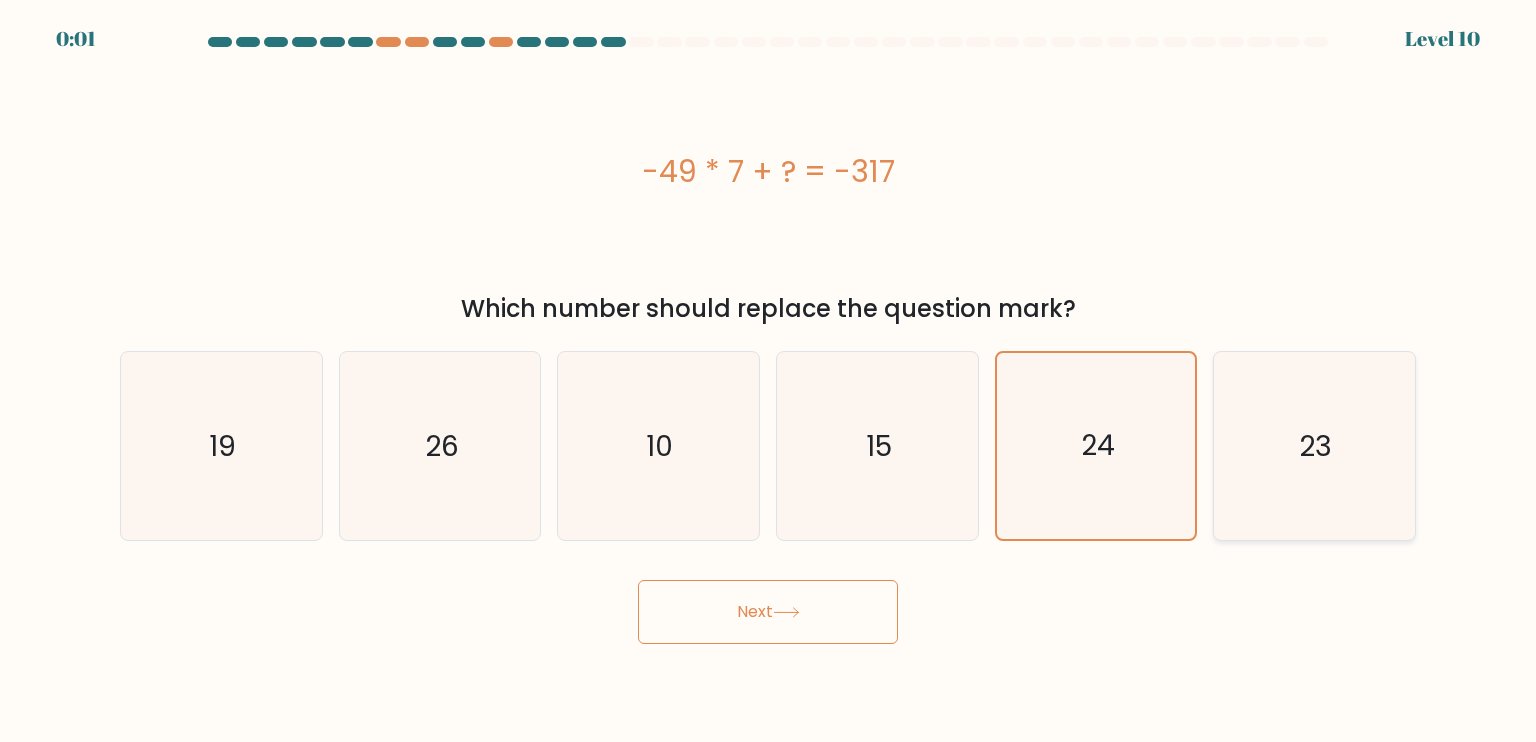 click on "23" at bounding box center [1314, 446] 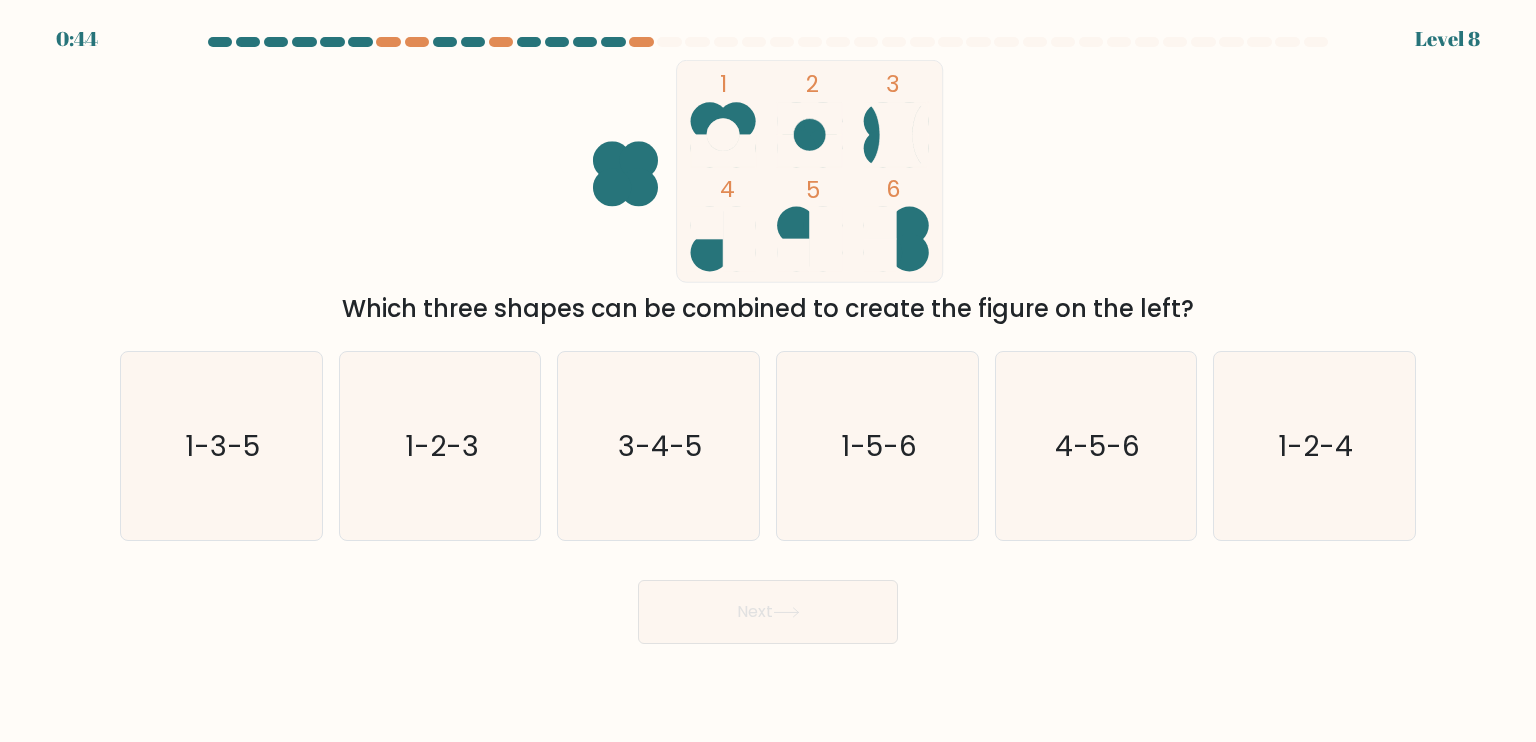 scroll, scrollTop: 0, scrollLeft: 0, axis: both 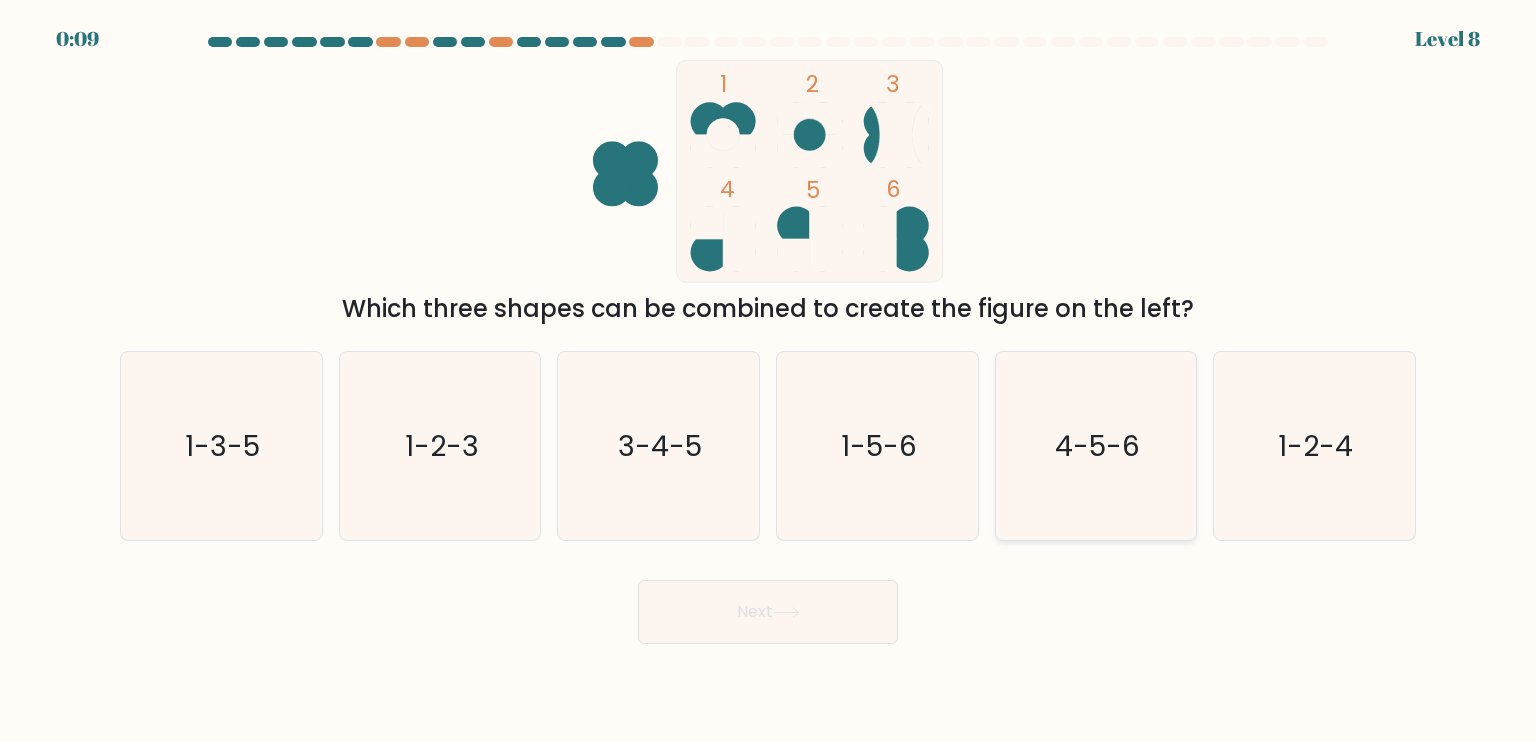 click on "4-5-6" at bounding box center (1096, 446) 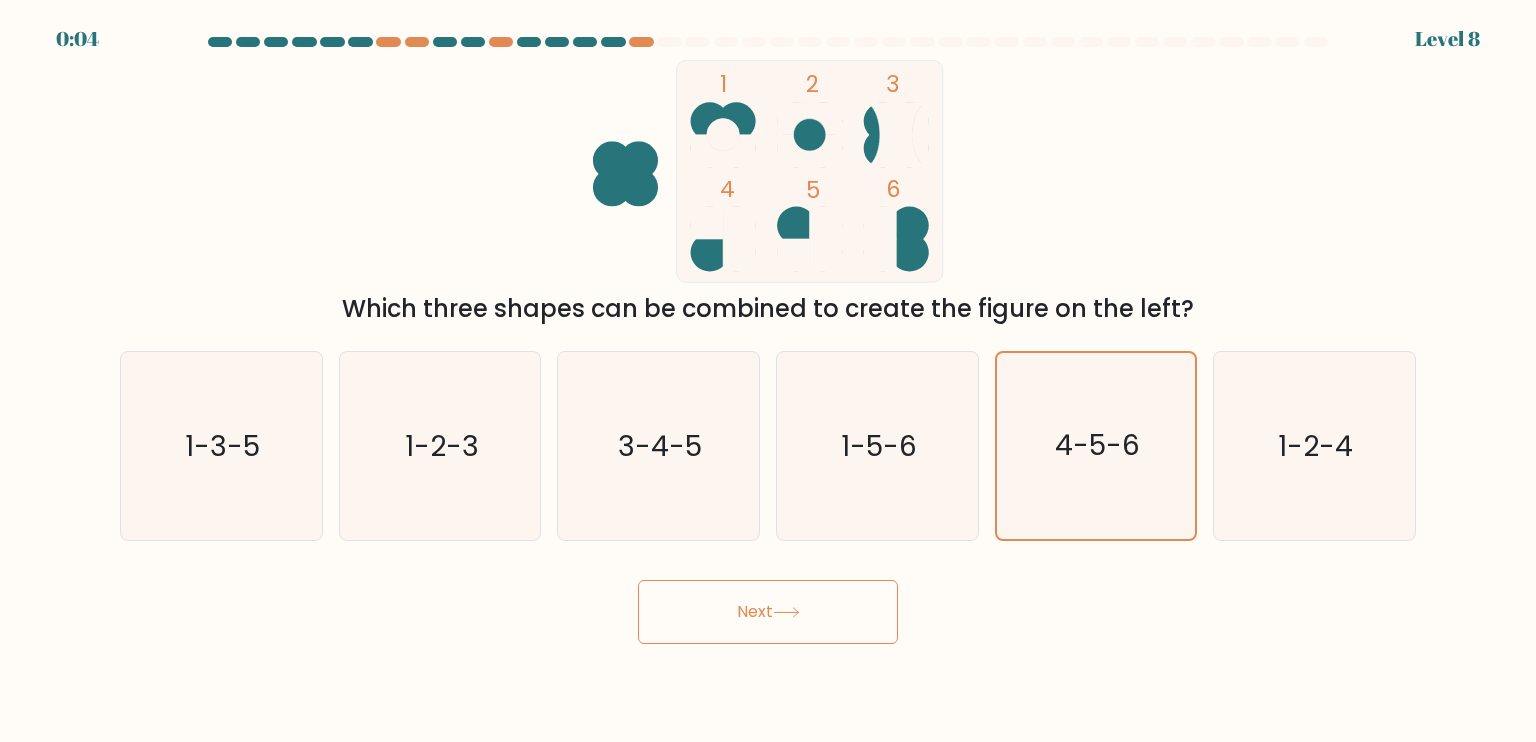 click on "Next" at bounding box center [768, 612] 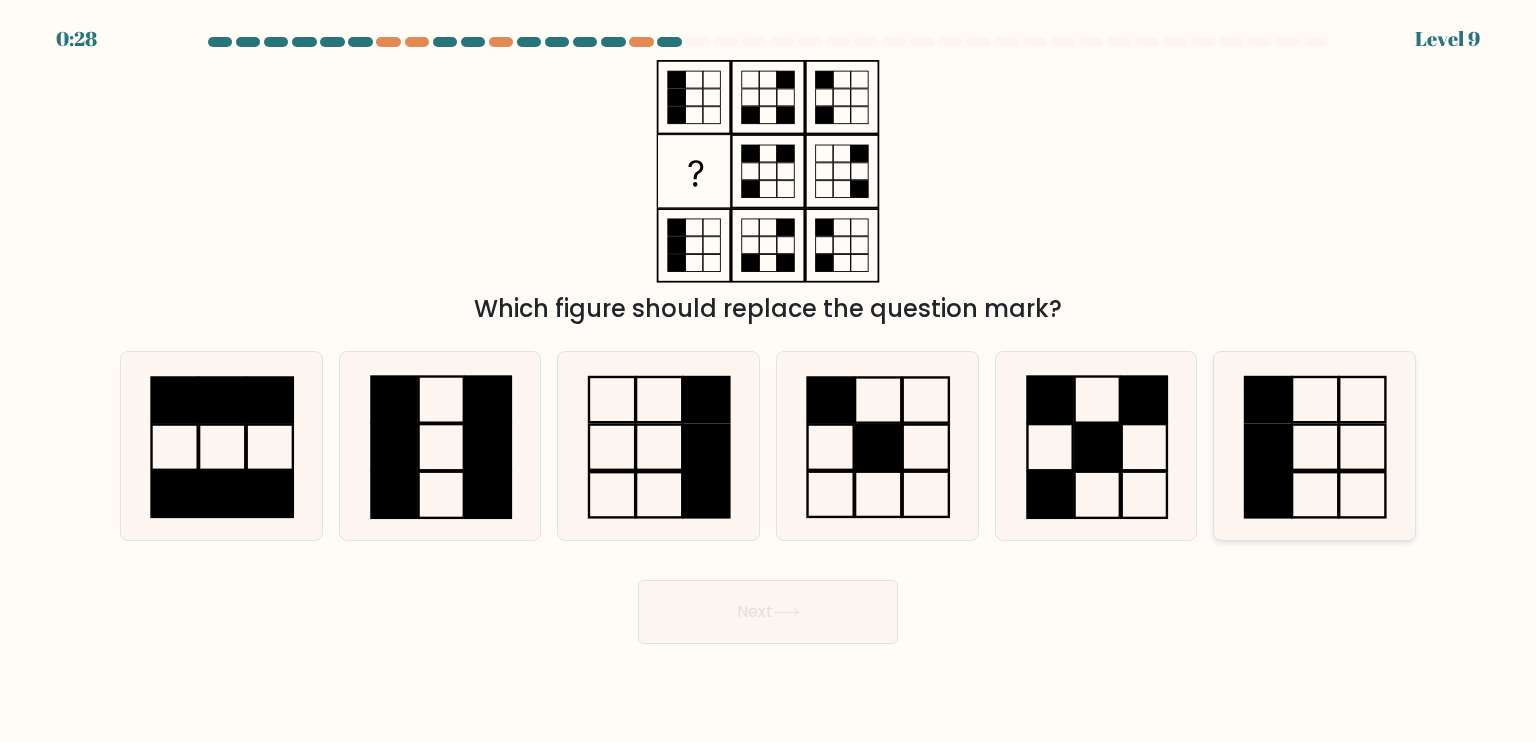 click at bounding box center (1314, 446) 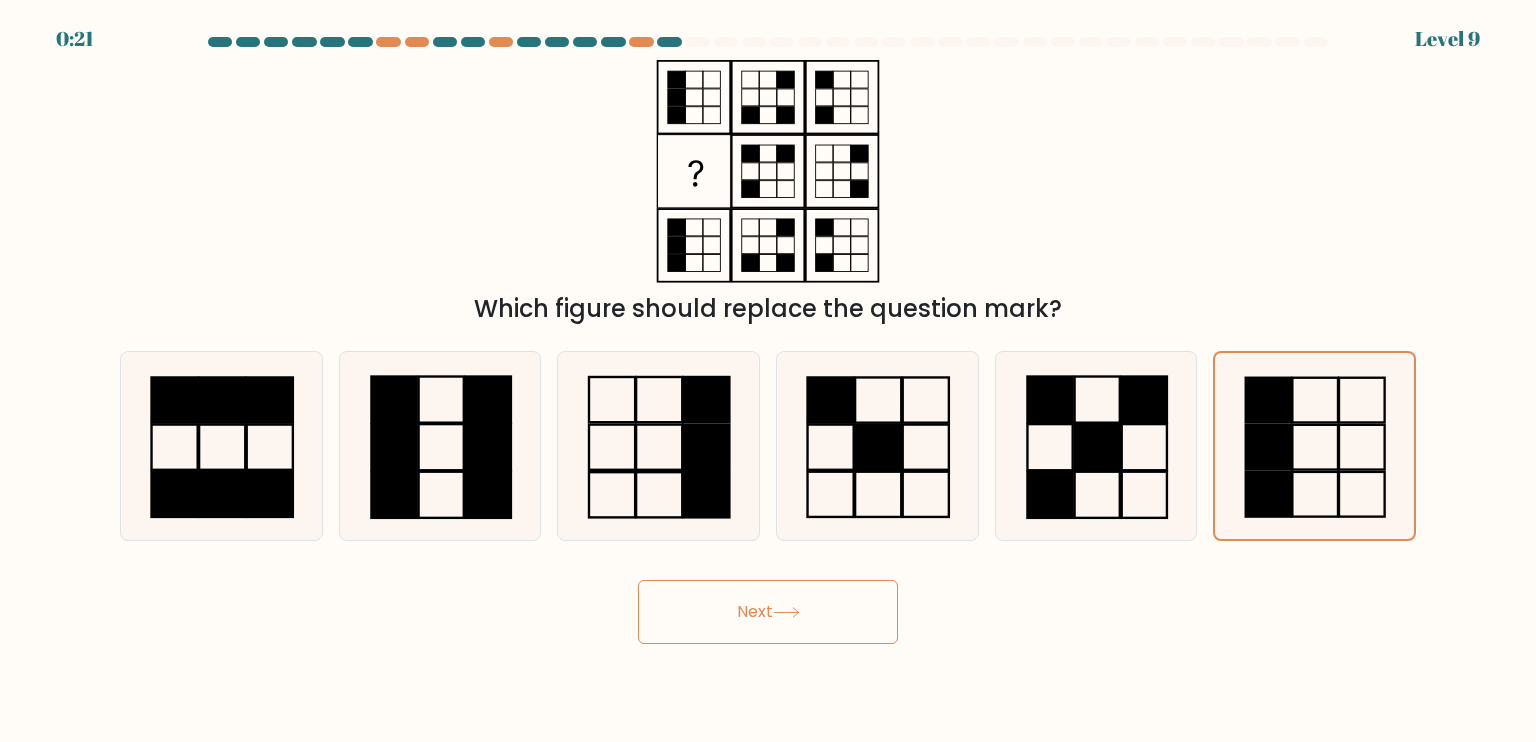 click on "Next" at bounding box center (768, 612) 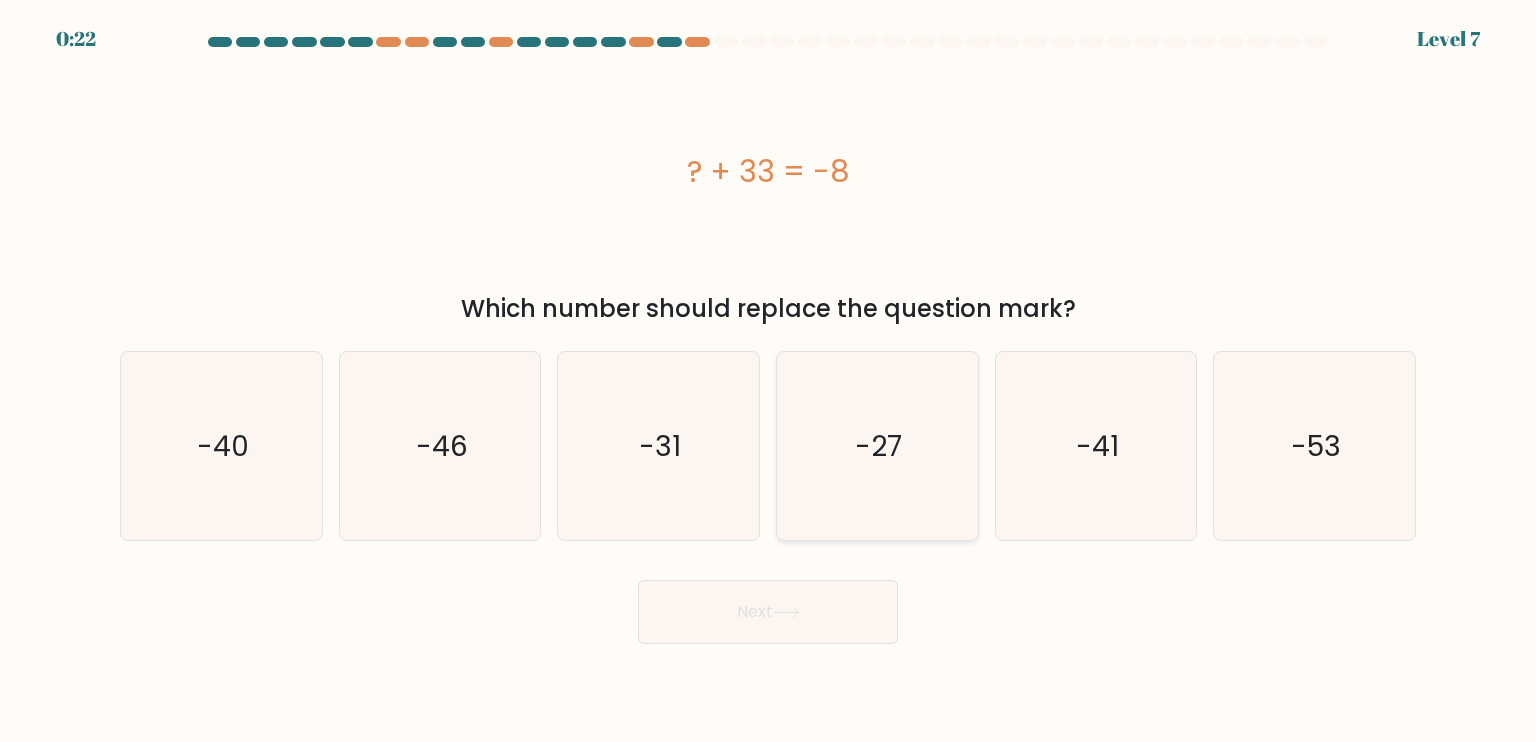click on "-27" at bounding box center [877, 446] 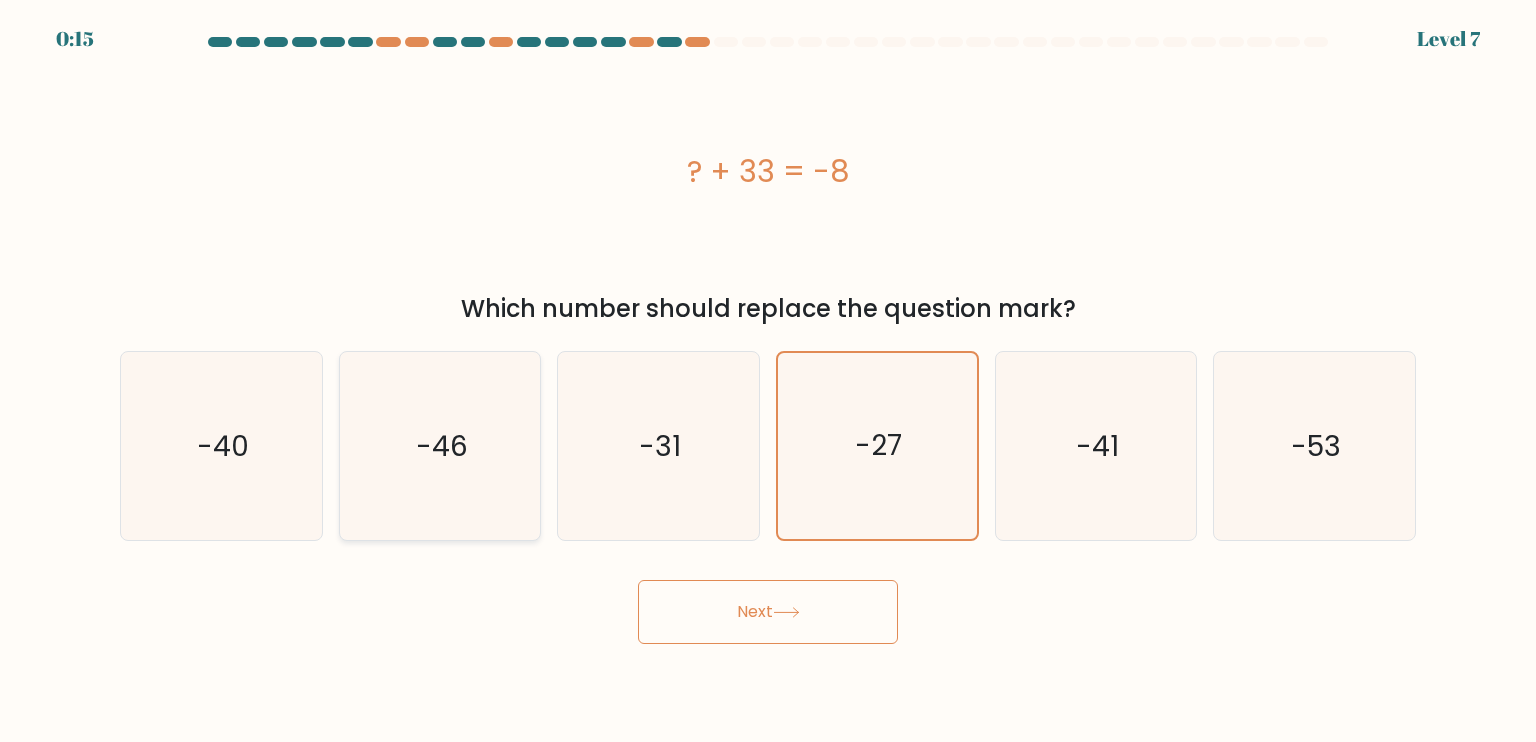 click on "-46" at bounding box center (440, 446) 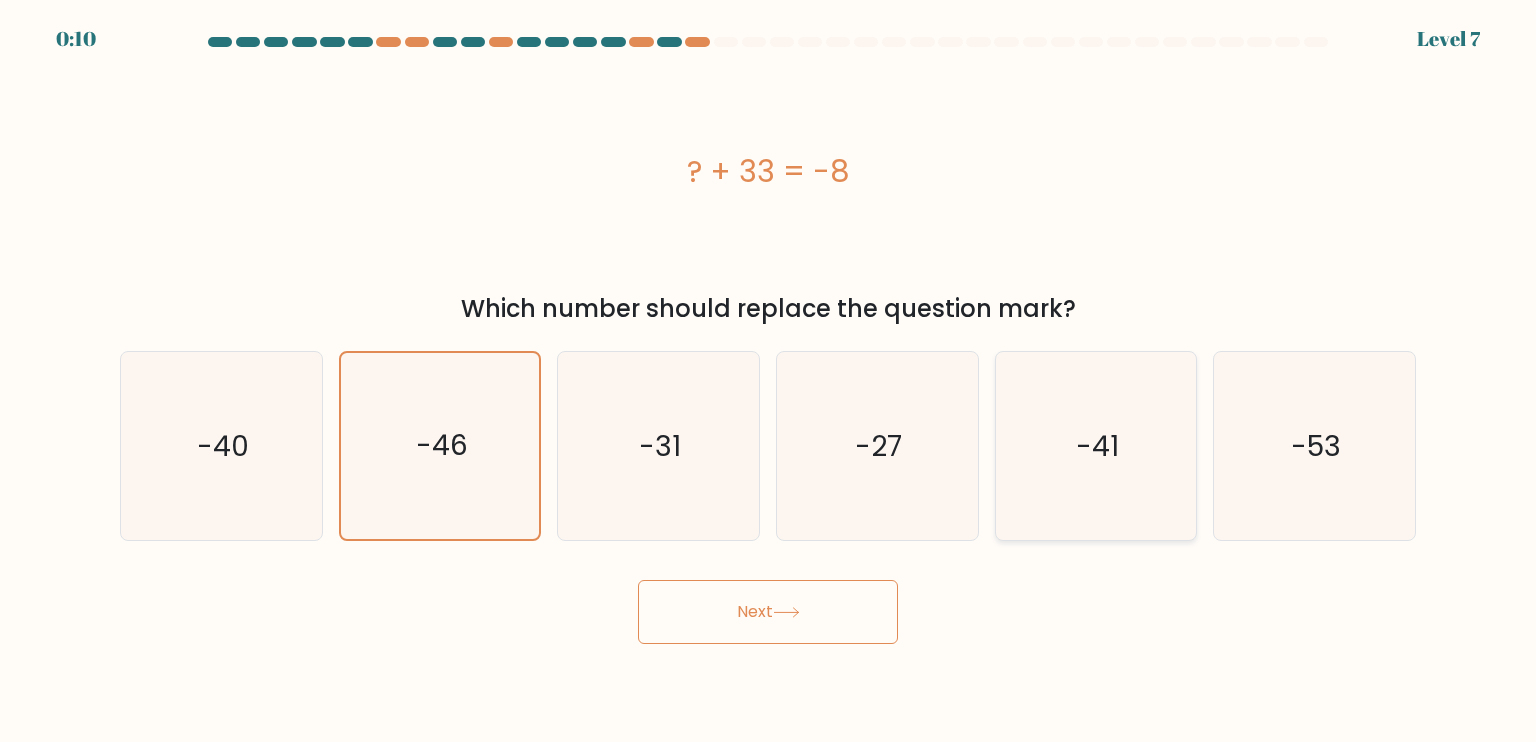 click on "-41" at bounding box center (1096, 446) 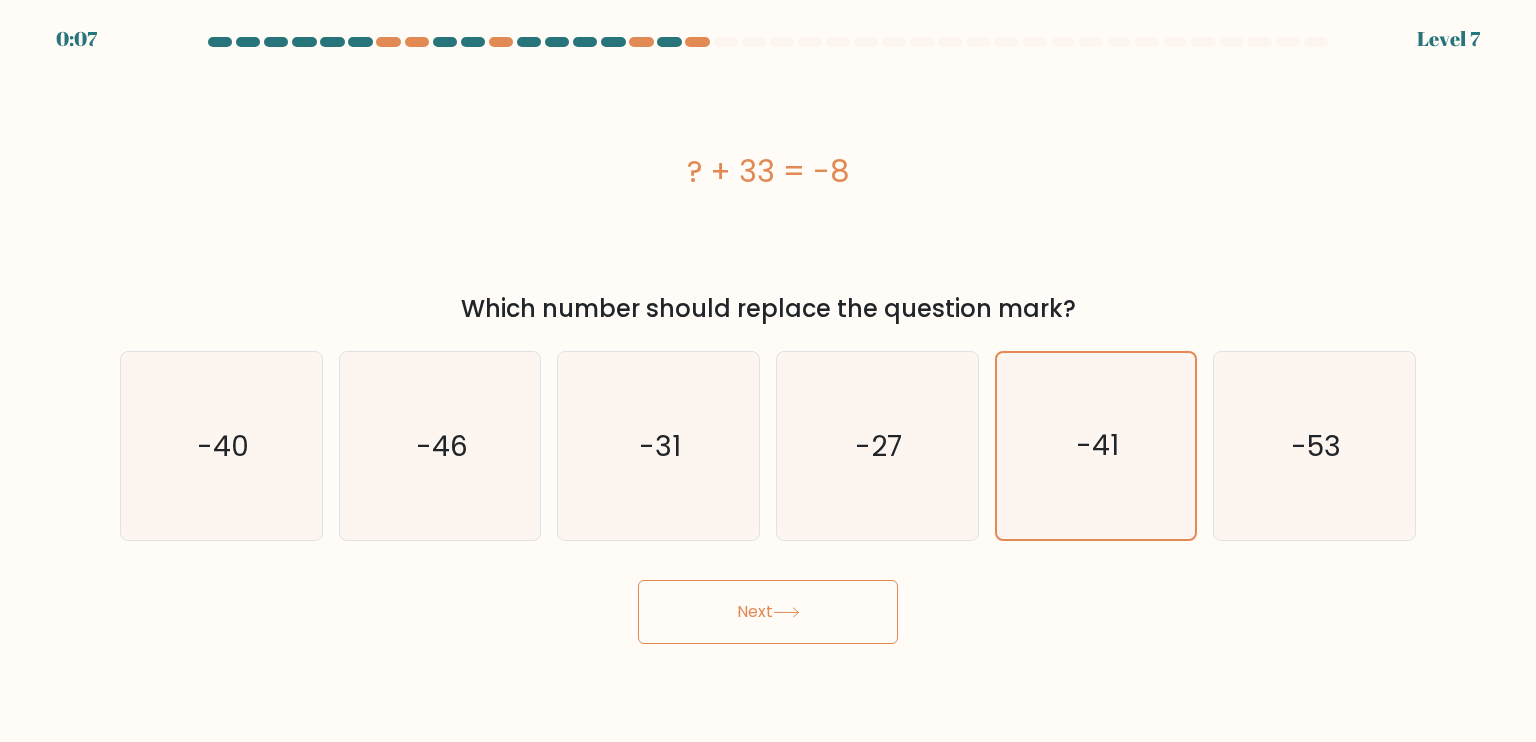 click on "Next" at bounding box center (768, 612) 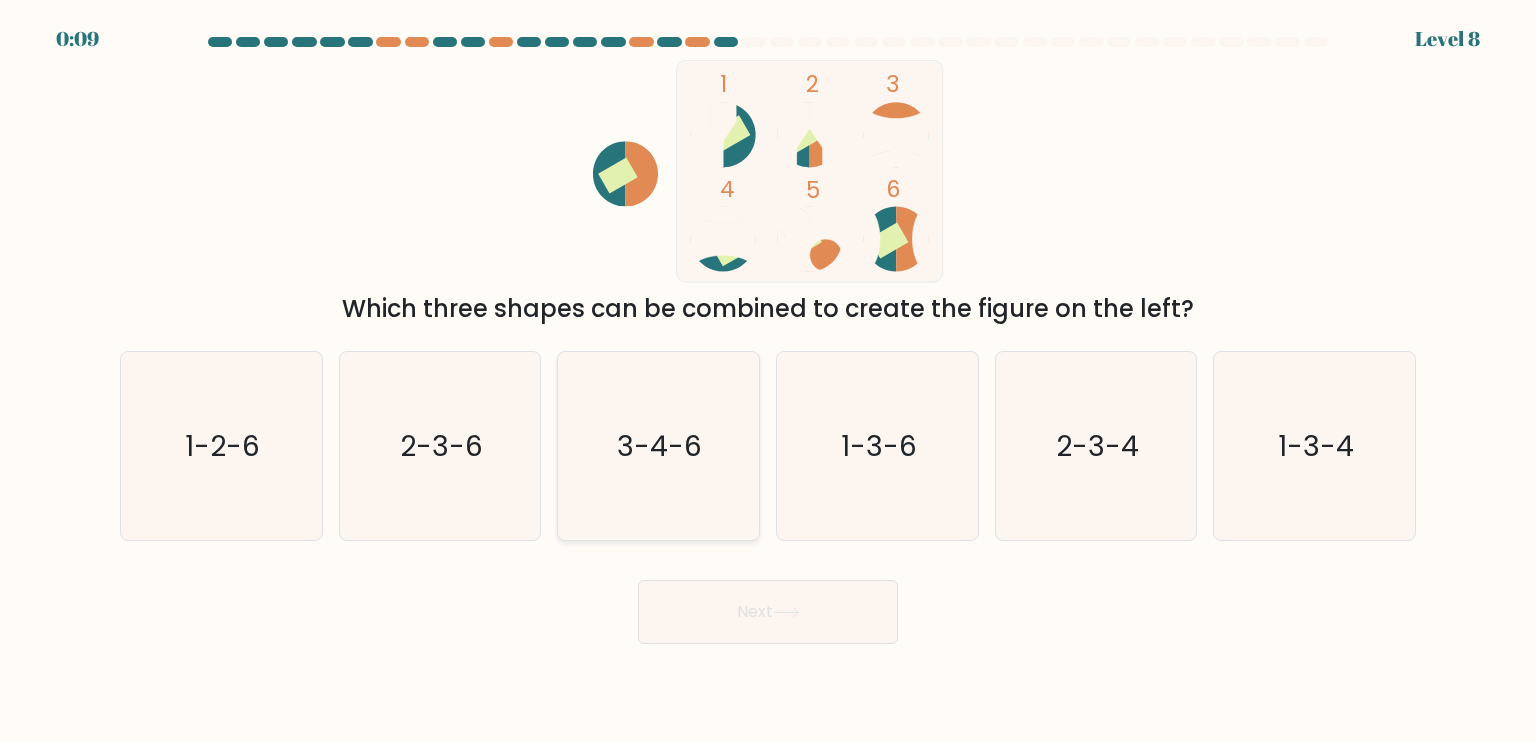 click on "3-4-6" at bounding box center (660, 445) 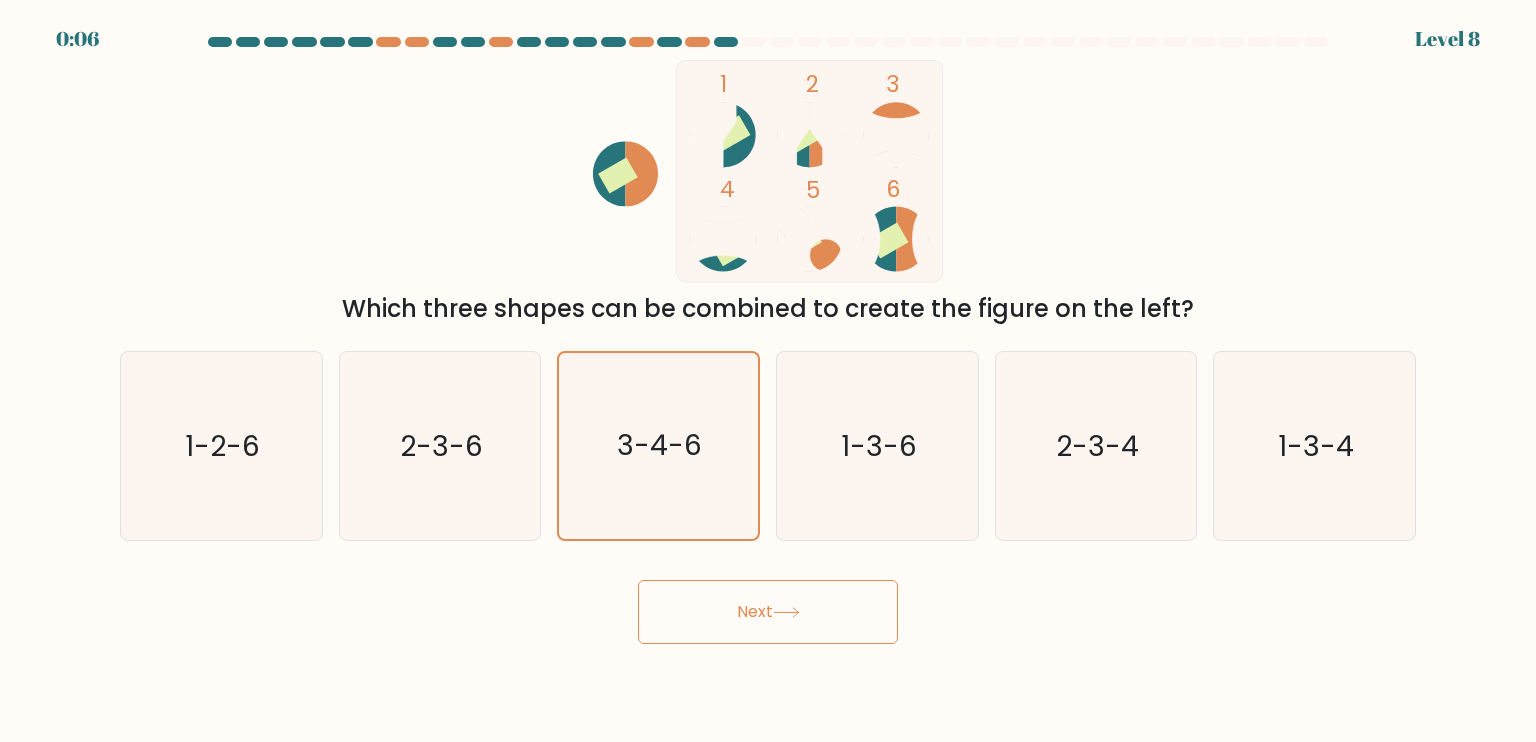 click on "Next" at bounding box center (768, 612) 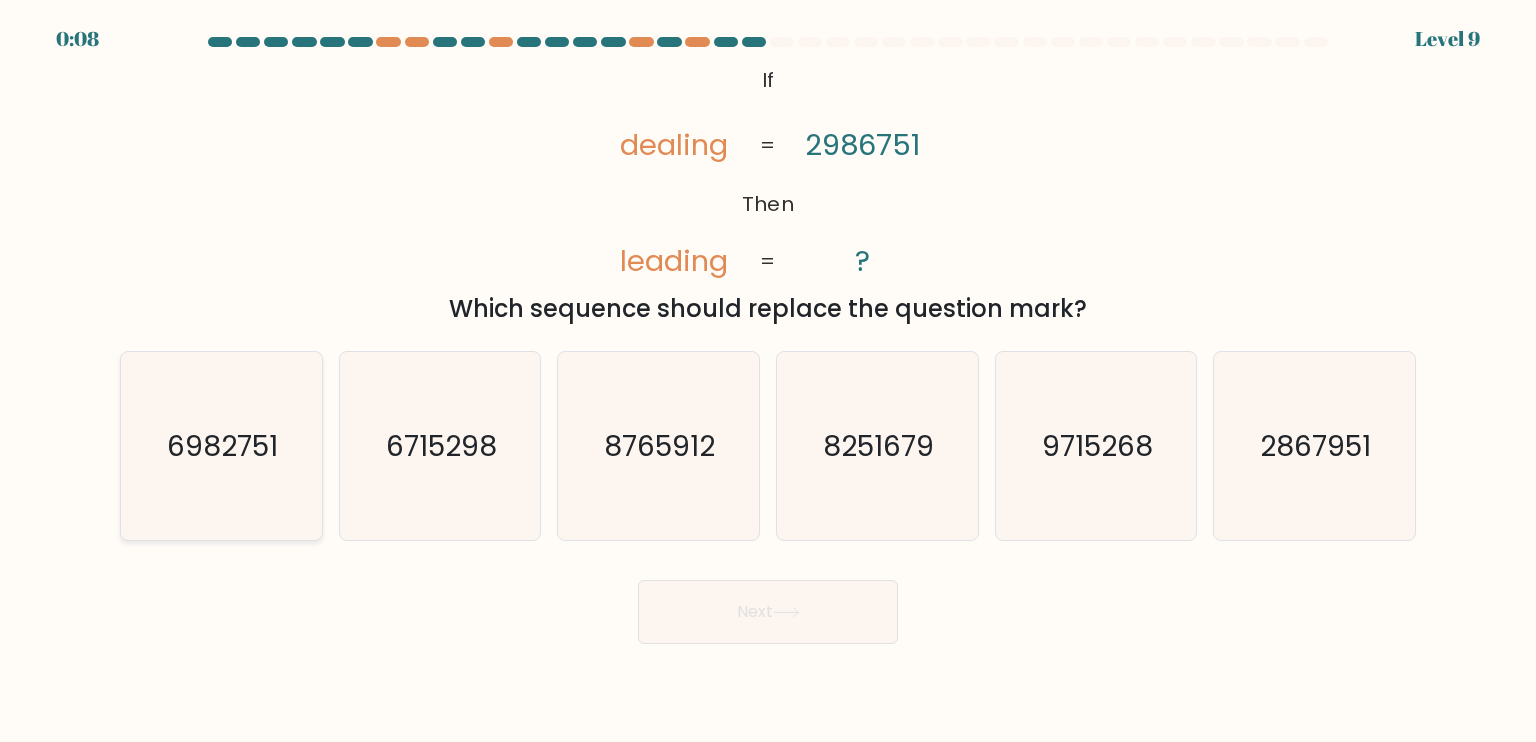 click on "6982751" at bounding box center [221, 446] 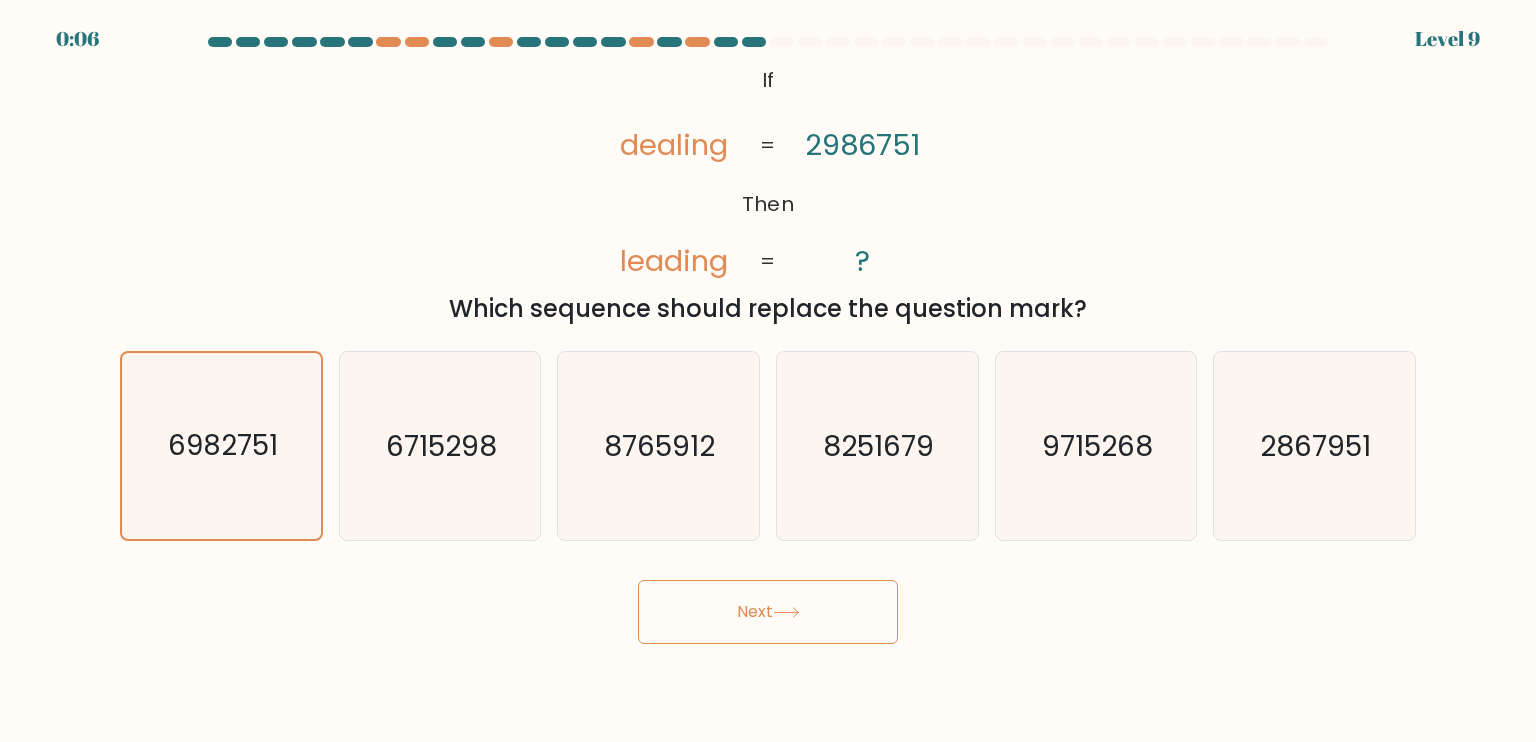 click on "Next" at bounding box center (768, 612) 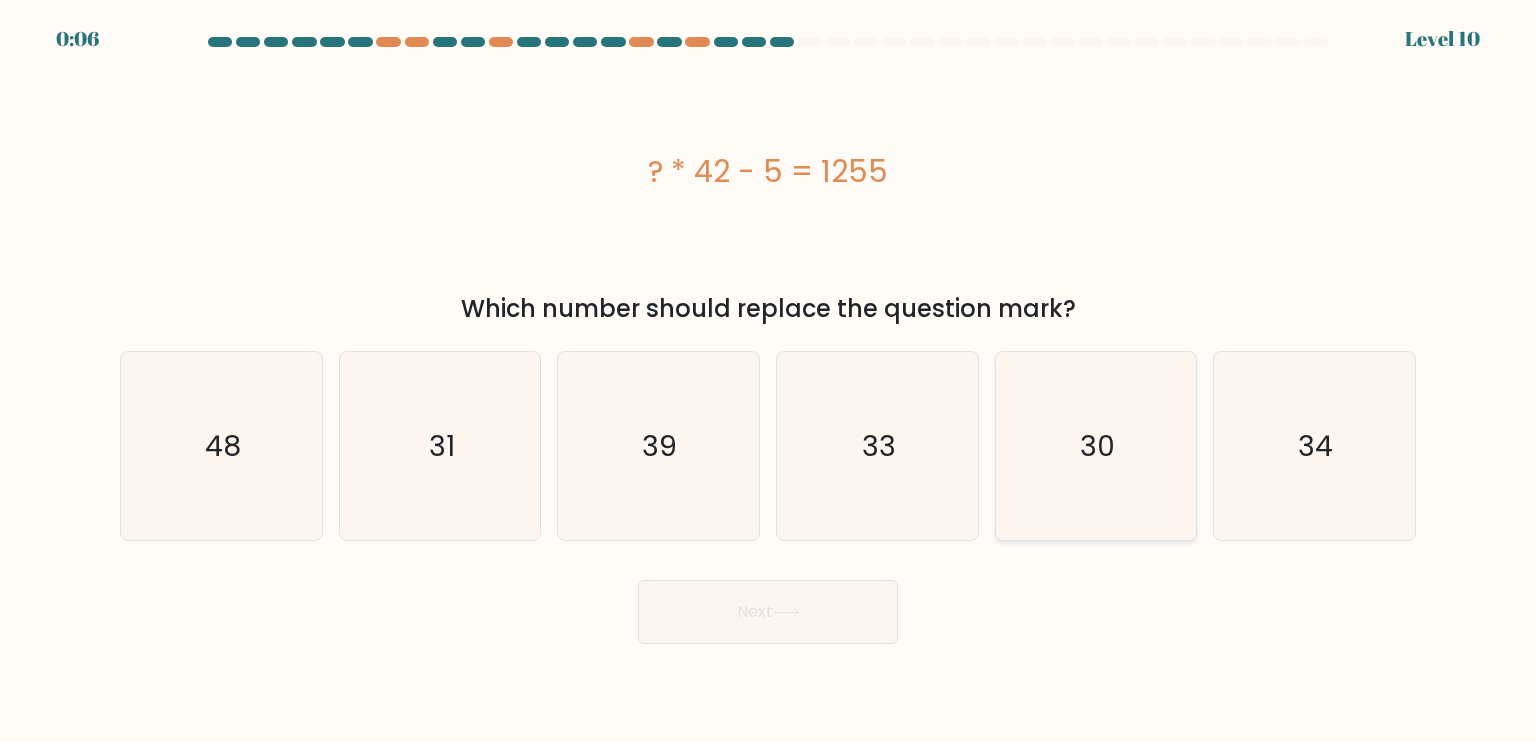 click on "30" at bounding box center (1096, 446) 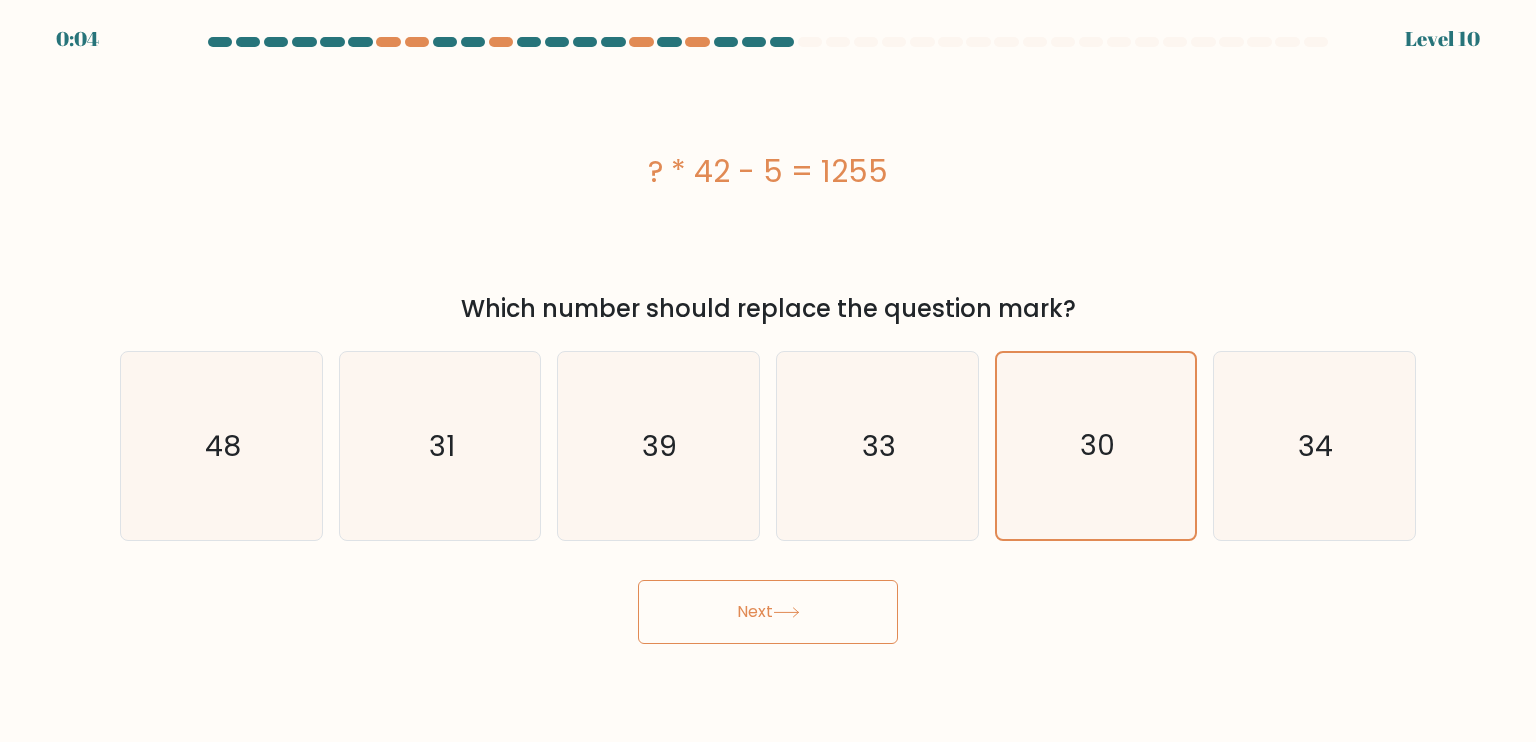 click on "Next" at bounding box center [768, 612] 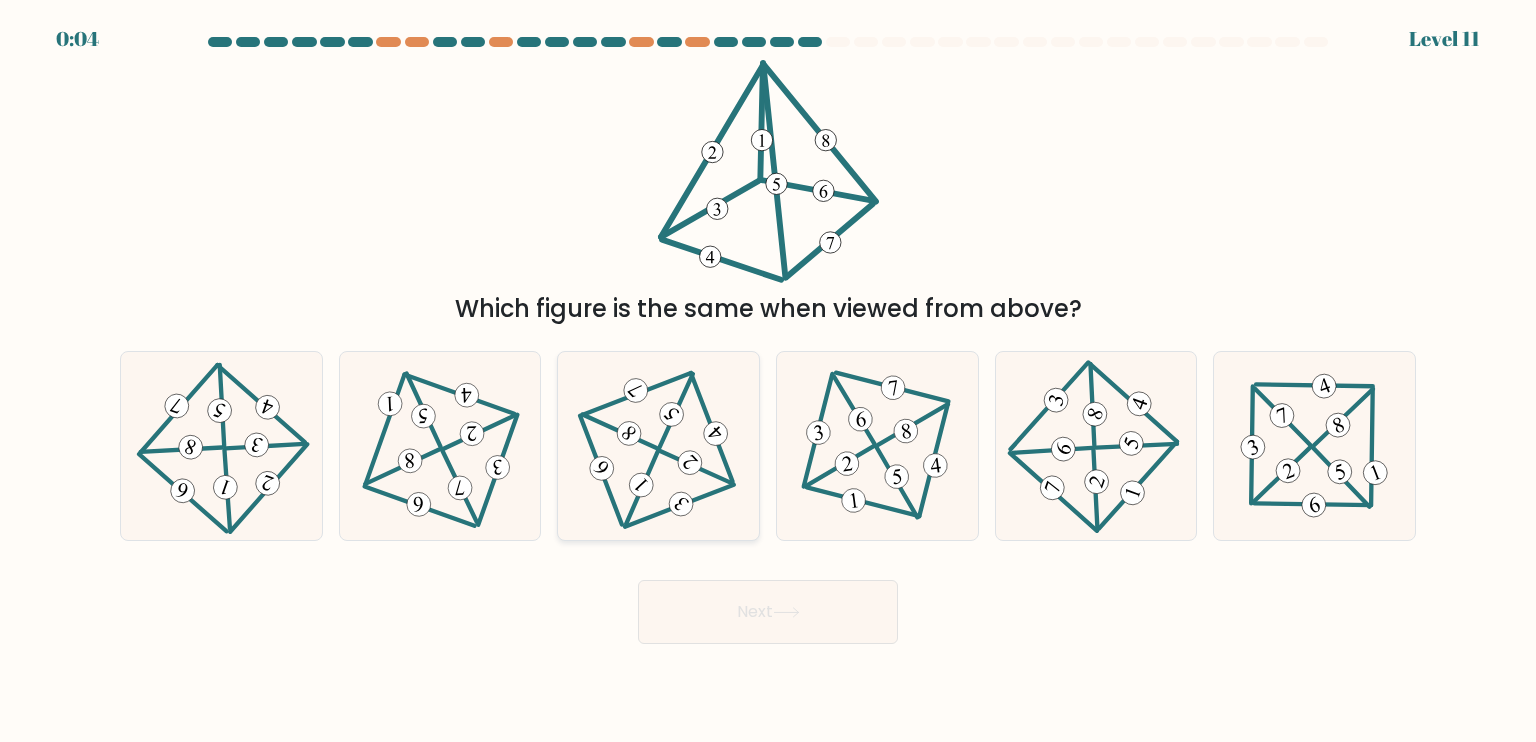 click at bounding box center (659, 445) 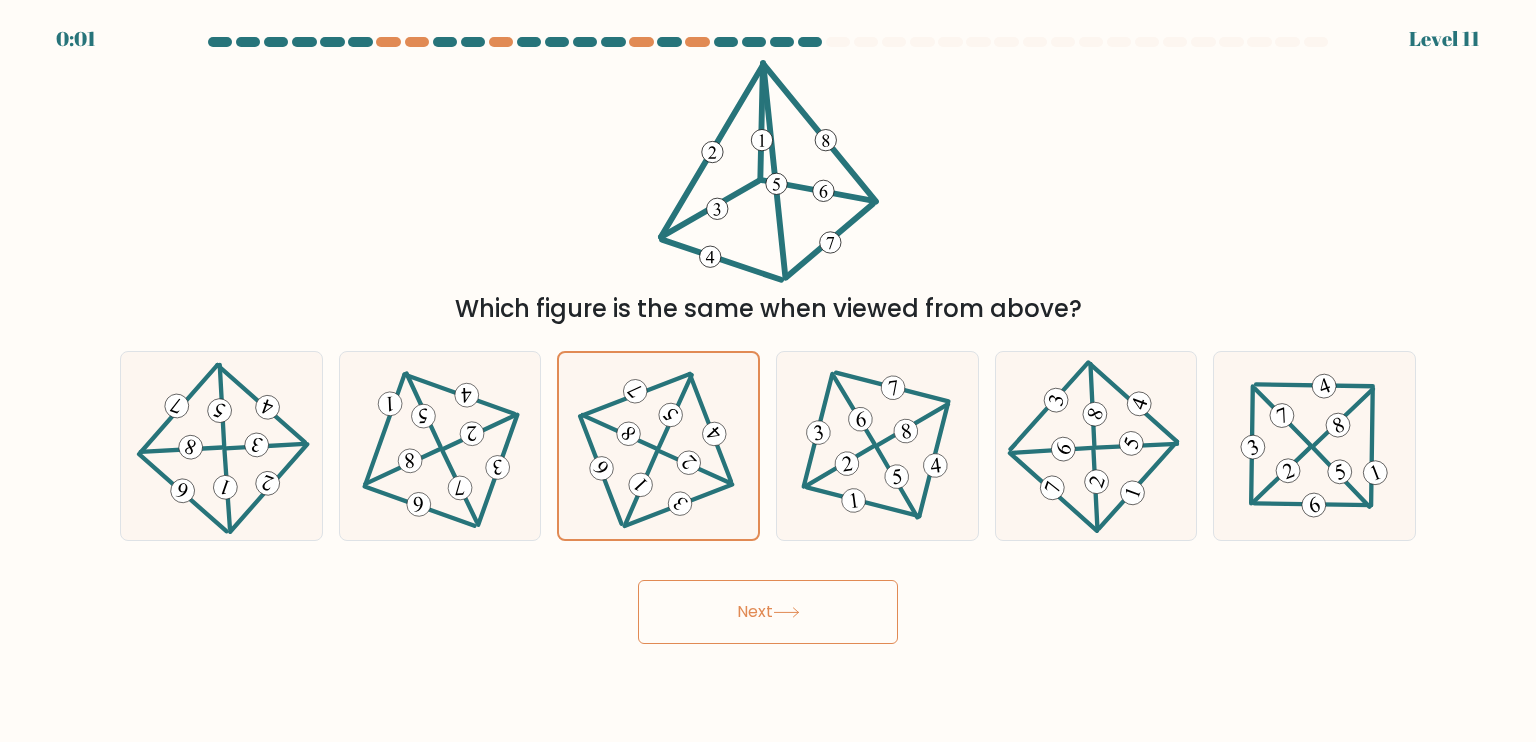click on "Next" at bounding box center (768, 612) 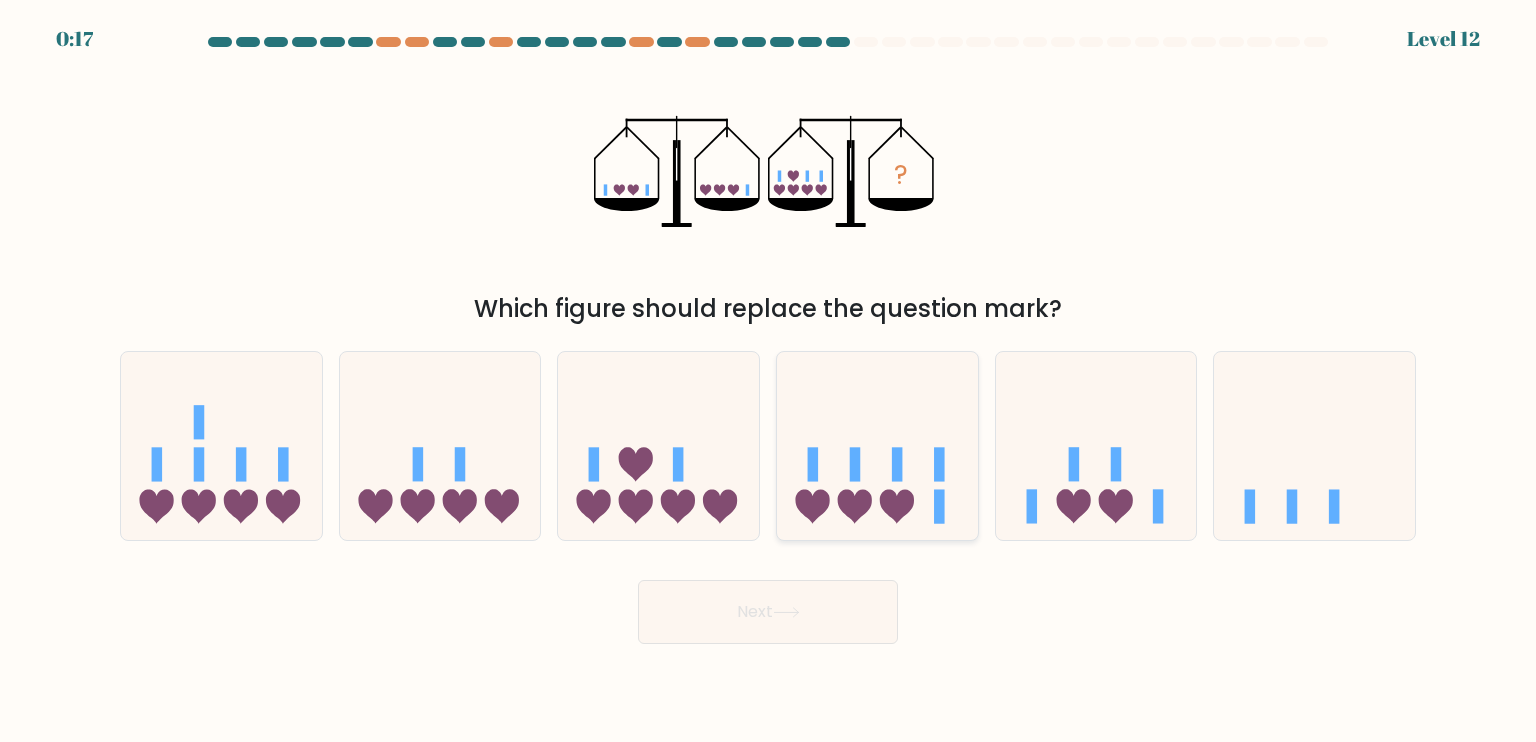 click at bounding box center [877, 446] 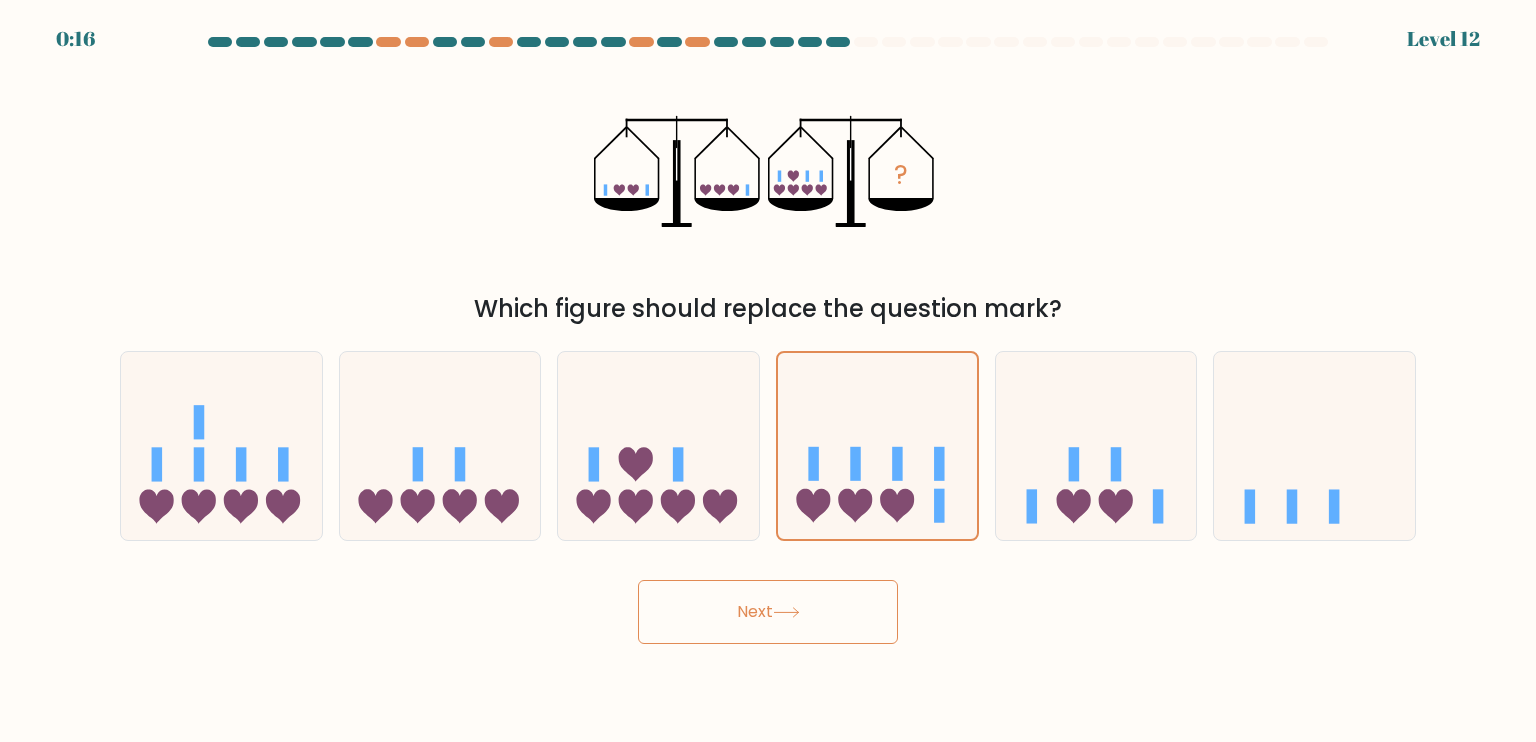 click on "Next" at bounding box center (768, 612) 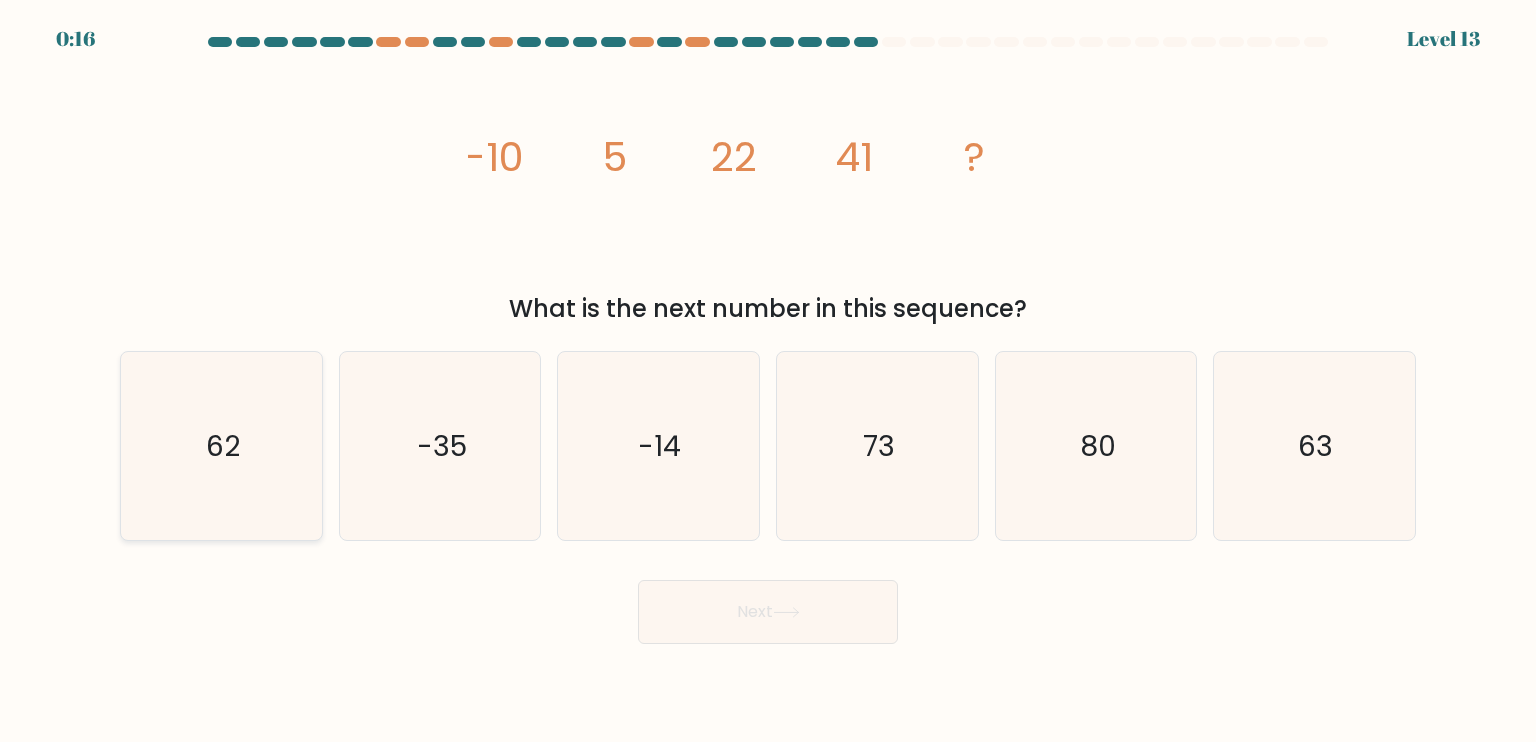 click on "62" at bounding box center (221, 446) 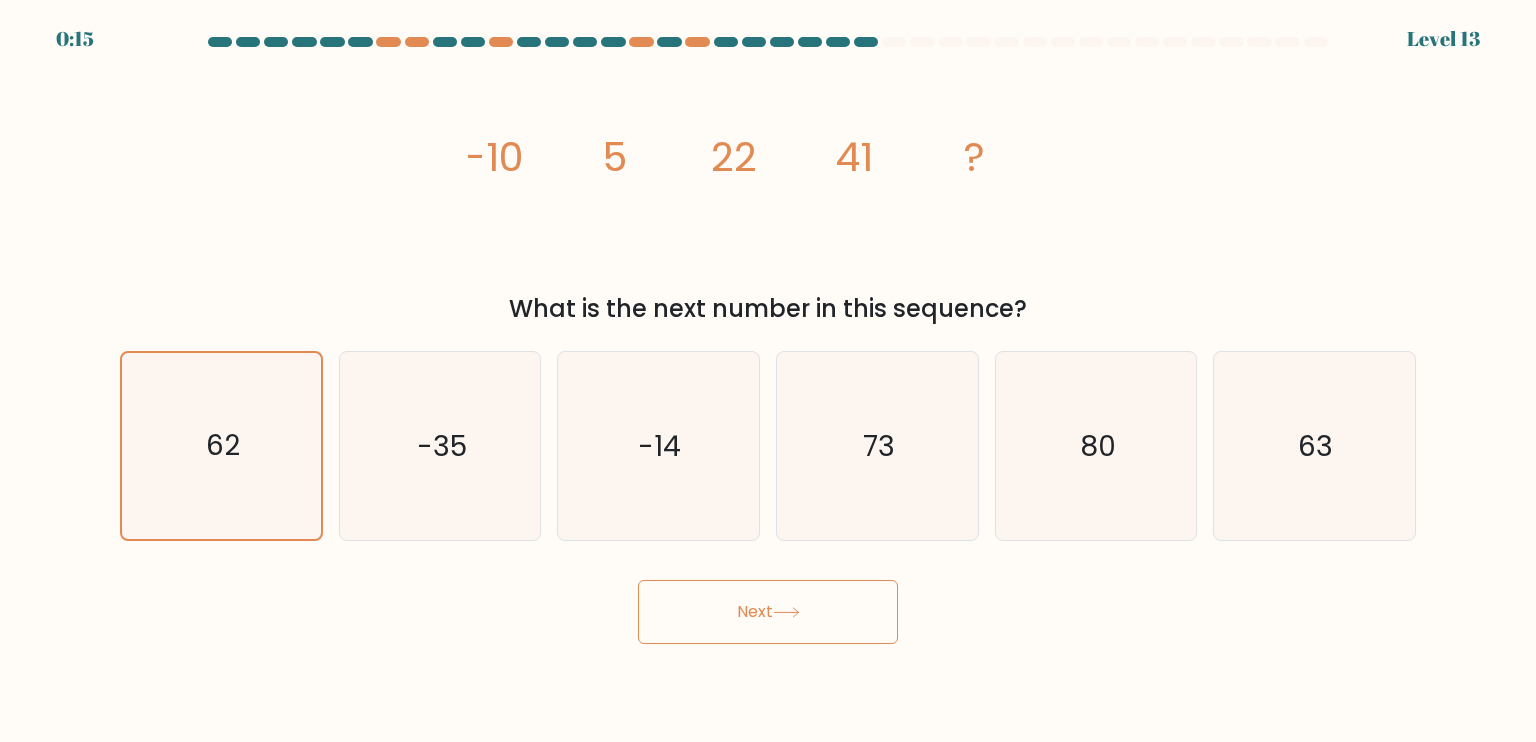 click on "Next" at bounding box center [768, 612] 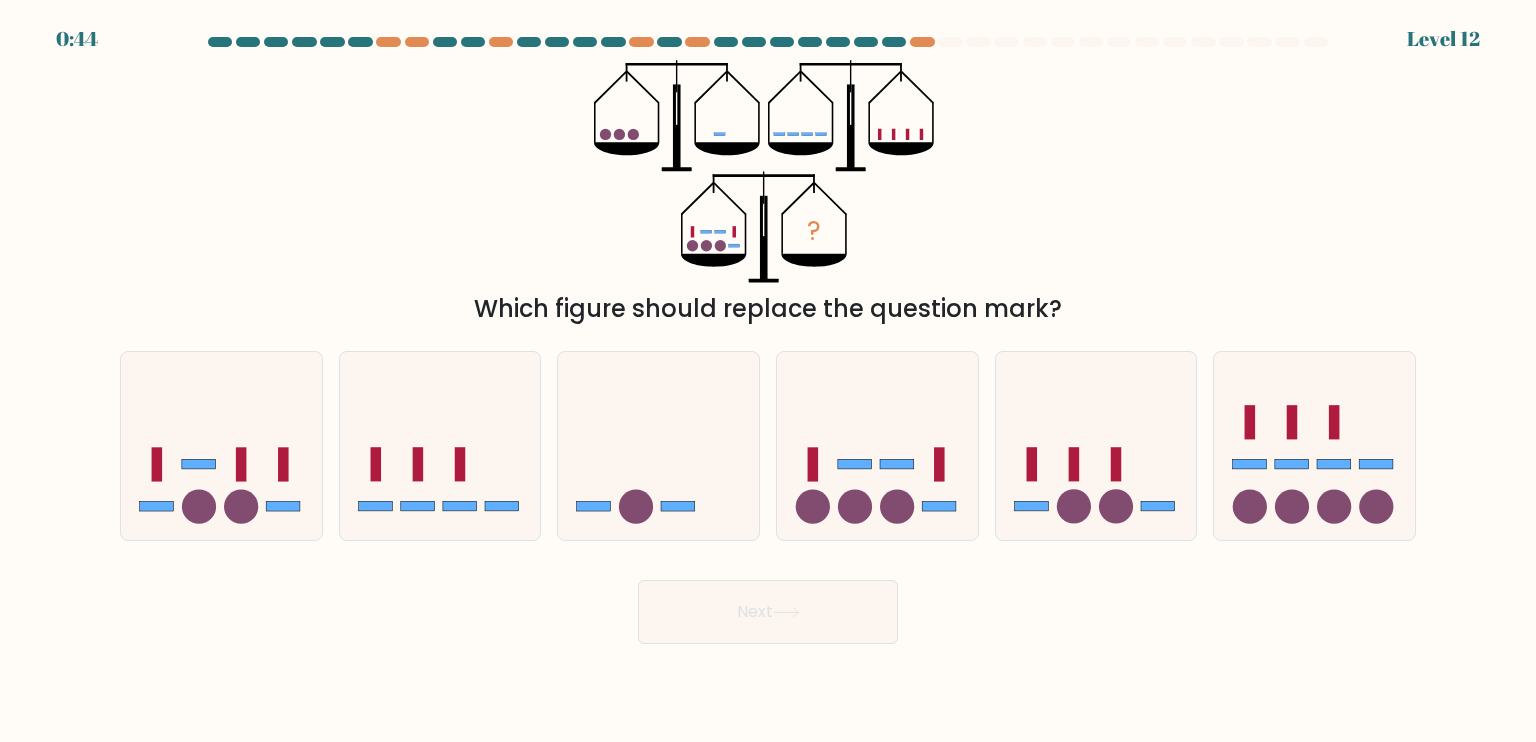 scroll, scrollTop: 0, scrollLeft: 0, axis: both 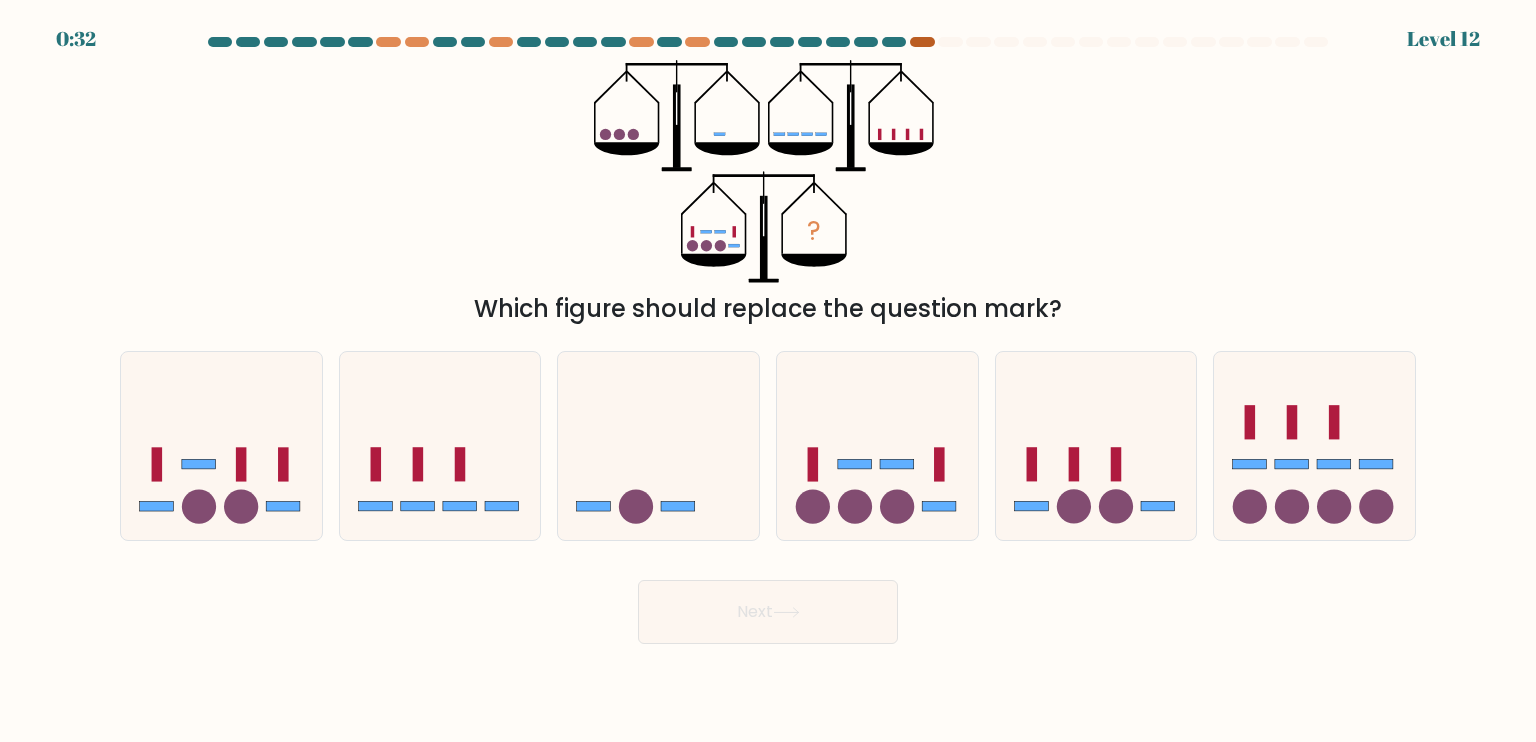 click at bounding box center [922, 42] 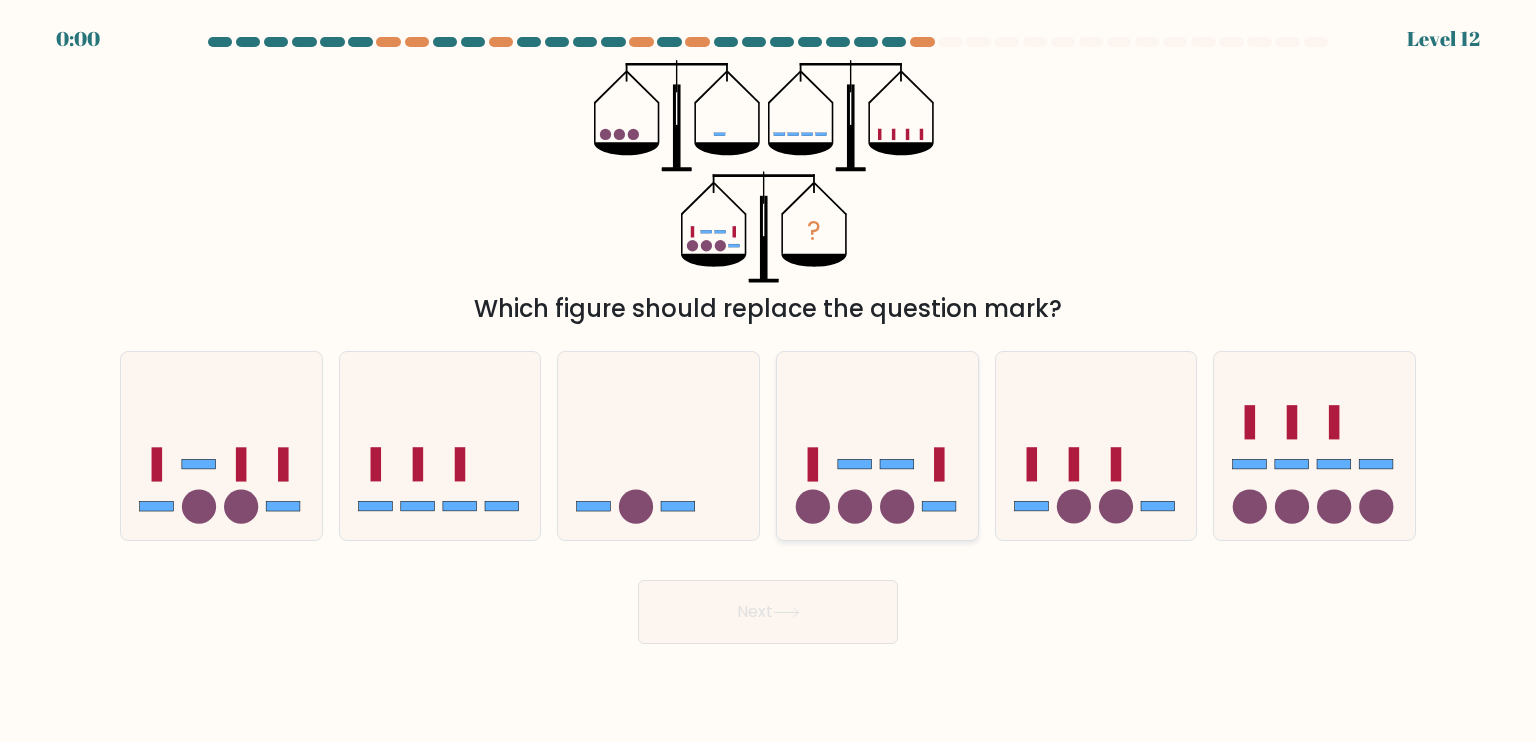 click at bounding box center (877, 446) 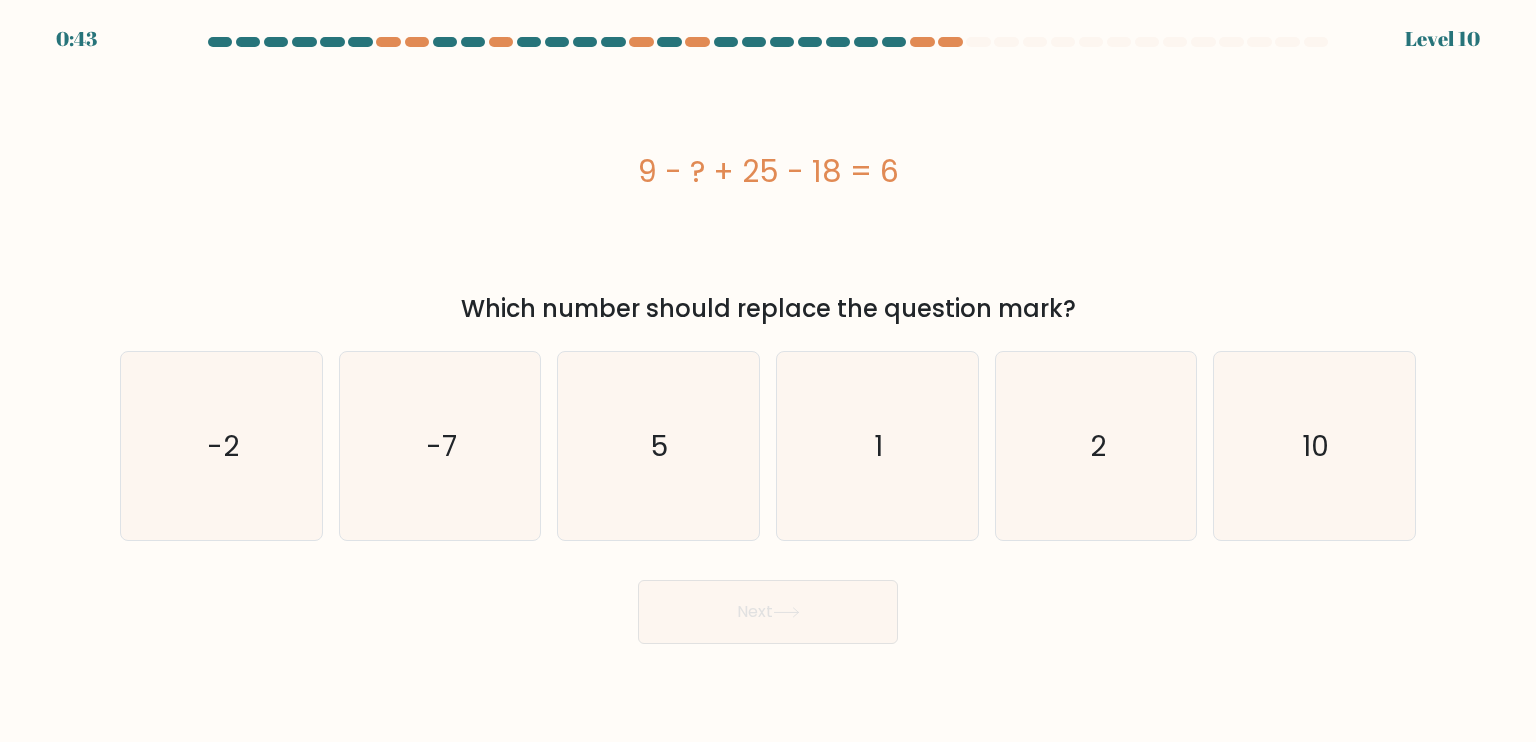 scroll, scrollTop: 0, scrollLeft: 0, axis: both 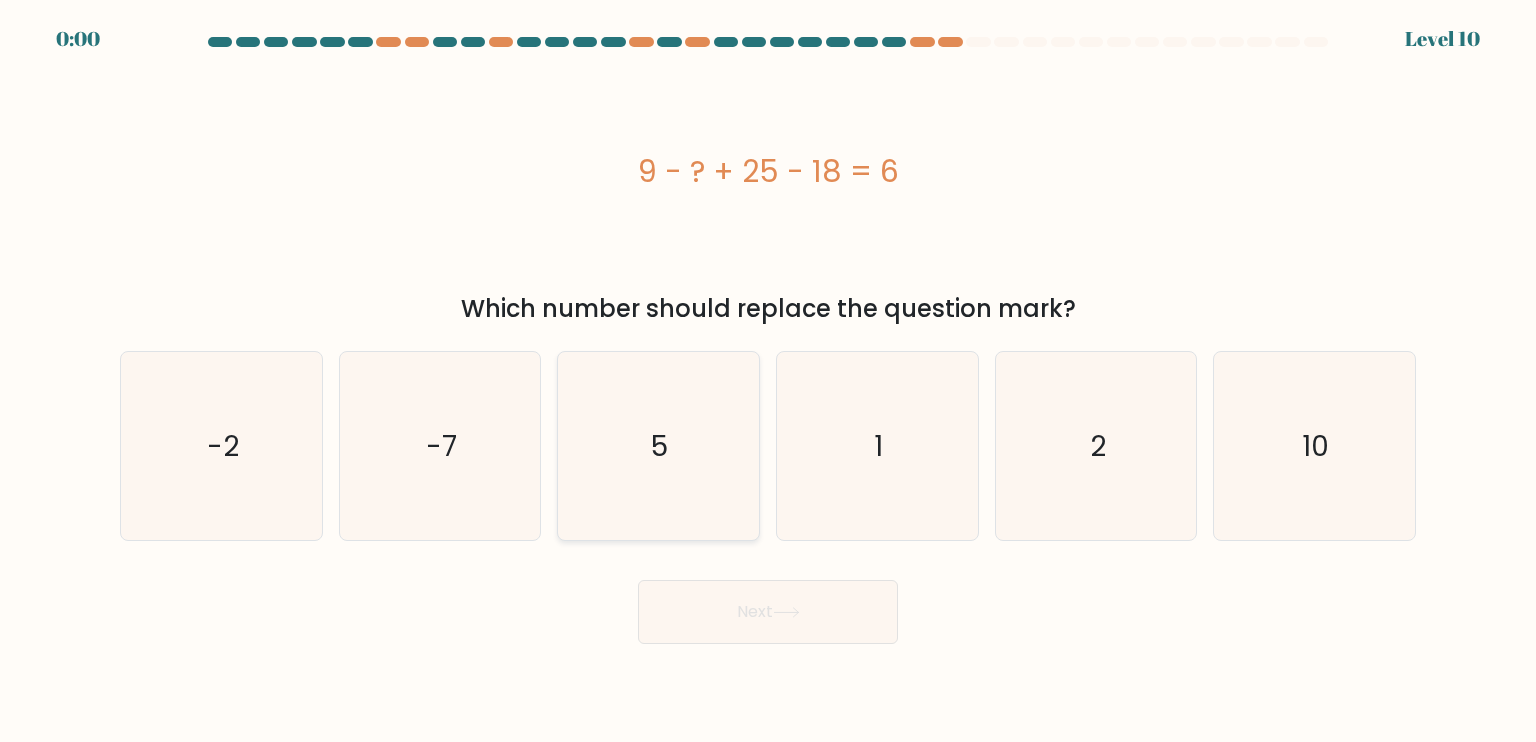 click on "5" at bounding box center (658, 446) 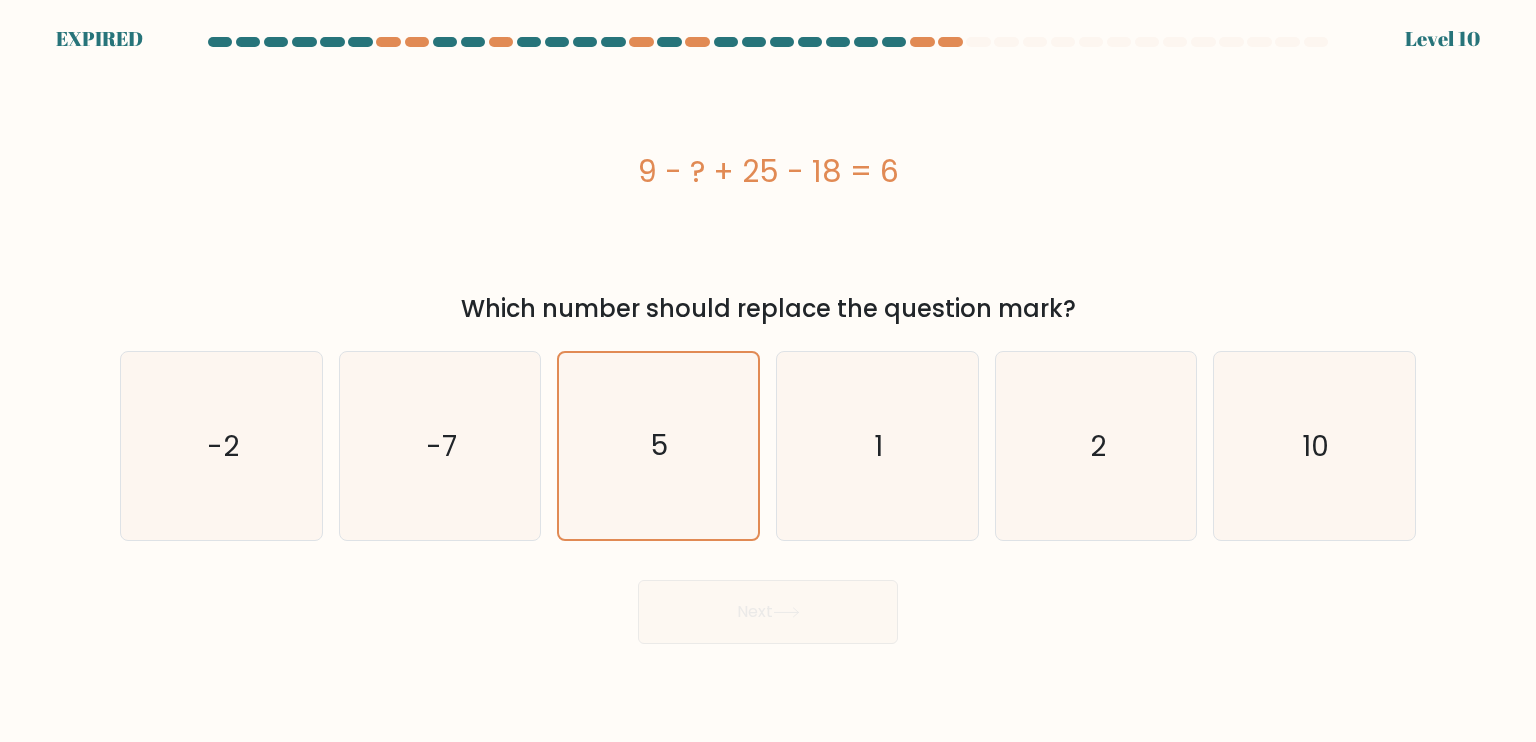 click on "Next" at bounding box center (768, 604) 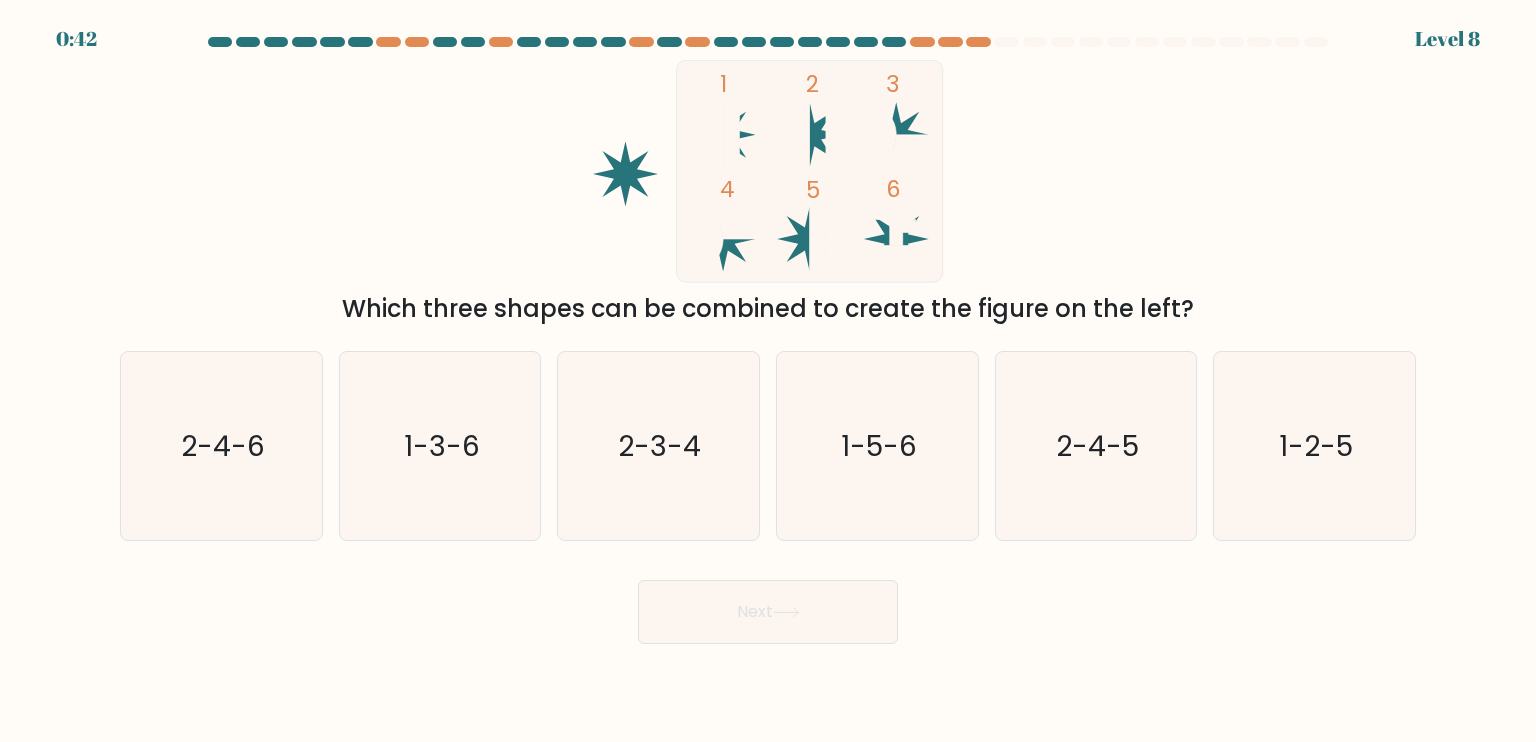 scroll, scrollTop: 0, scrollLeft: 0, axis: both 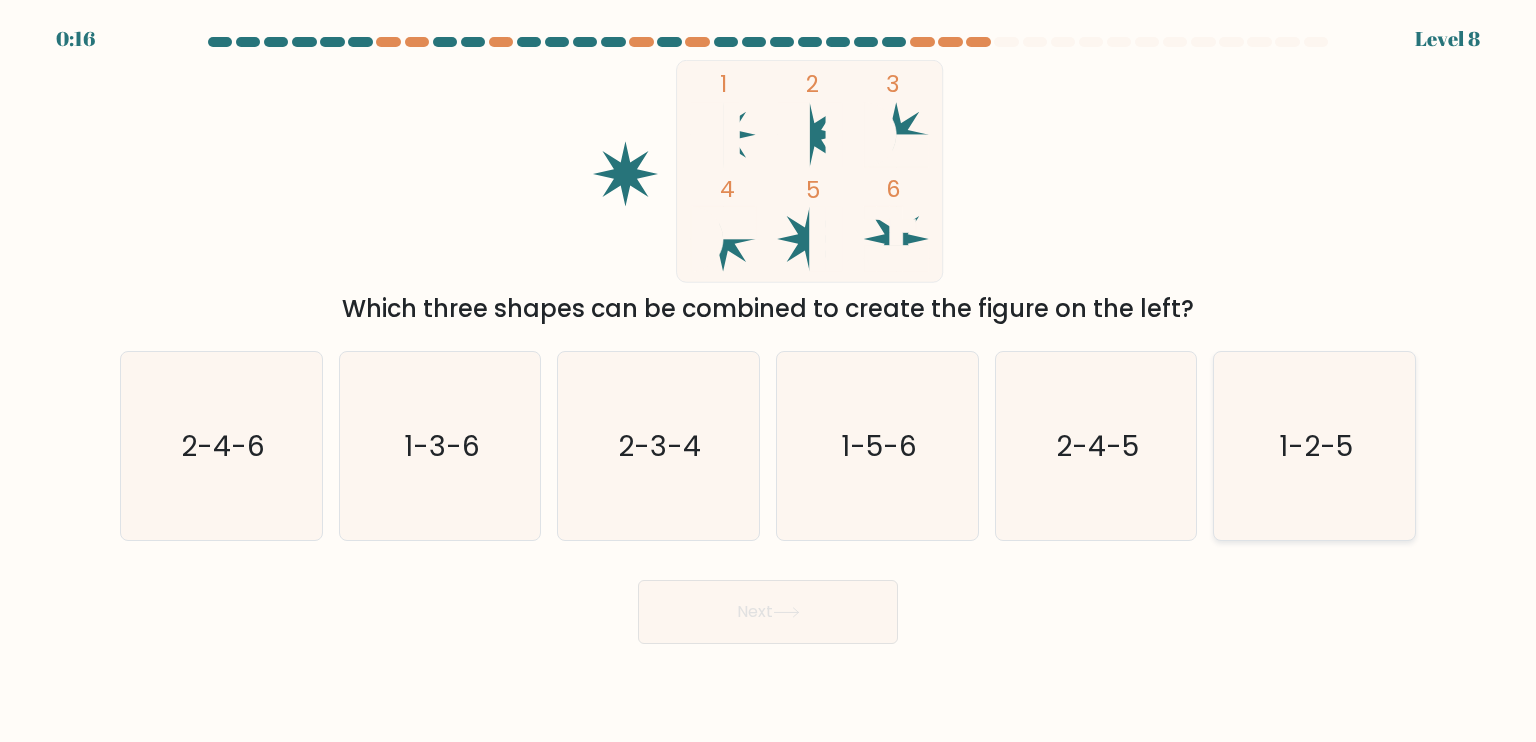 click on "1-2-5" at bounding box center [1314, 446] 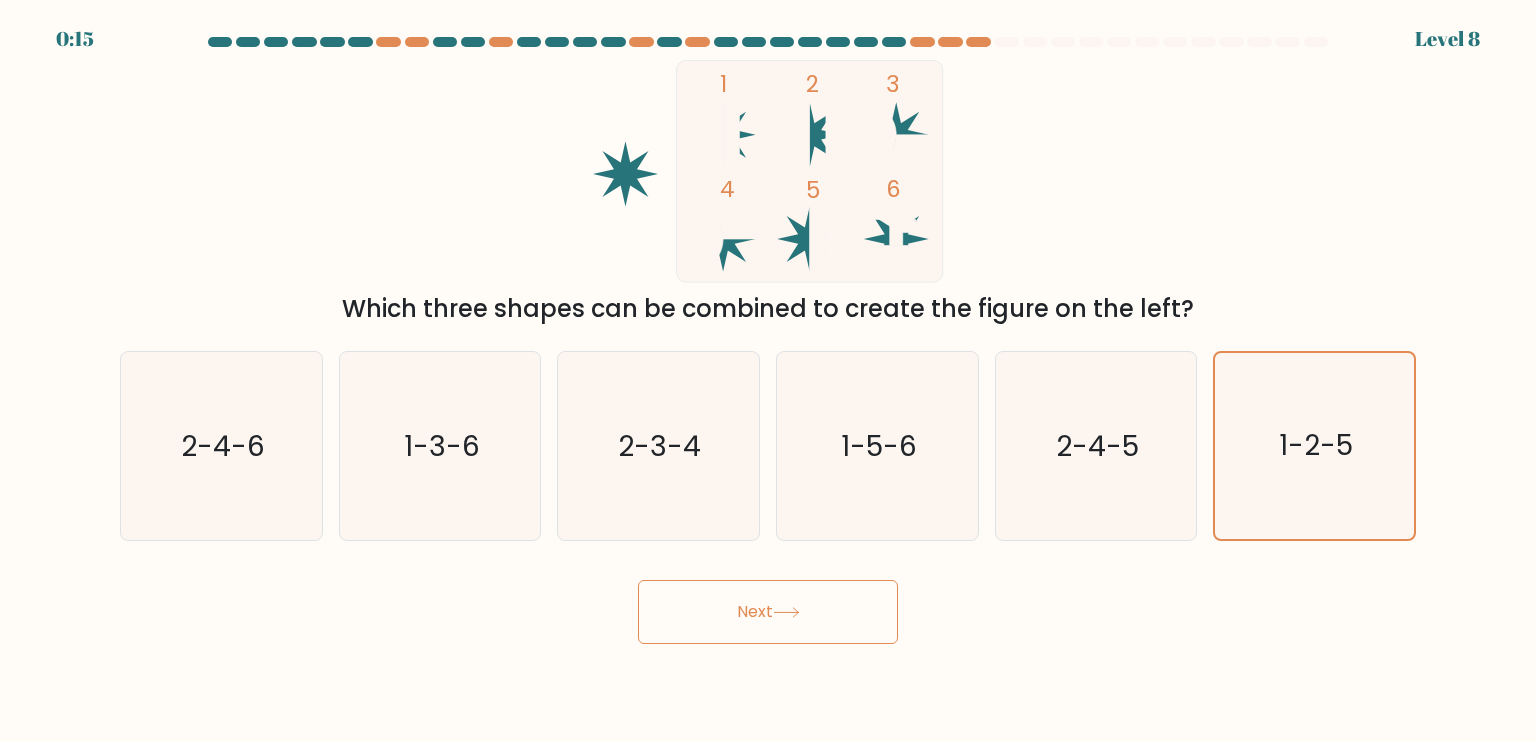 click at bounding box center (786, 612) 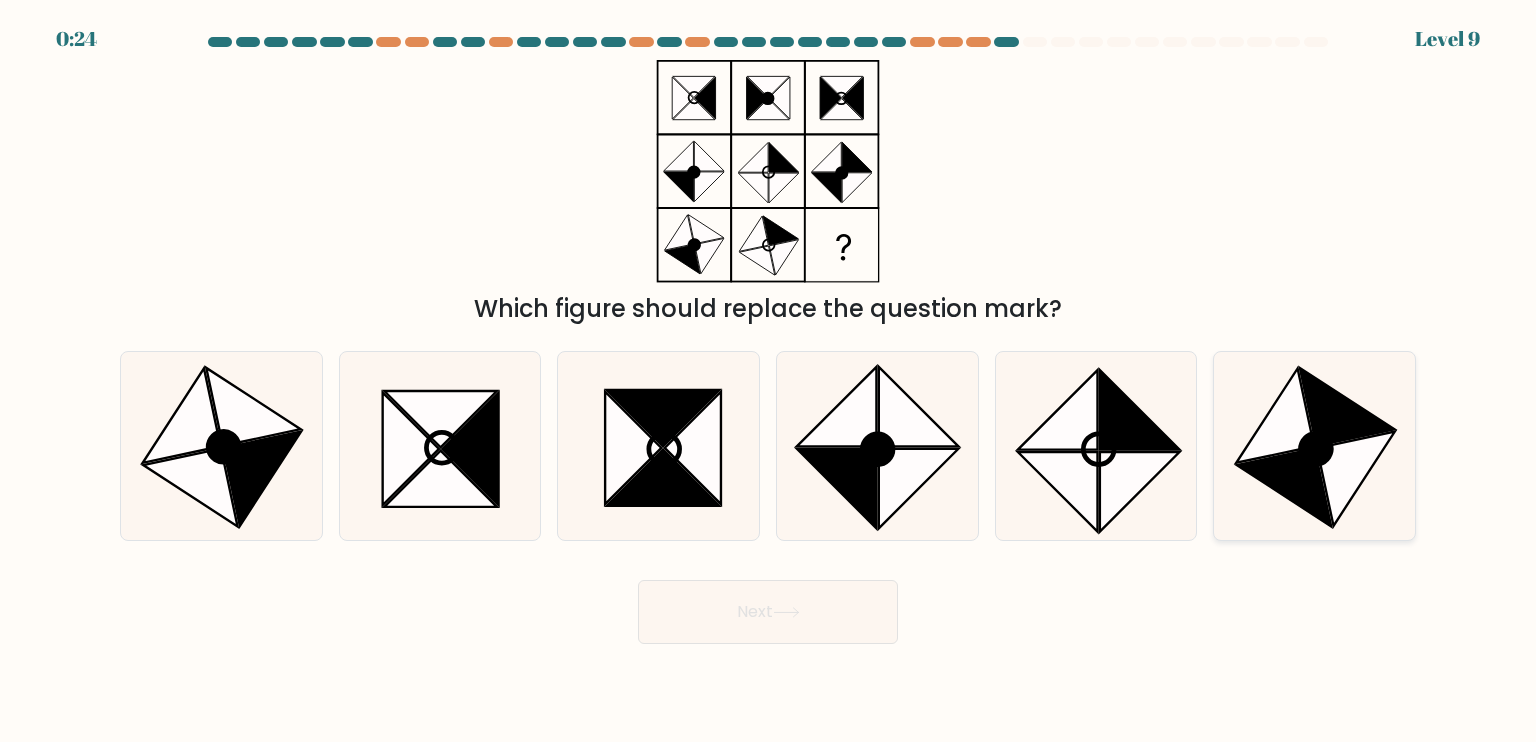 click at bounding box center (1314, 446) 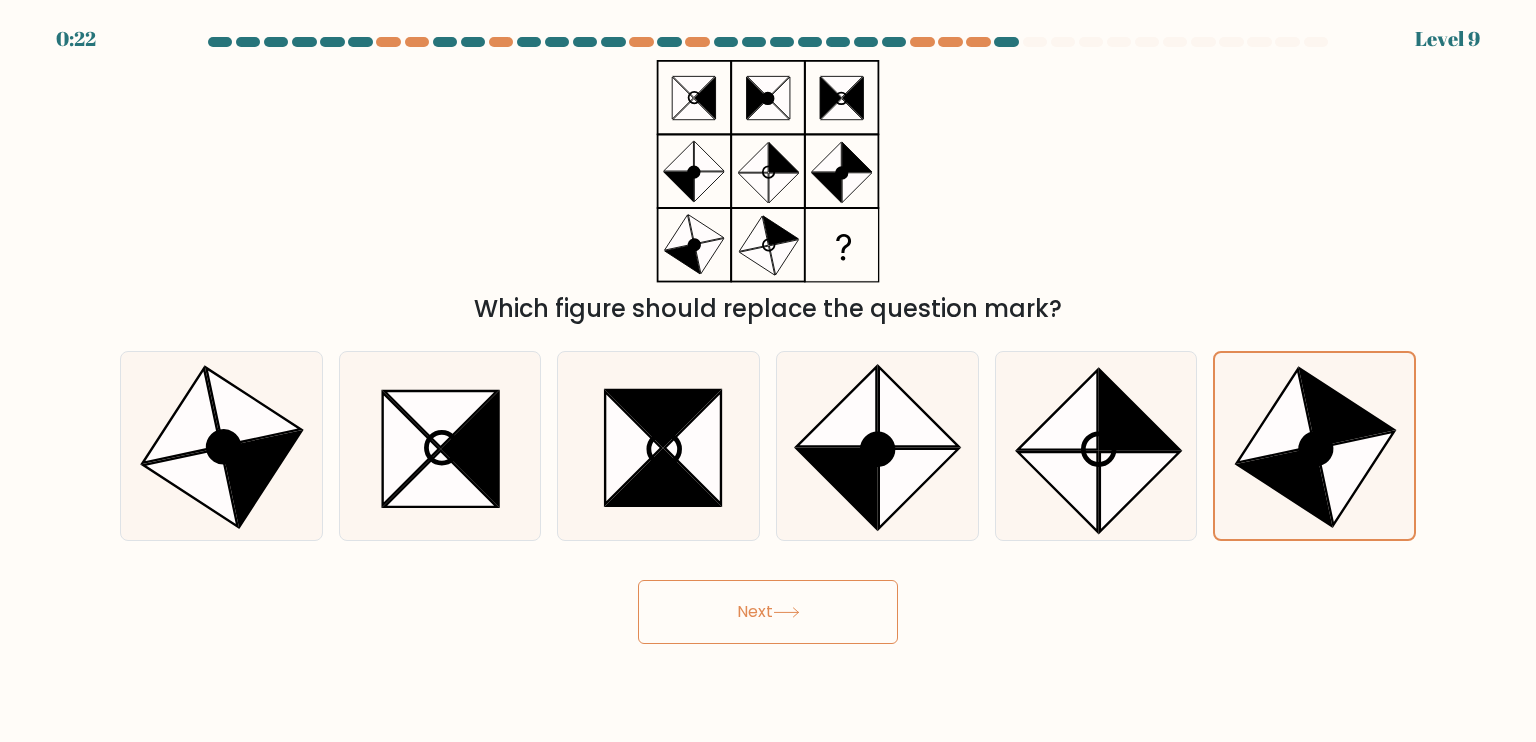 click at bounding box center (786, 612) 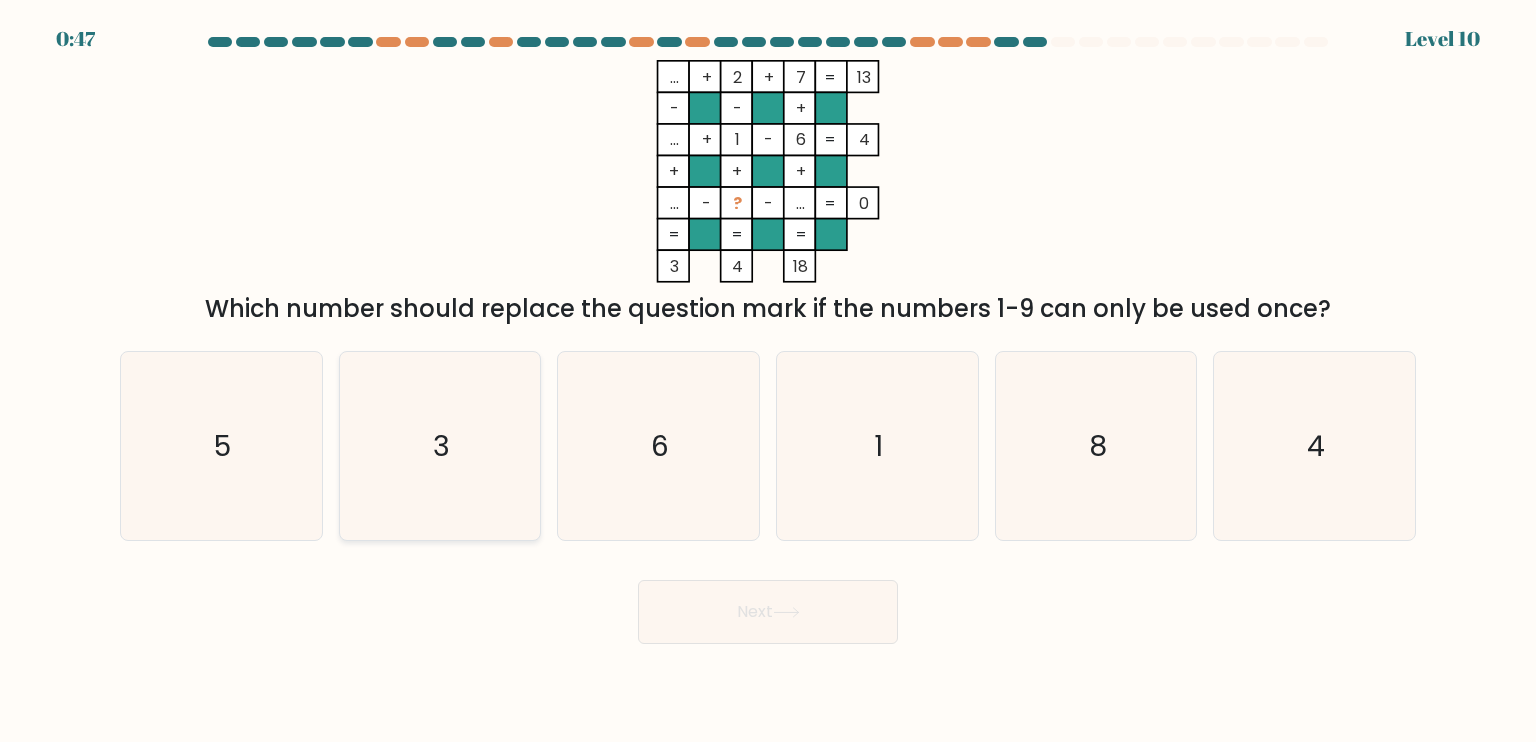 click on "3" at bounding box center [440, 446] 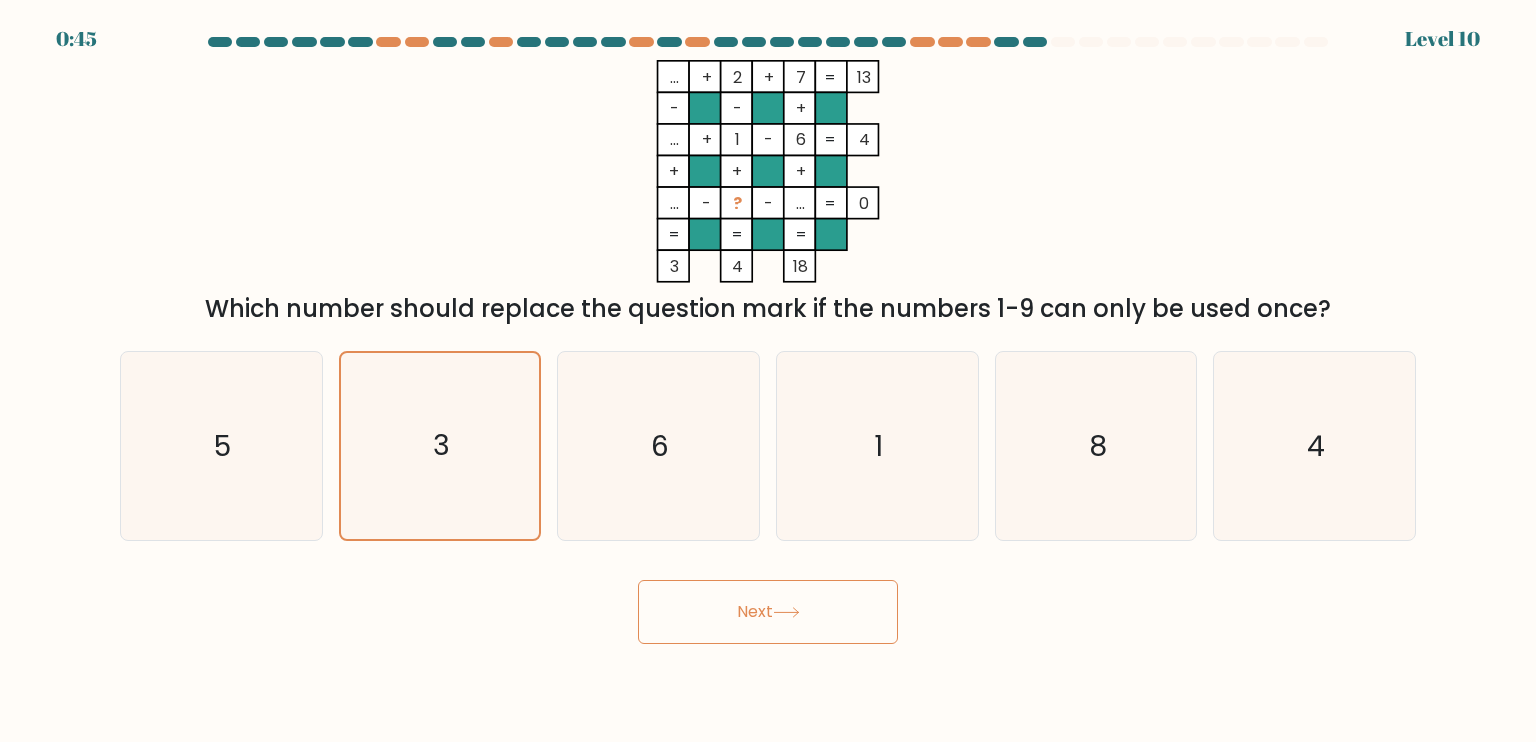 click at bounding box center (786, 612) 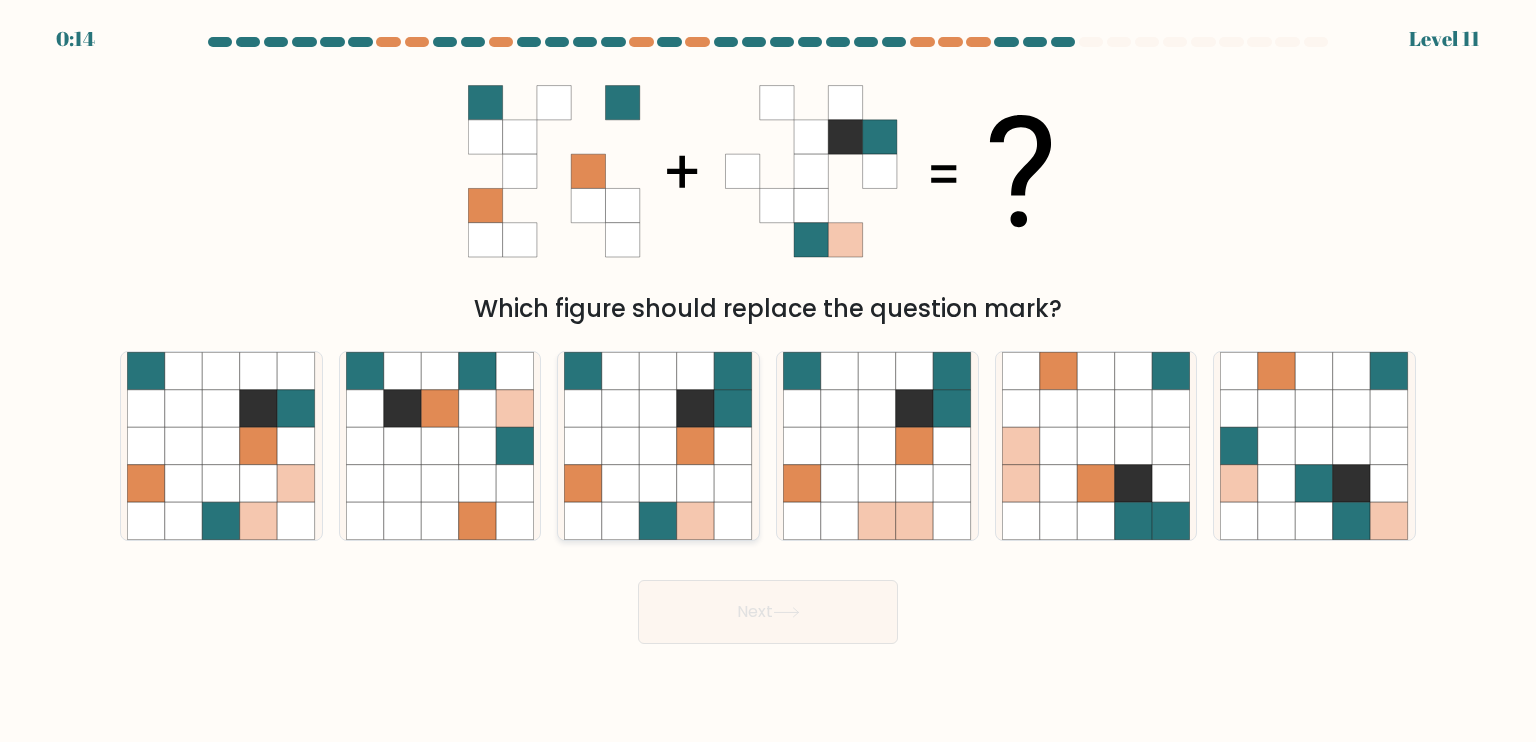 click at bounding box center (621, 446) 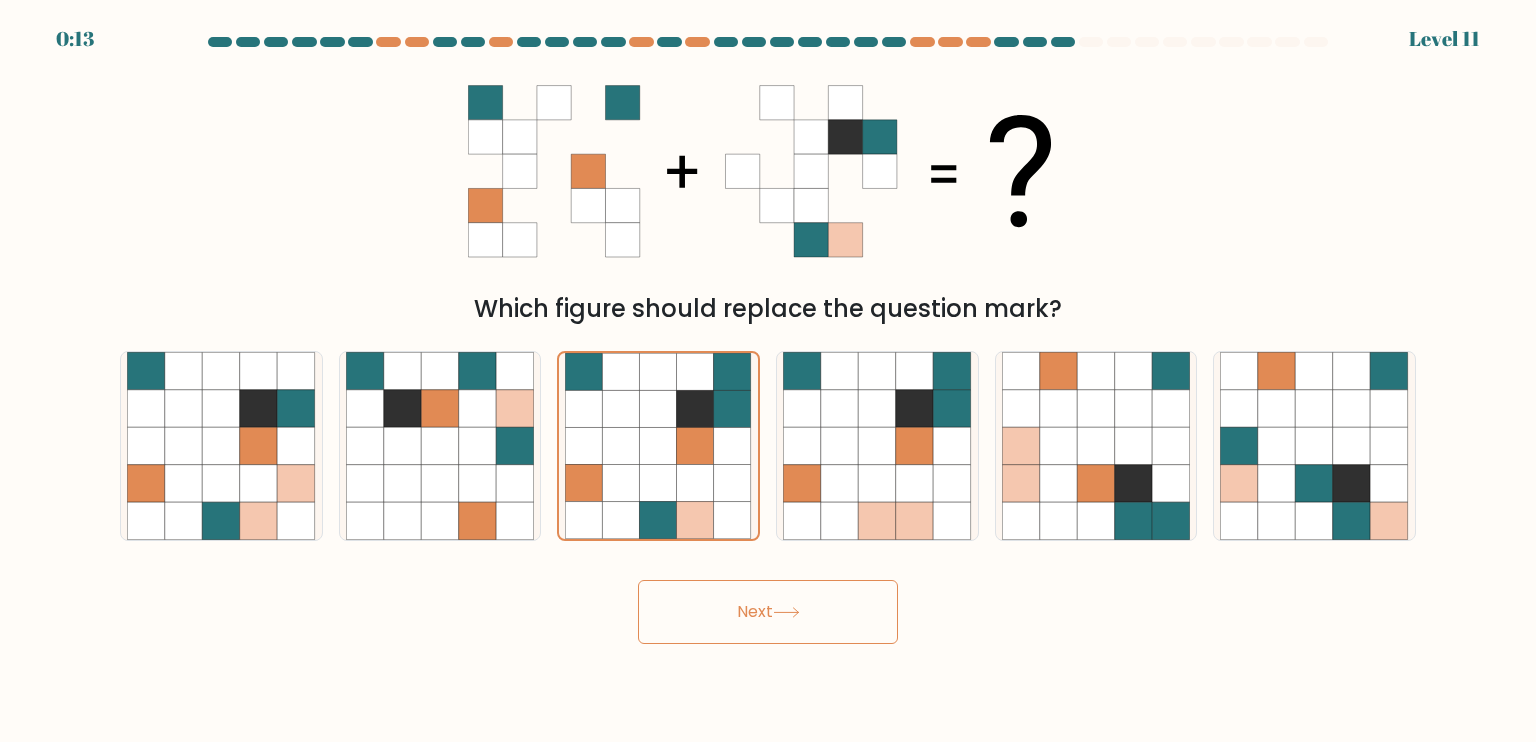 click on "Next" at bounding box center (768, 612) 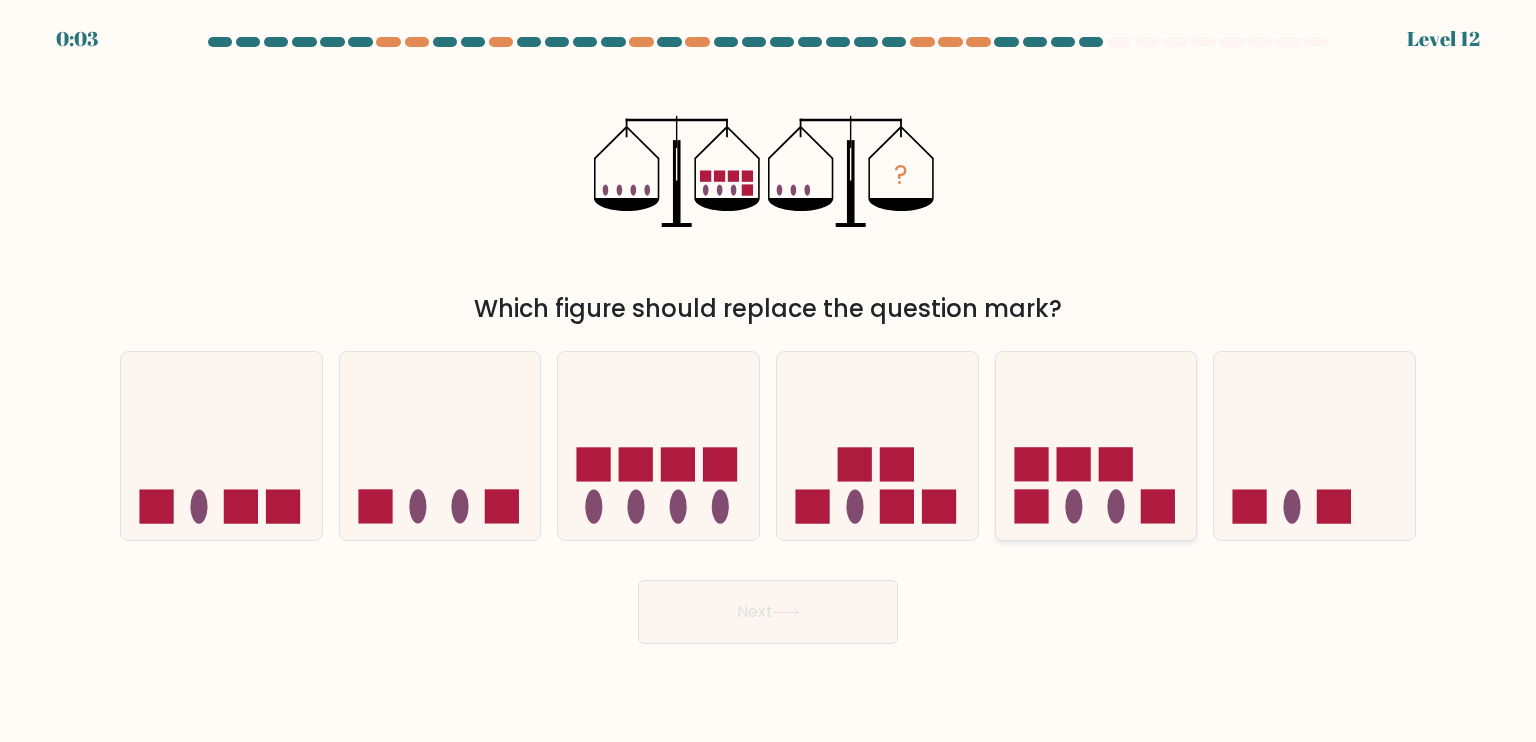 click at bounding box center (1096, 446) 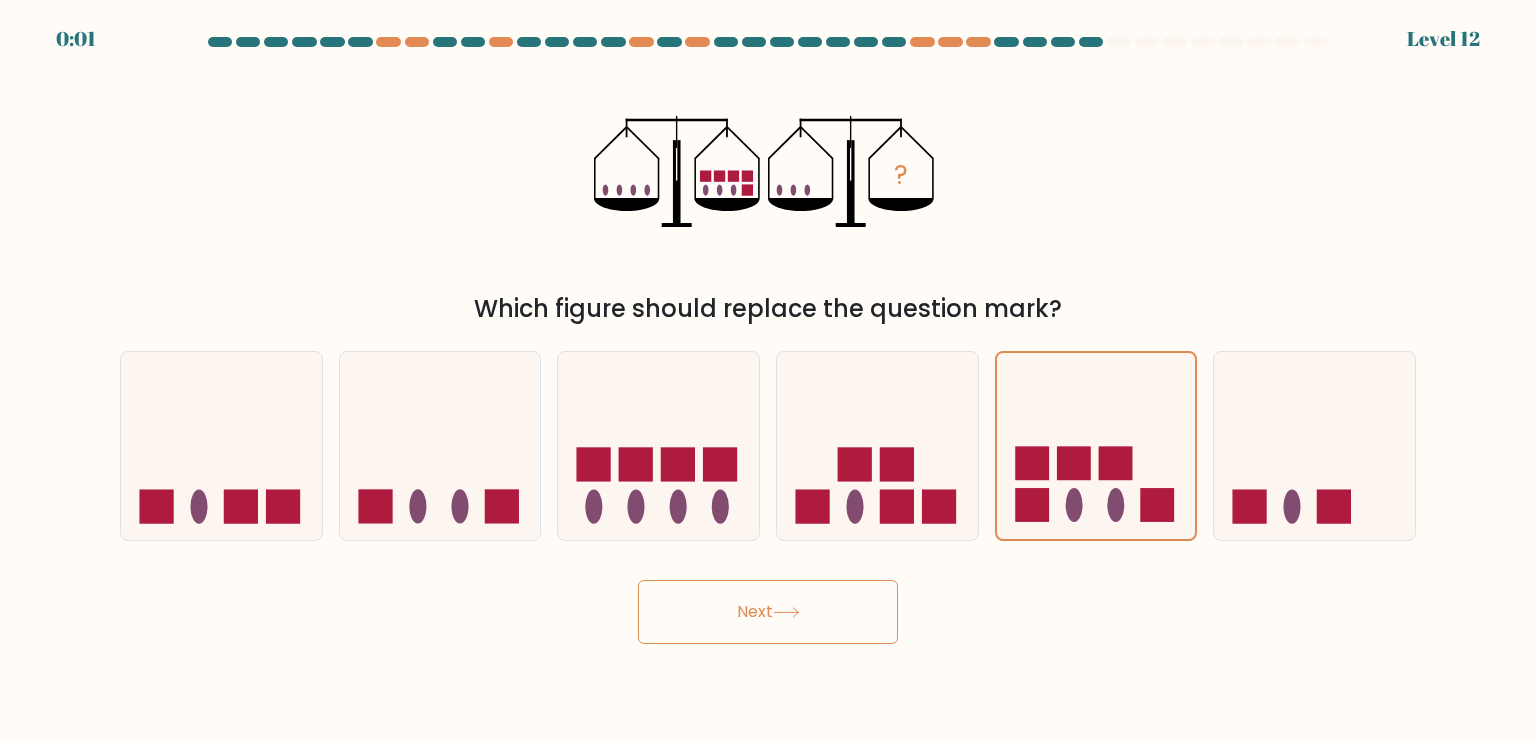click on "Next" at bounding box center (768, 612) 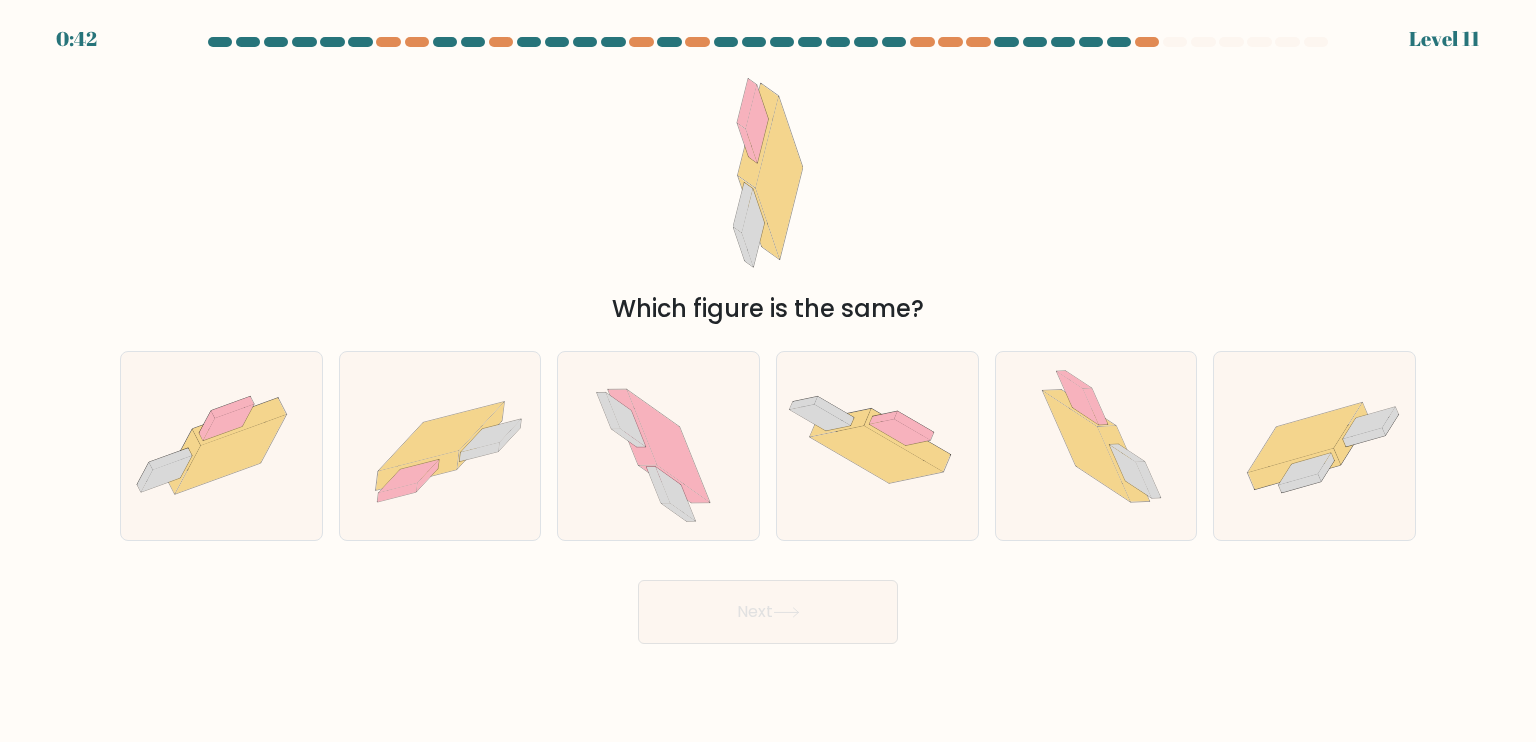scroll, scrollTop: 0, scrollLeft: 0, axis: both 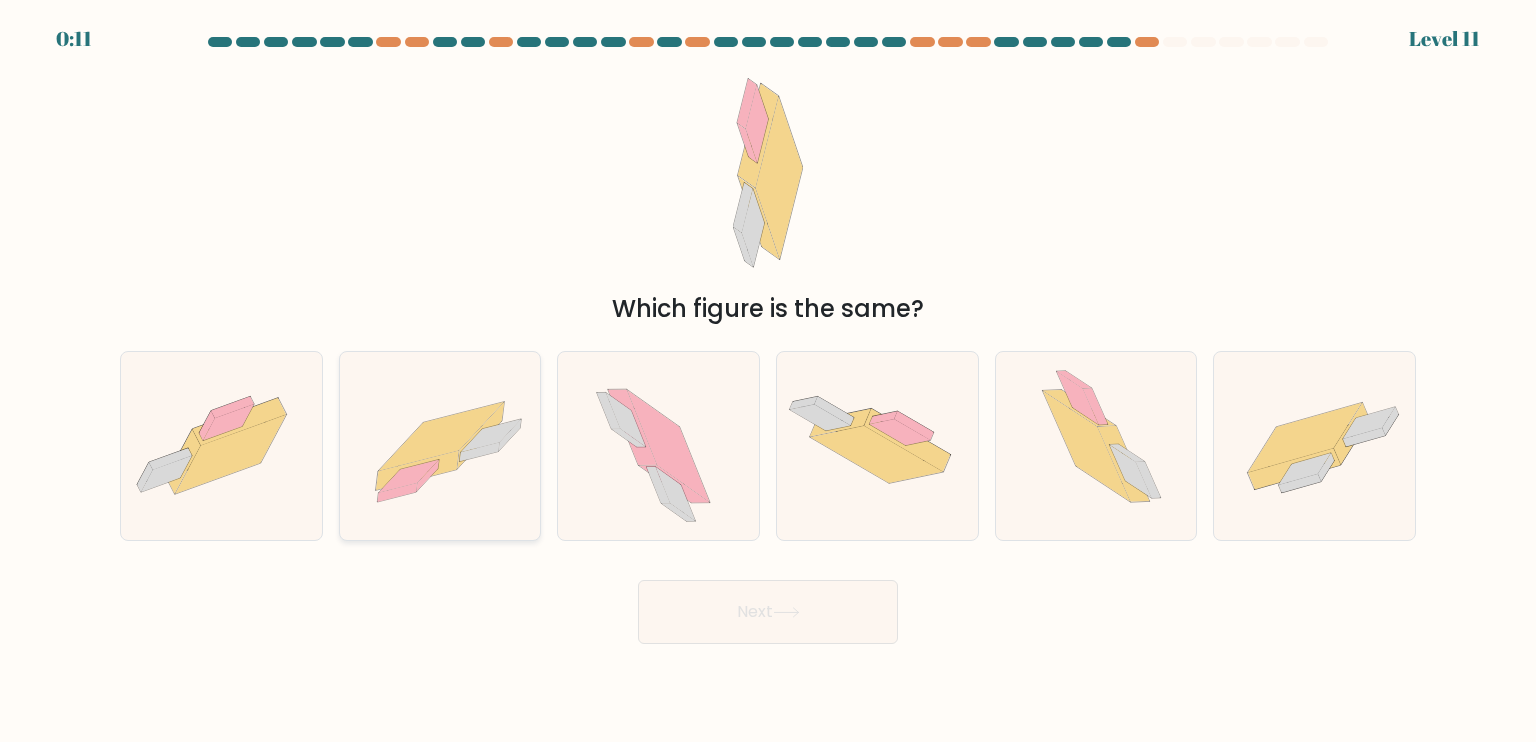 click at bounding box center (440, 446) 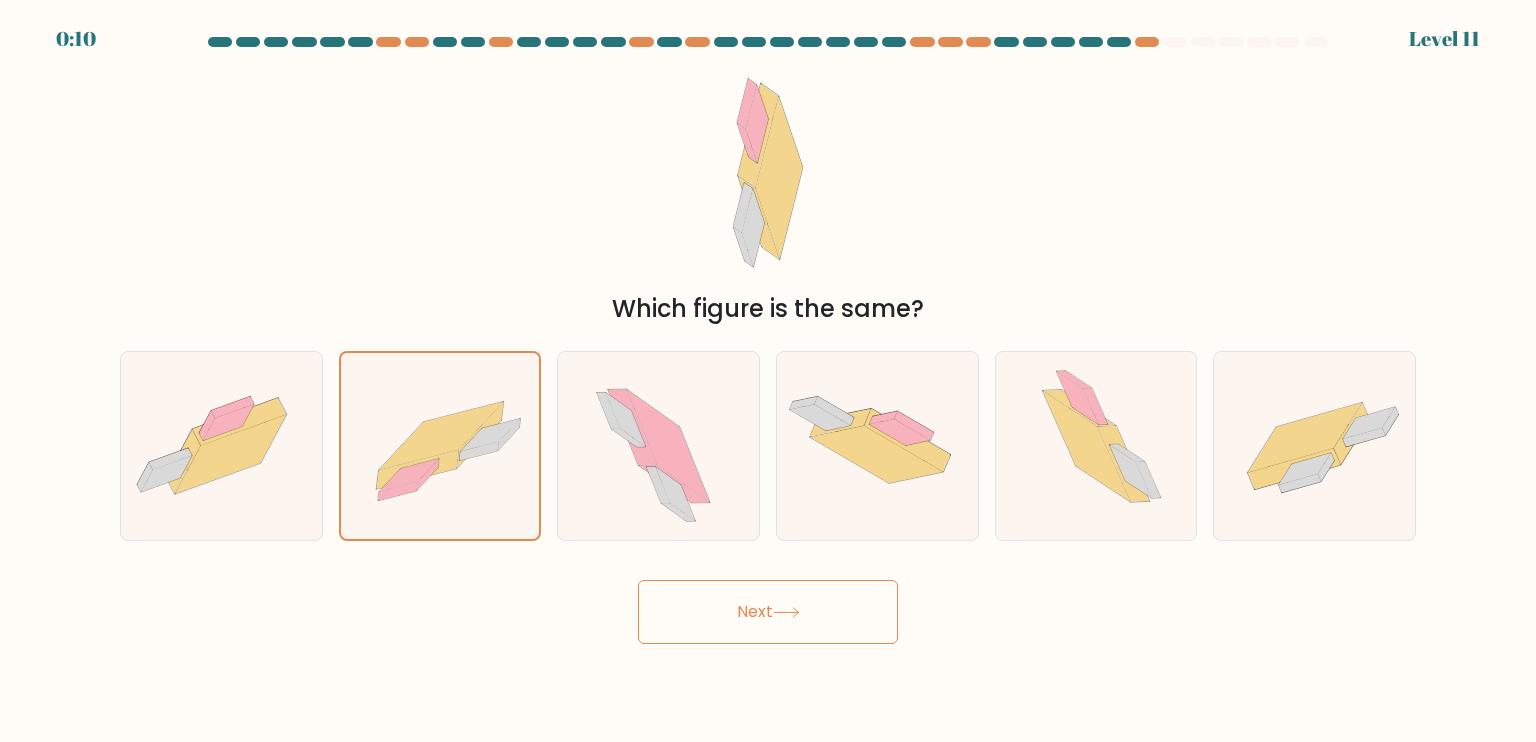 click on "Next" at bounding box center (768, 612) 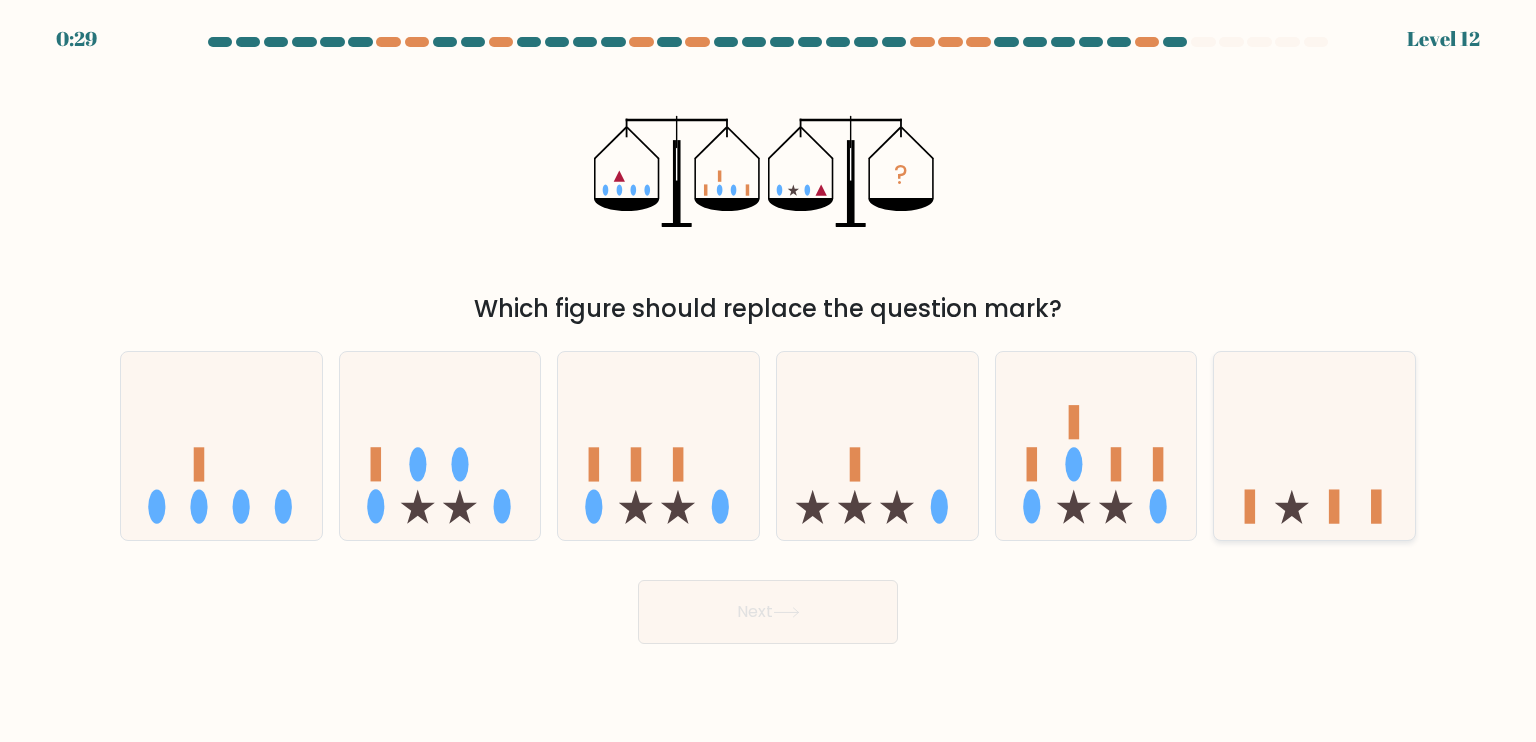 click at bounding box center (1314, 446) 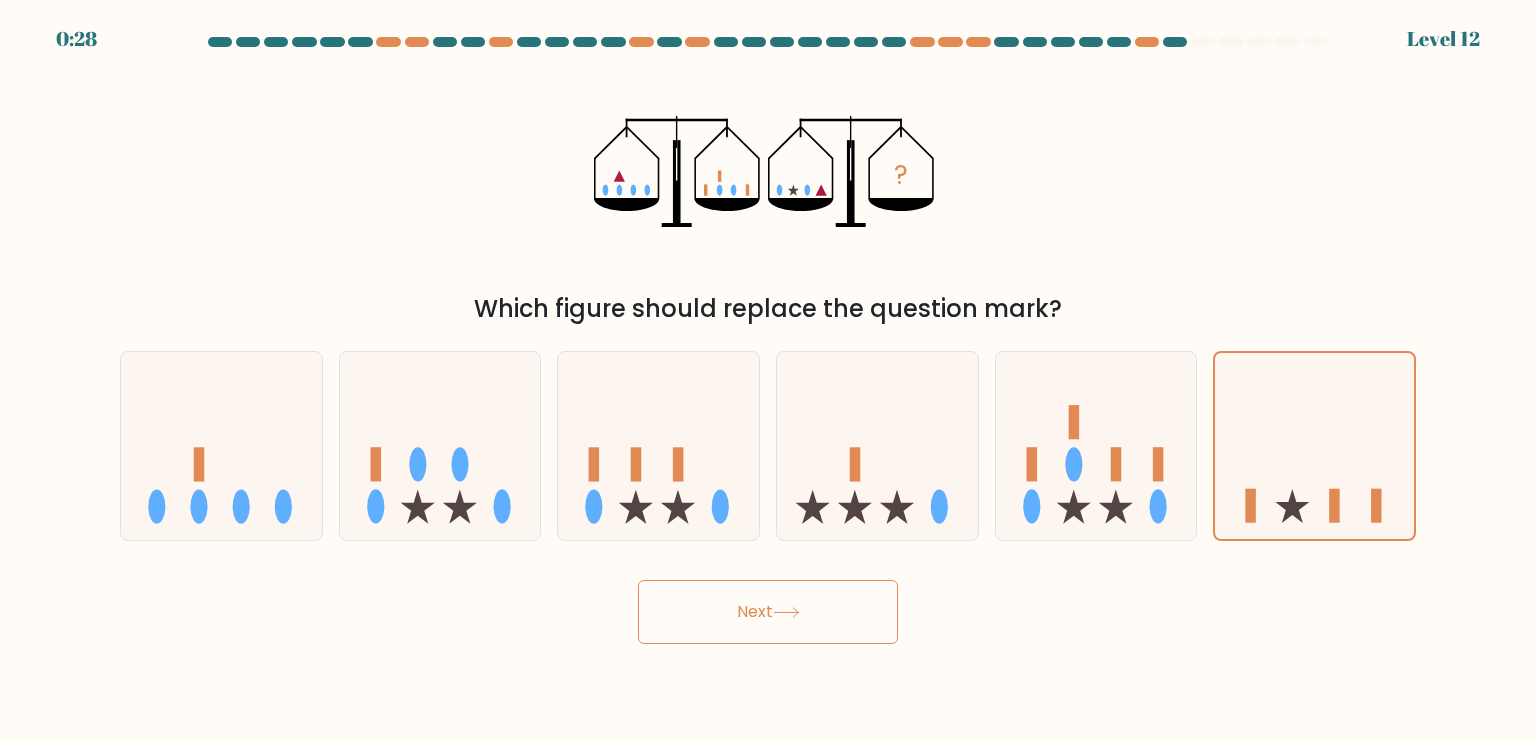 click on "Next" at bounding box center [768, 612] 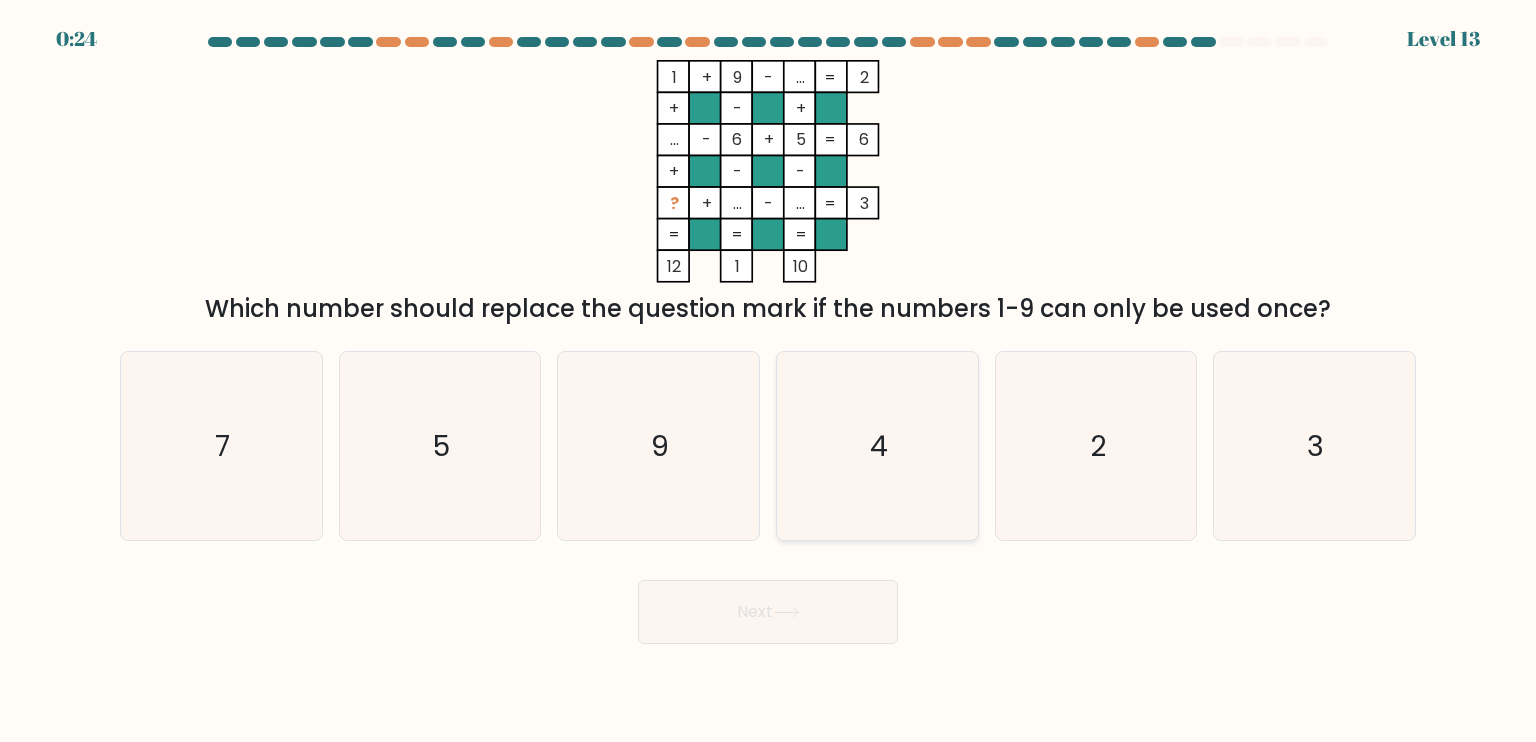 click on "4" at bounding box center [877, 446] 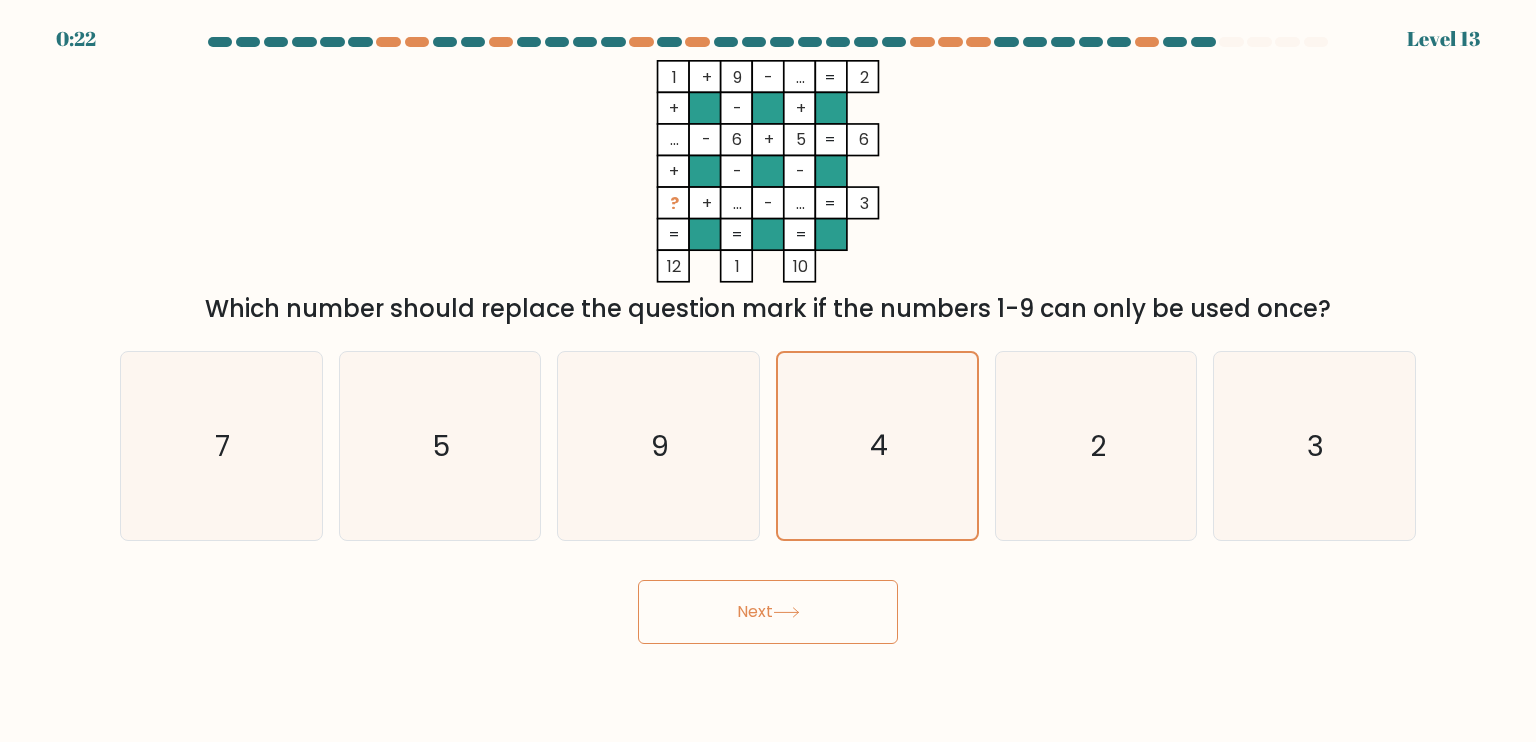 click on "Next" at bounding box center [768, 612] 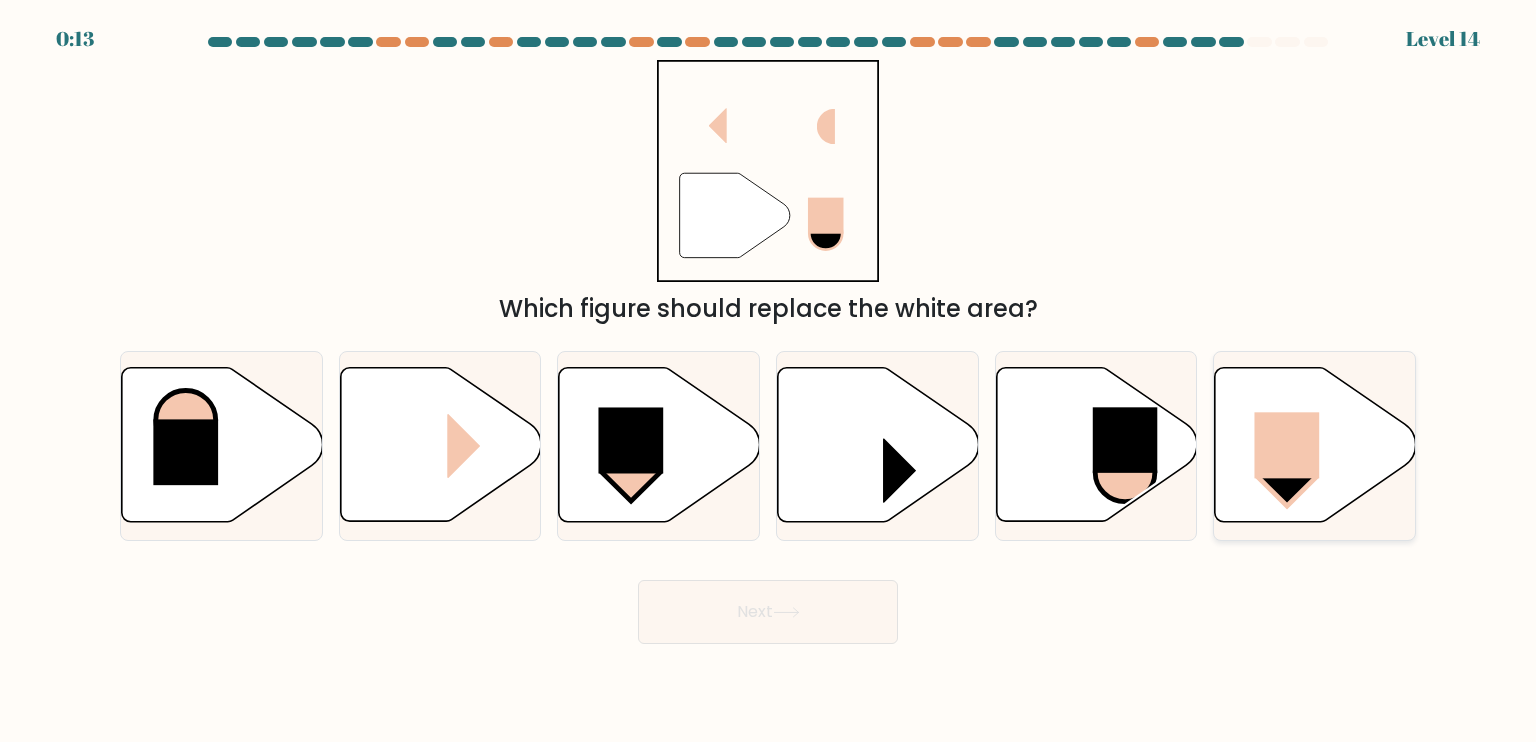 click at bounding box center (1315, 445) 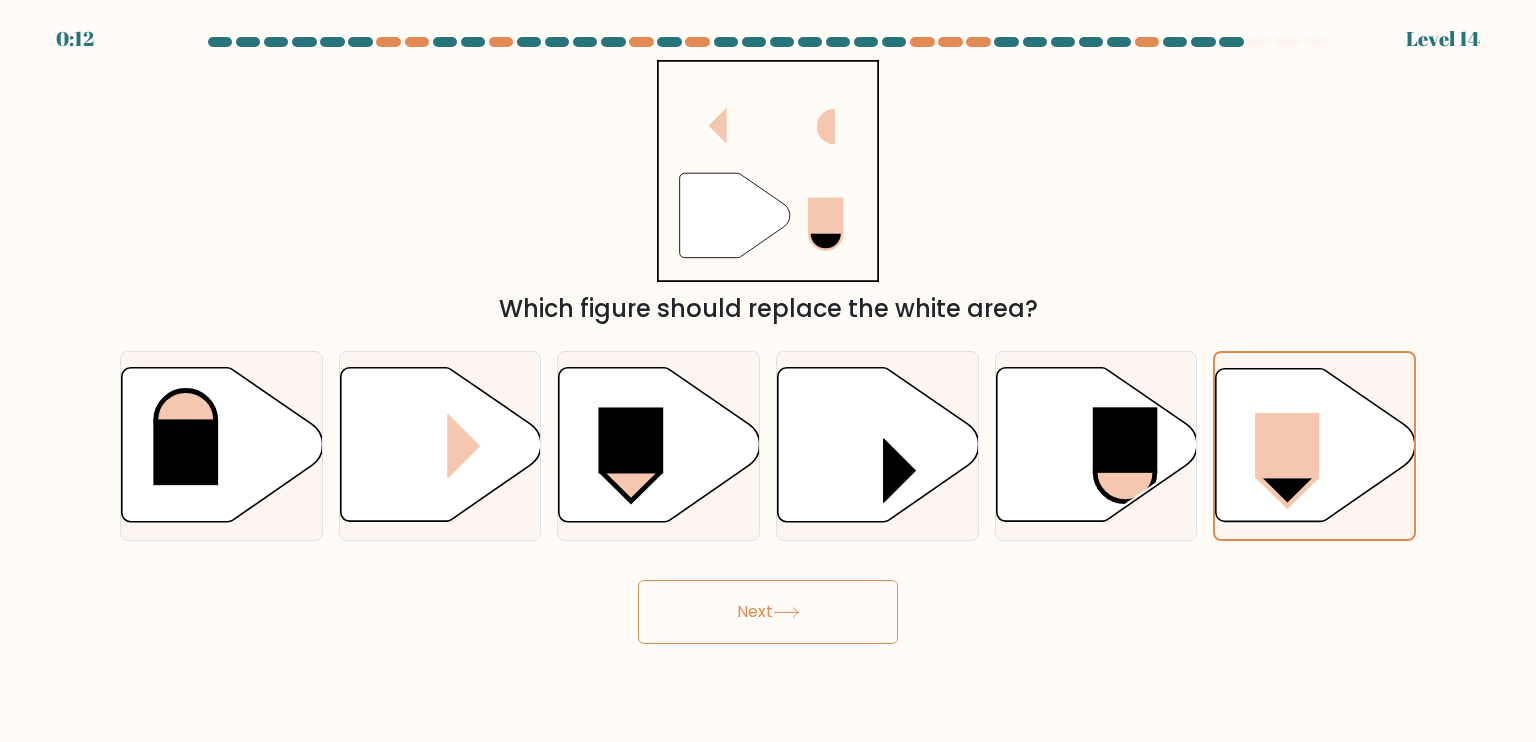click on "Next" at bounding box center (768, 612) 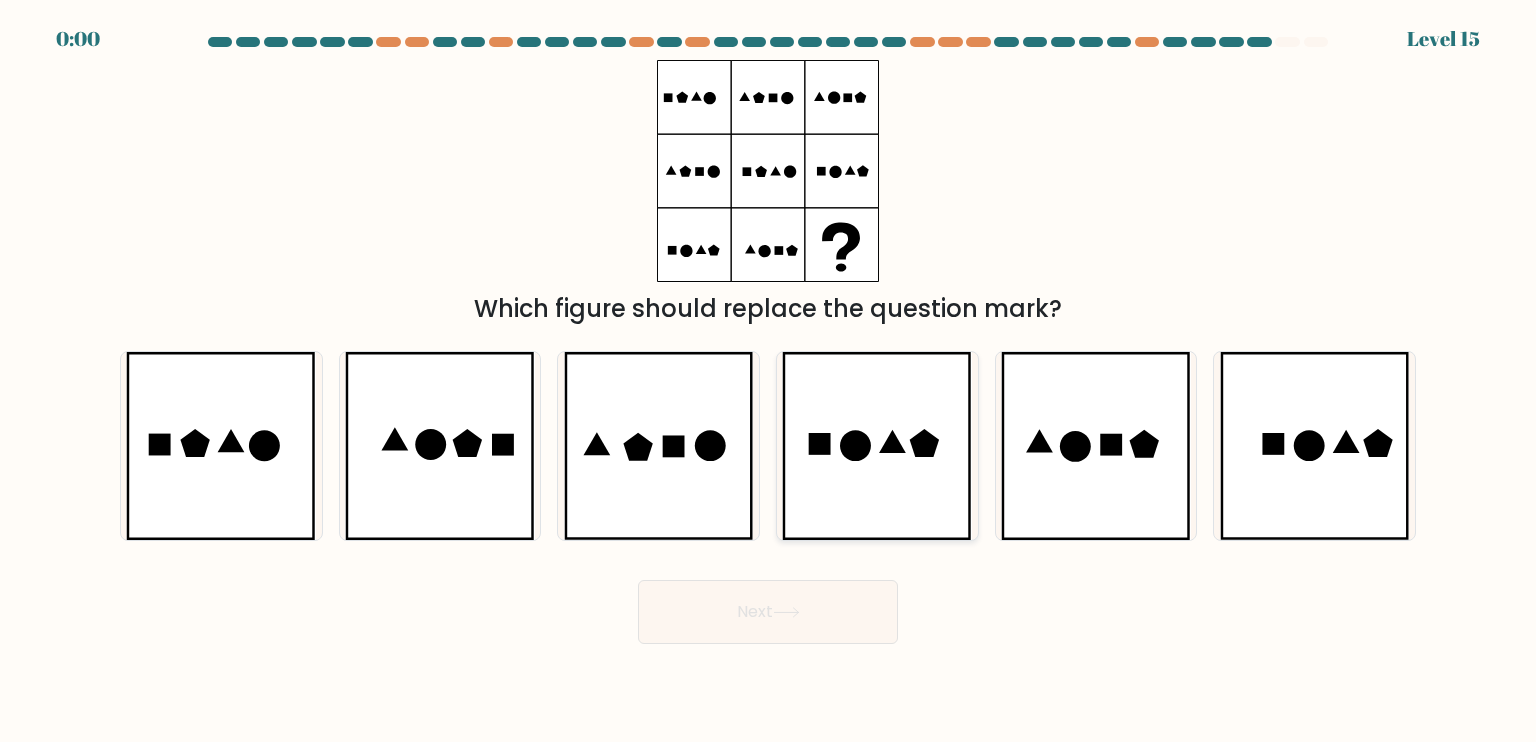 click at bounding box center [877, 446] 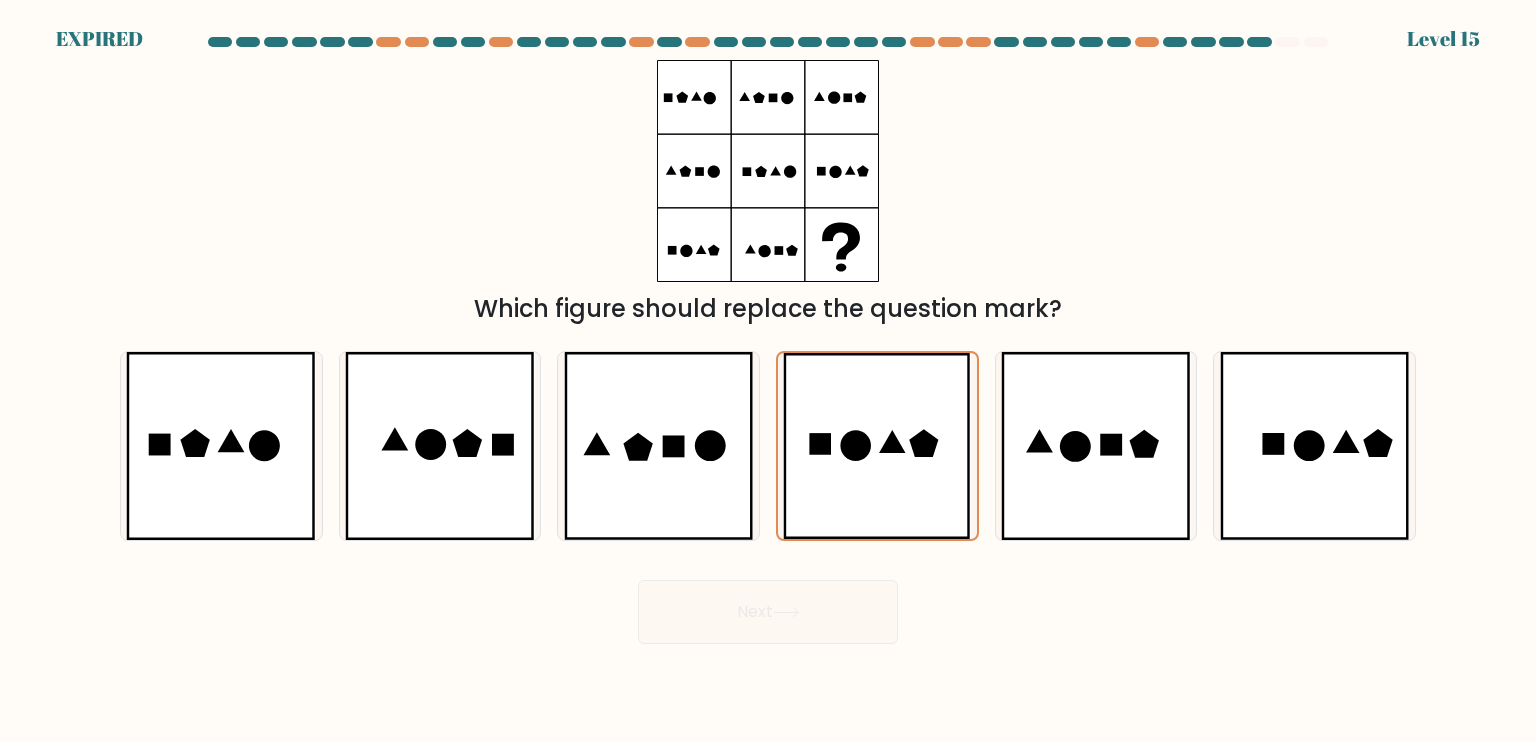 click on "Next" at bounding box center [768, 604] 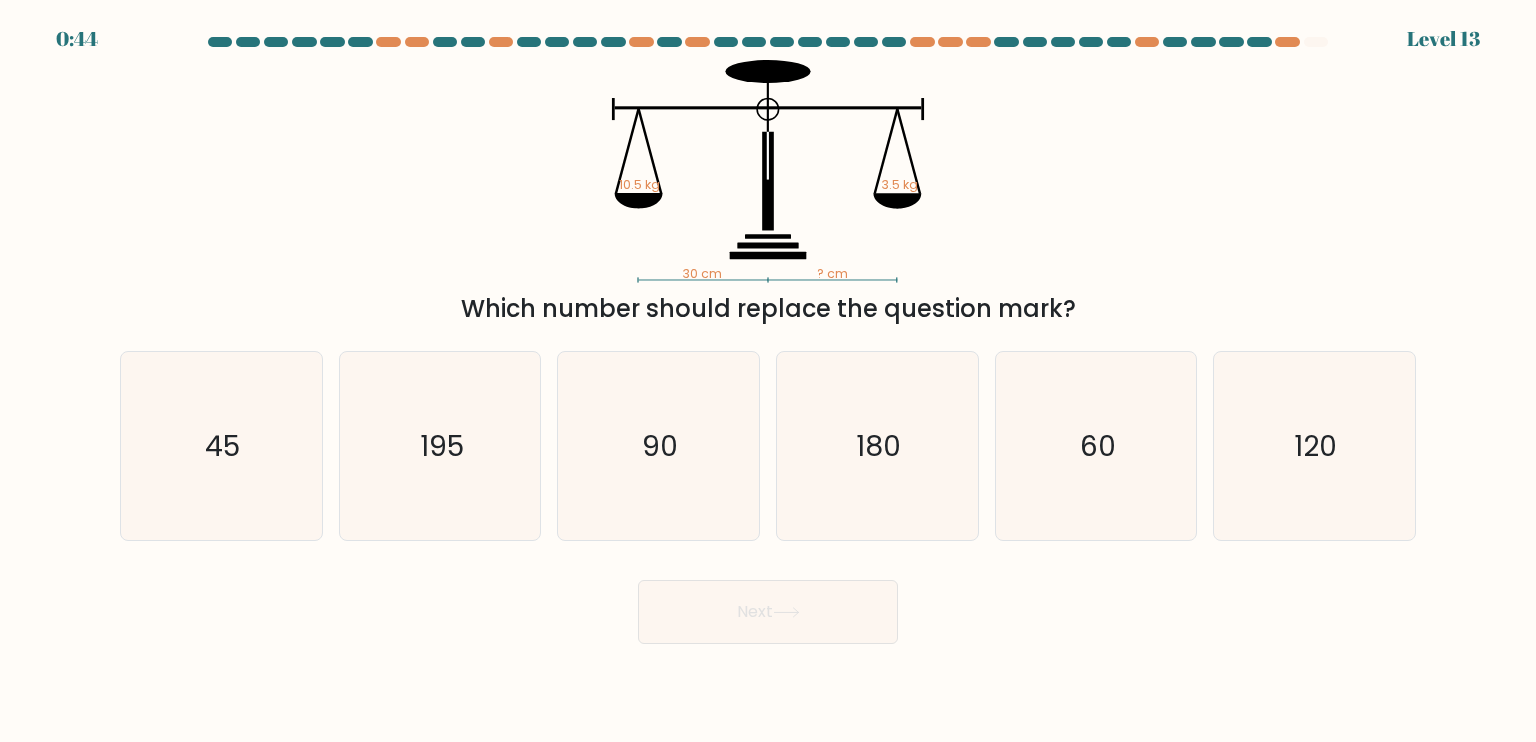 scroll, scrollTop: 0, scrollLeft: 0, axis: both 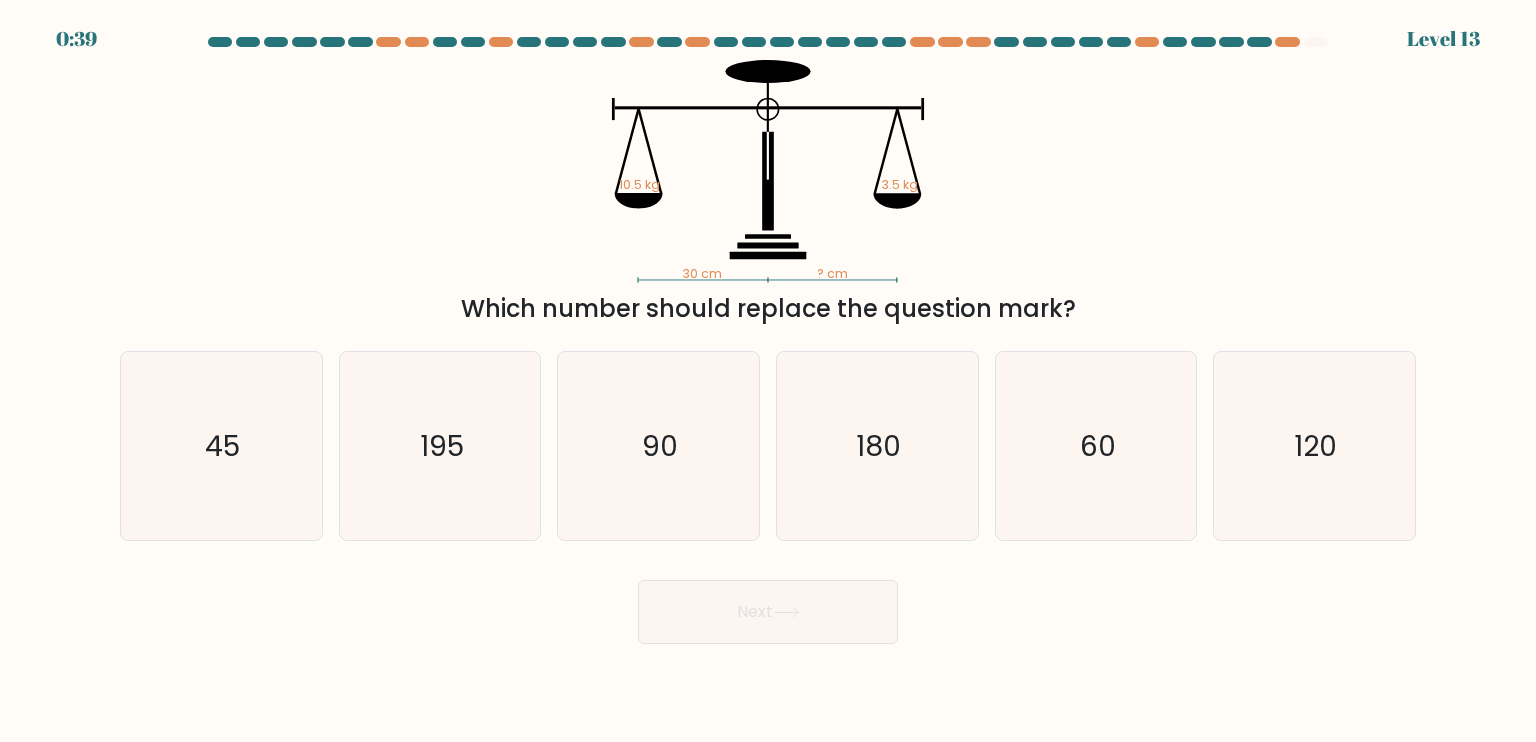 click on "30 cm   ? cm   10.5 kg   3.5 kg
Which number should replace the question mark?" at bounding box center [768, 193] 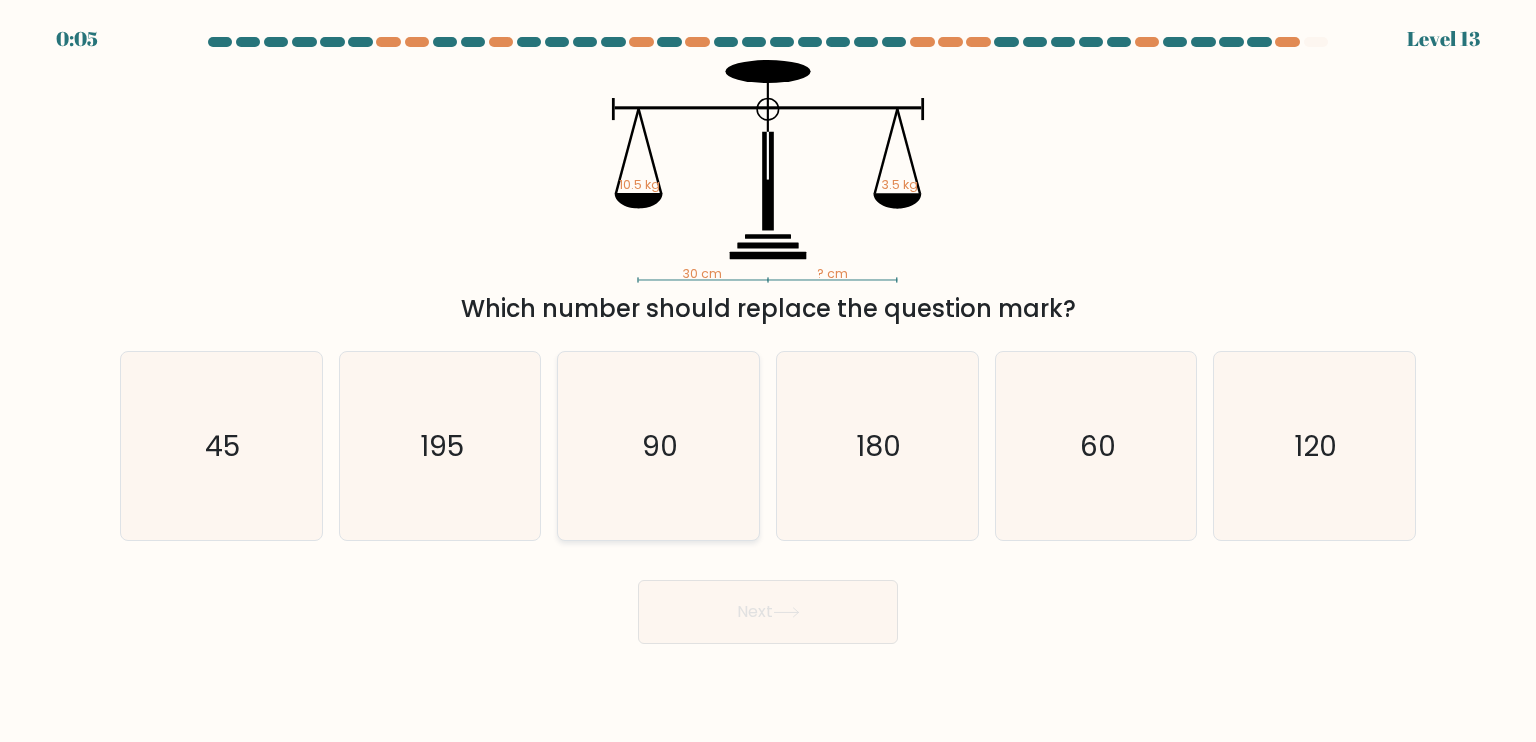 click on "90" at bounding box center (658, 446) 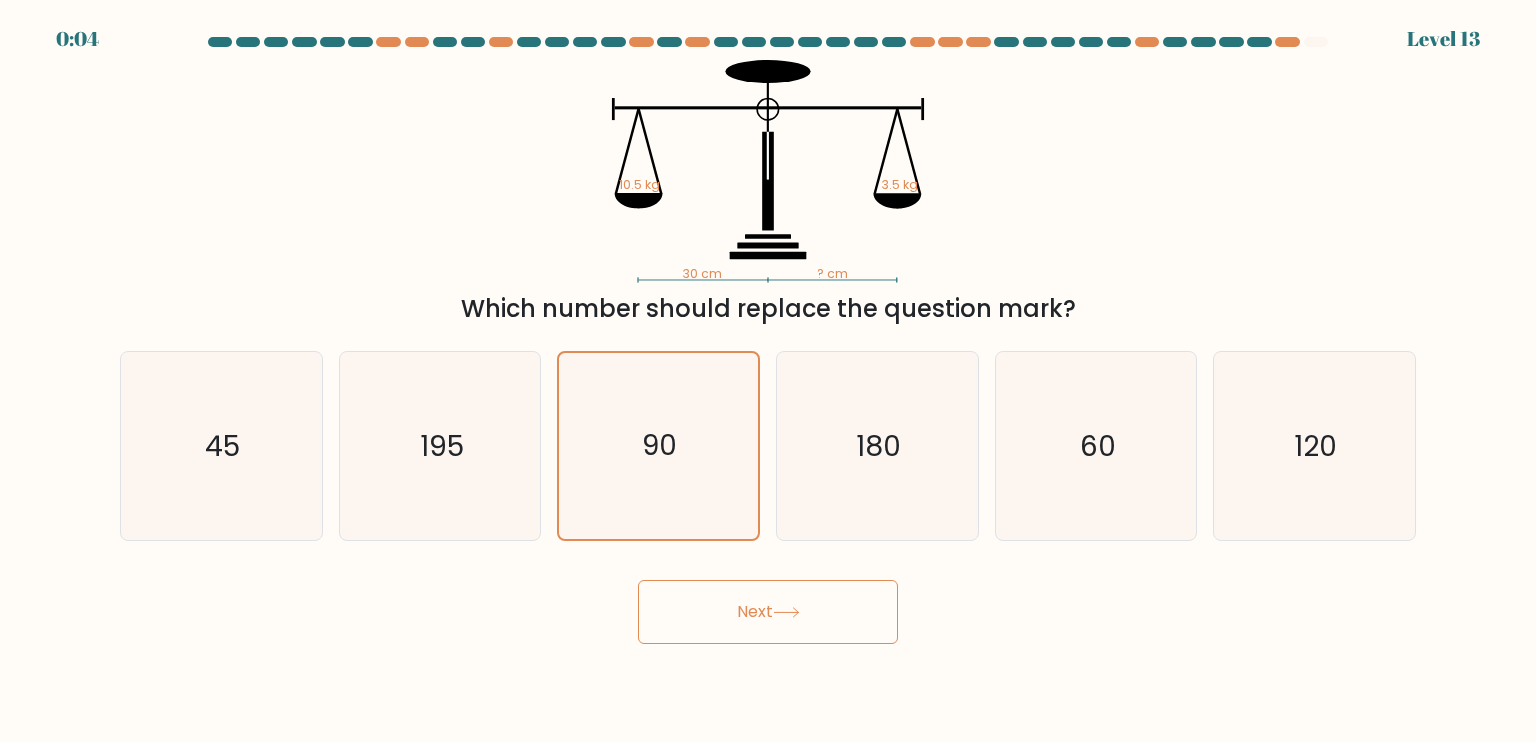 click on "Next" at bounding box center [768, 612] 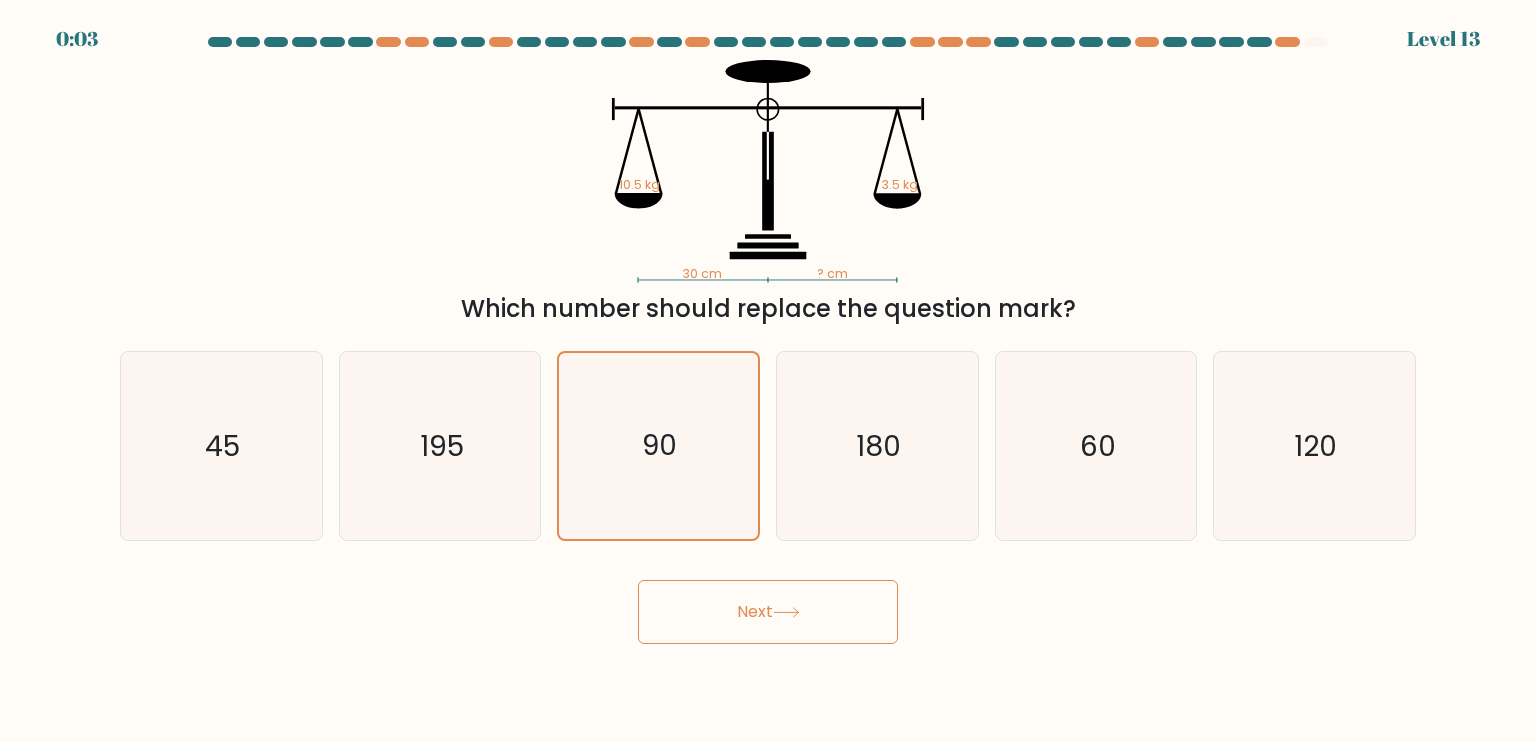 click on "Next" at bounding box center [768, 612] 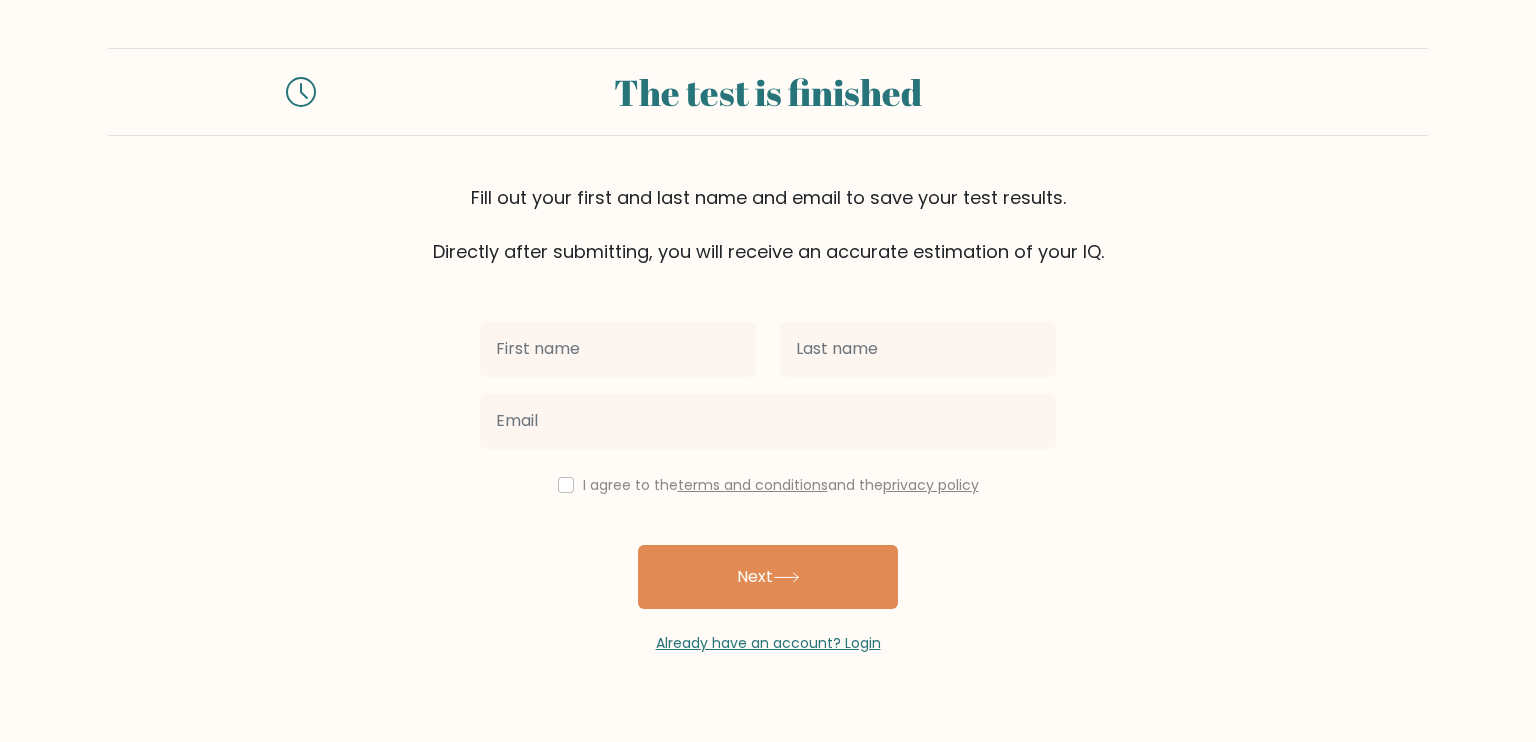 scroll, scrollTop: 0, scrollLeft: 0, axis: both 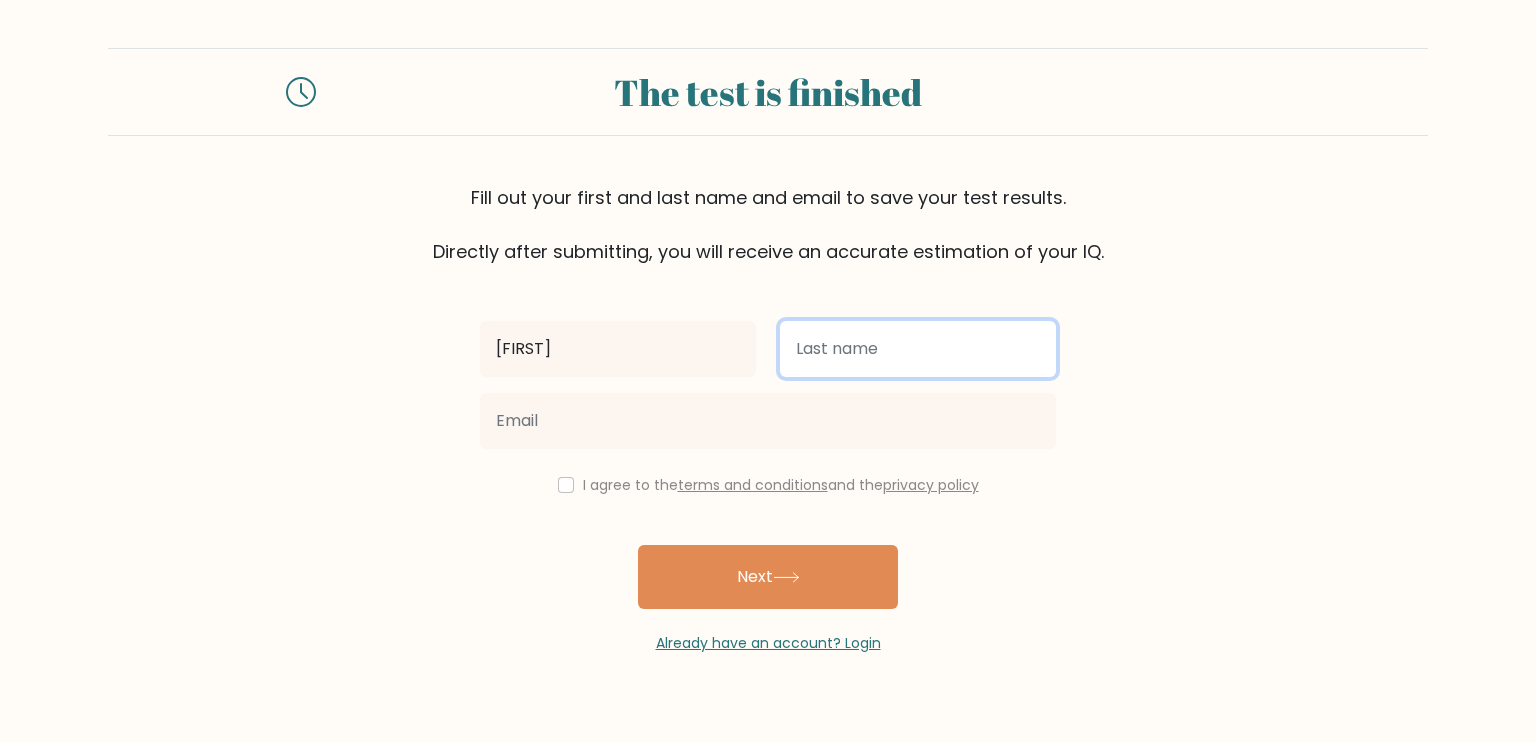 click at bounding box center [918, 349] 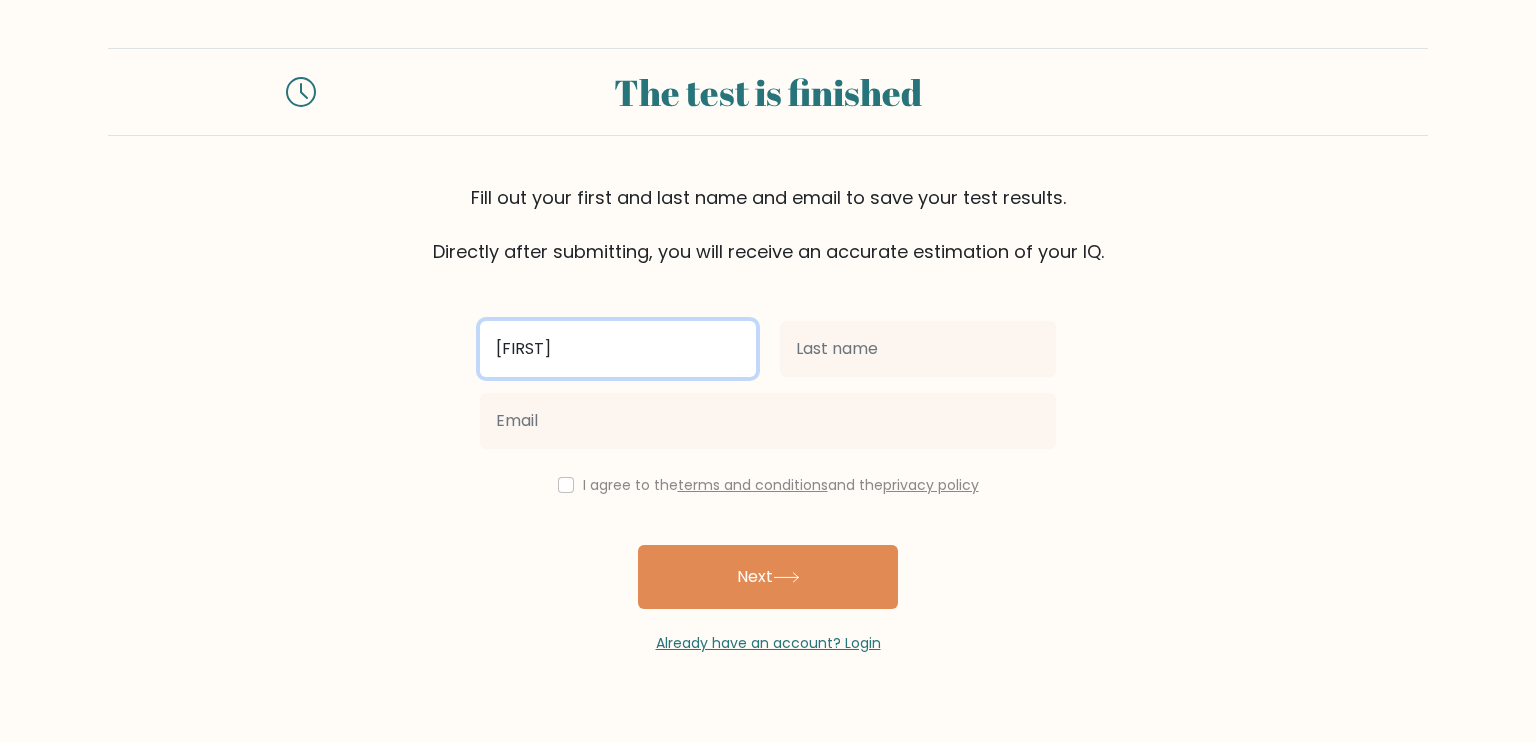 click on "[FIRST]" at bounding box center [618, 349] 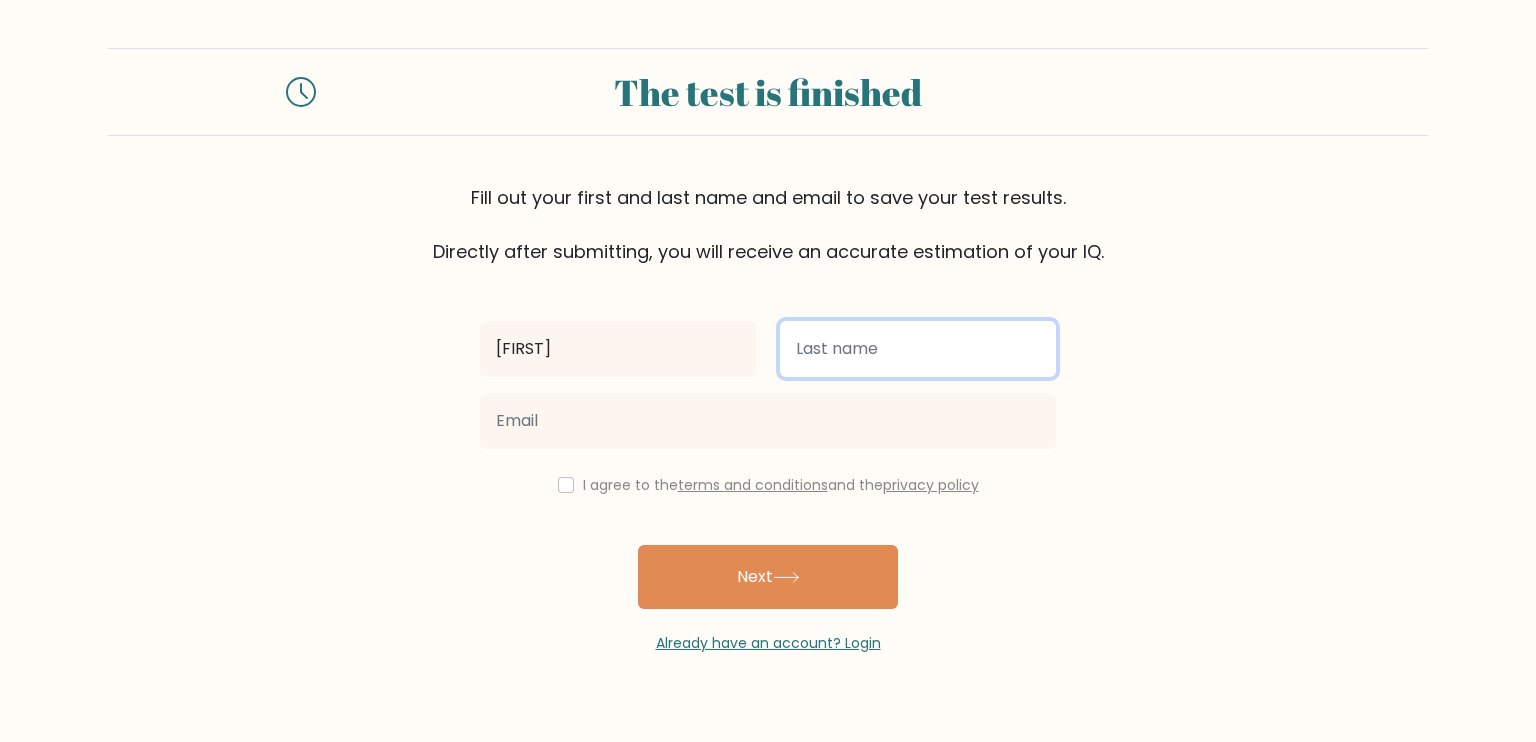 click at bounding box center (918, 349) 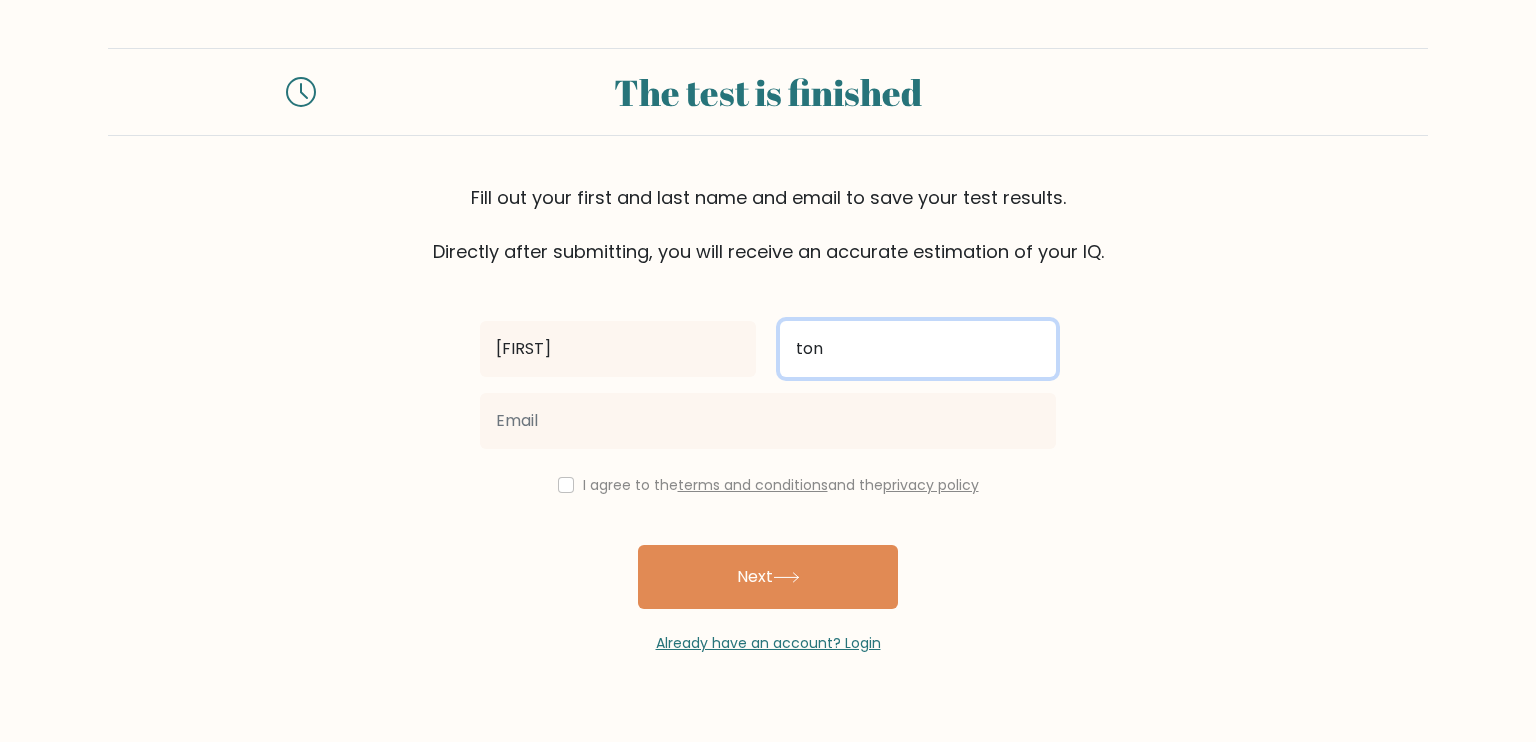 type on "ton" 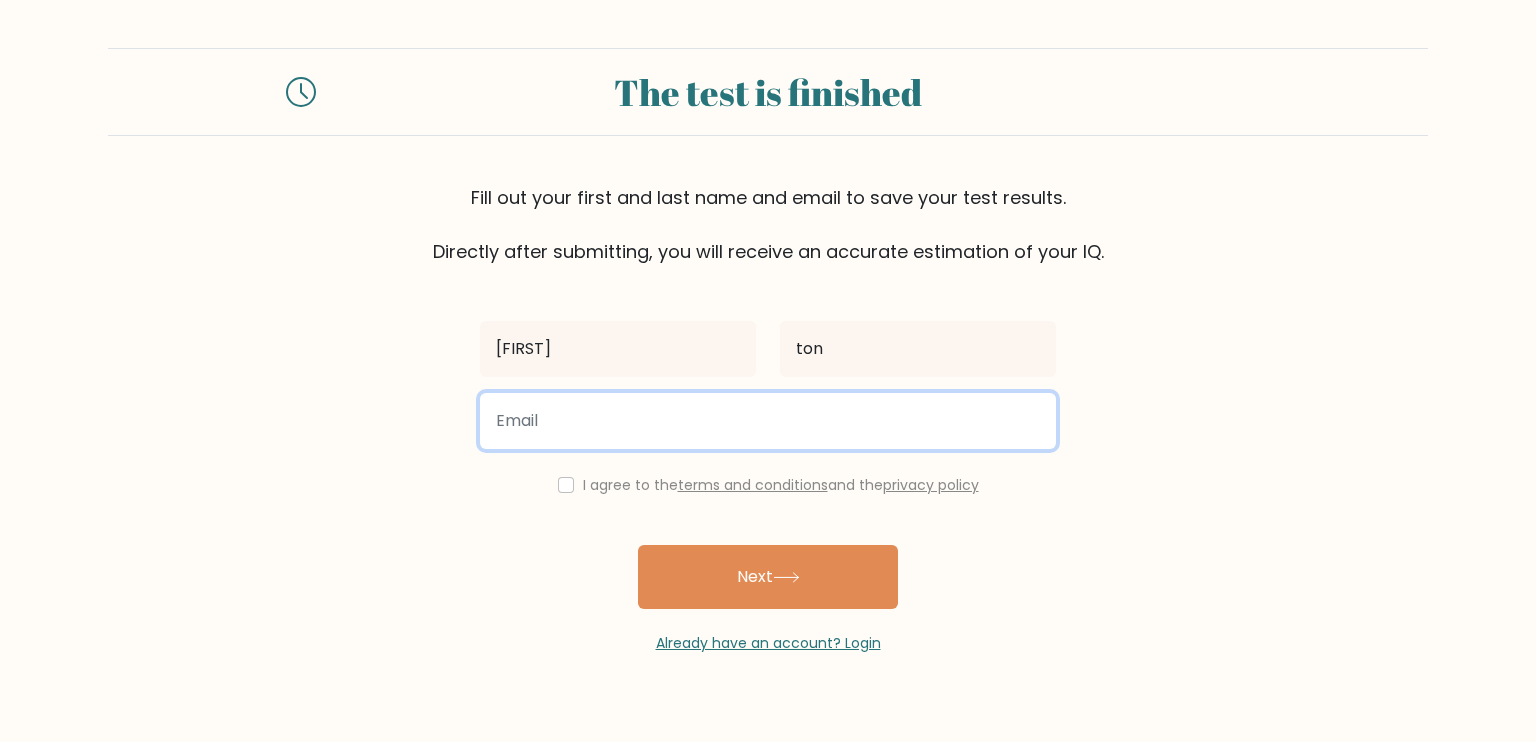 click at bounding box center (768, 421) 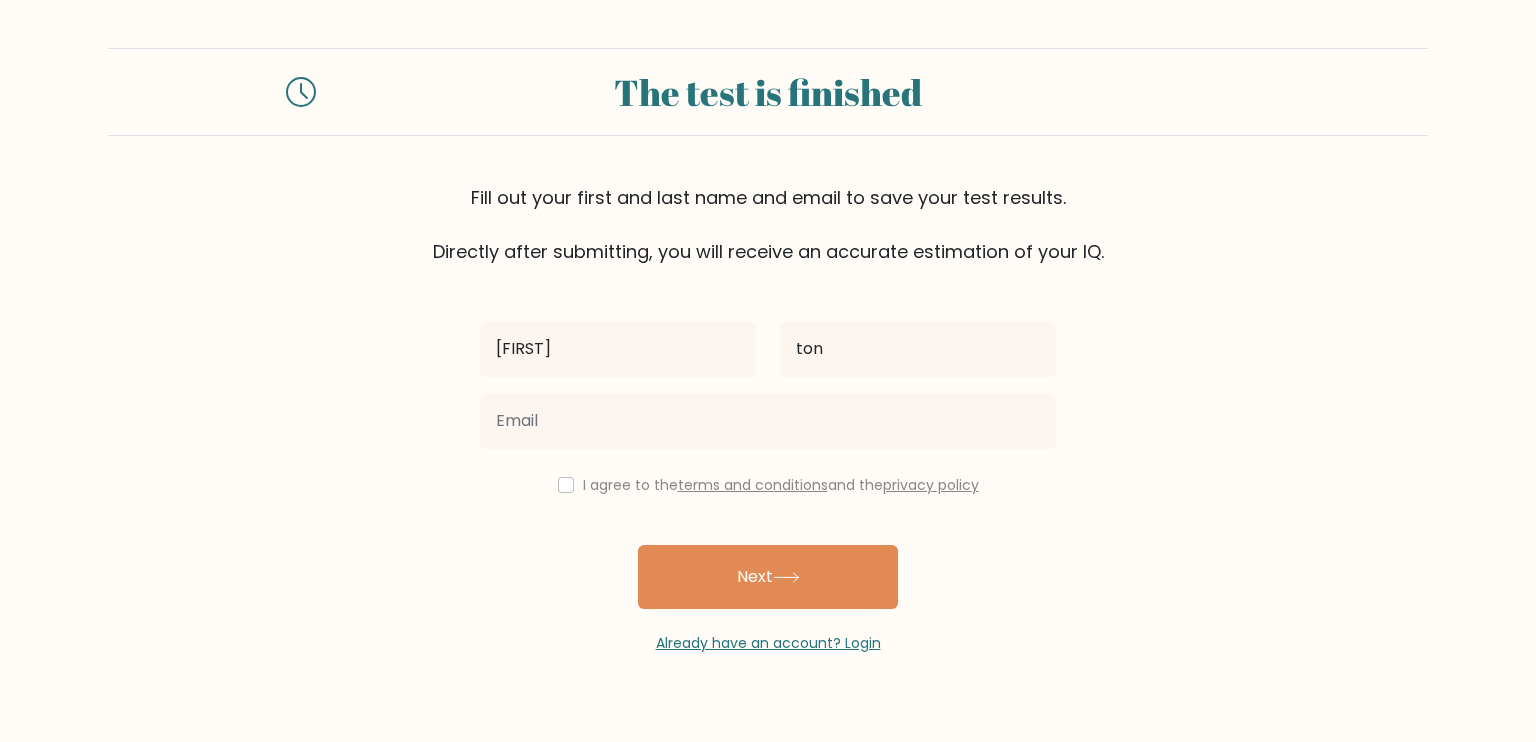 click on "The test is finished
Fill out your [NAME] and [LAST] name and [EMAIL] to save your test results.
Directly after submitting, you will receive an accurate estimation of your IQ.
[FIRST] [LAST]" at bounding box center [768, 351] 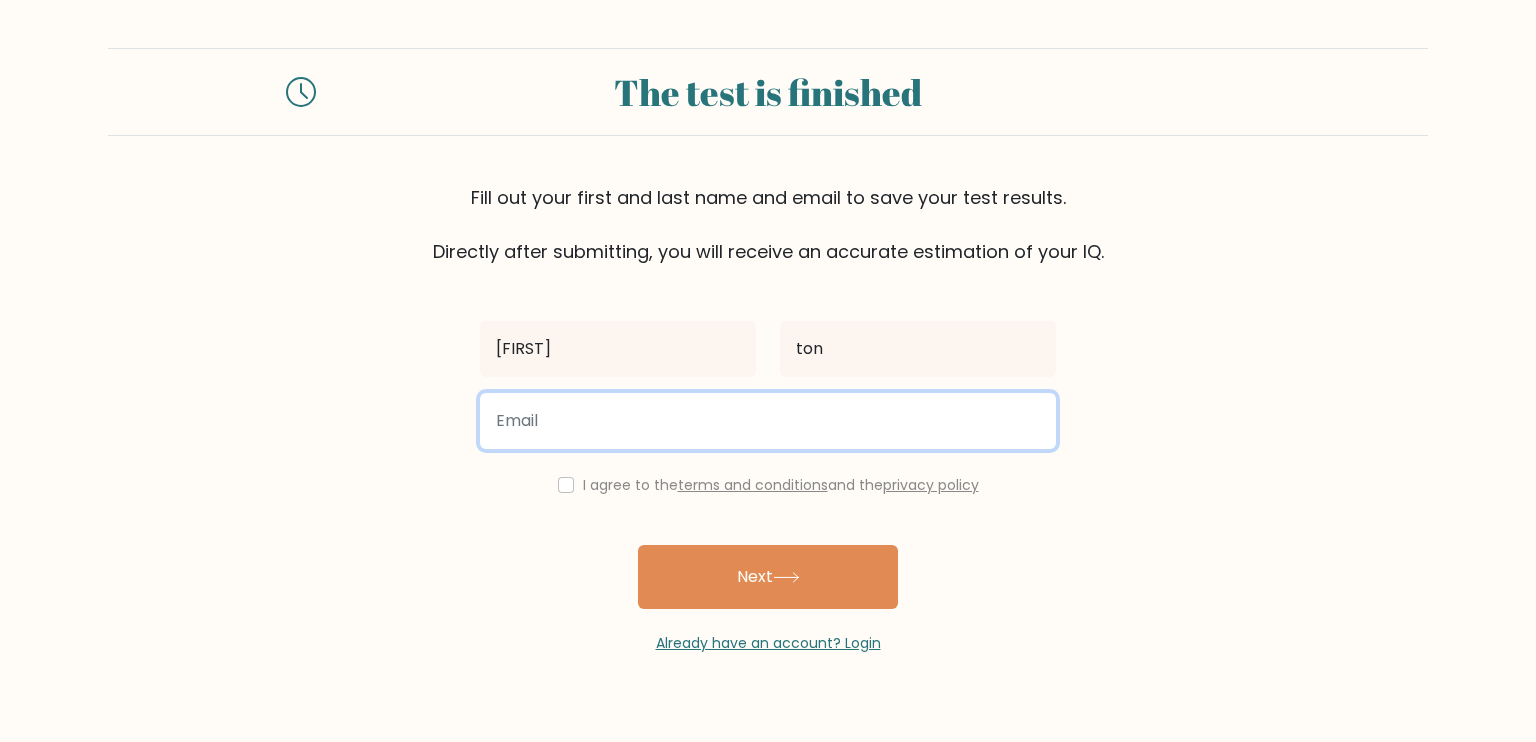 click at bounding box center [768, 421] 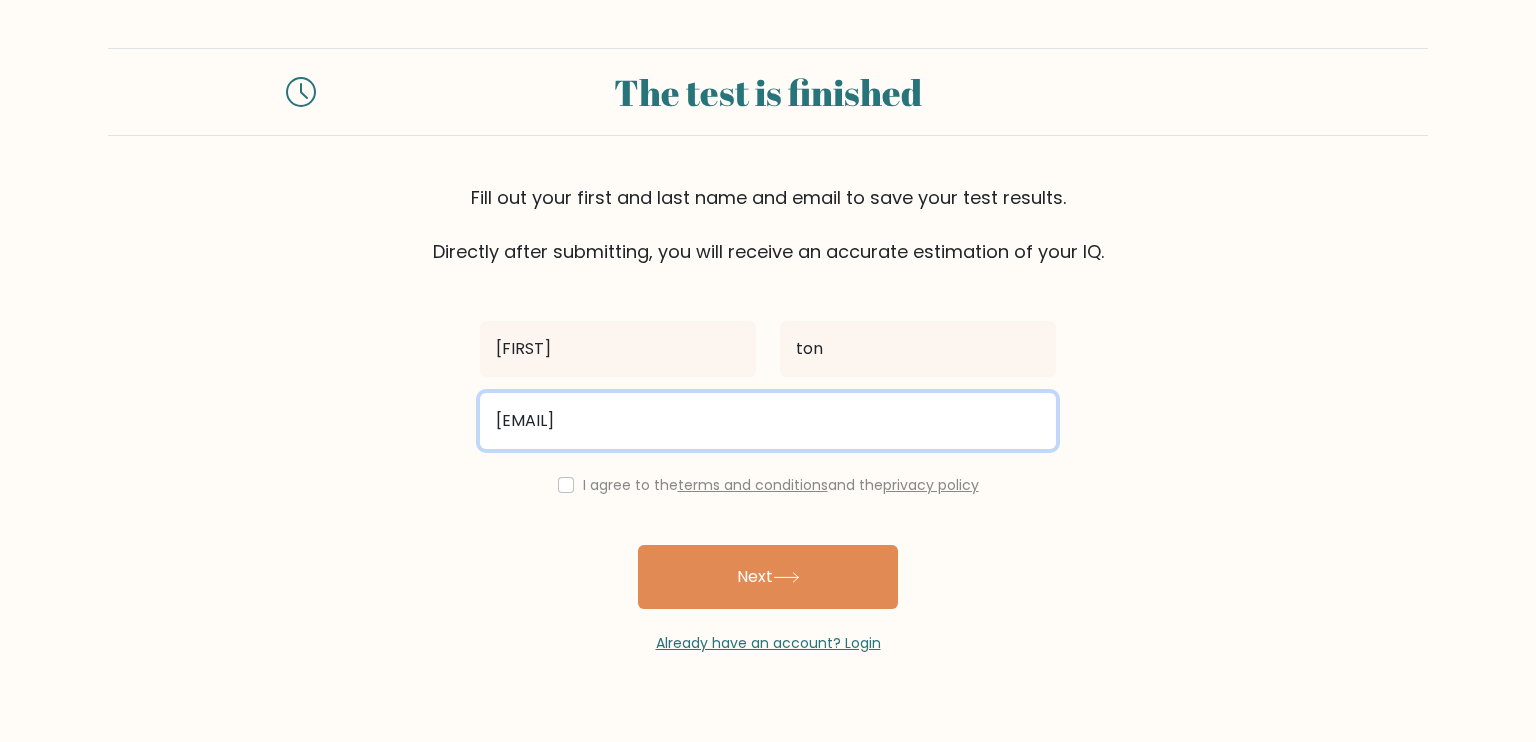 type on "samfxeditz@gmail.com" 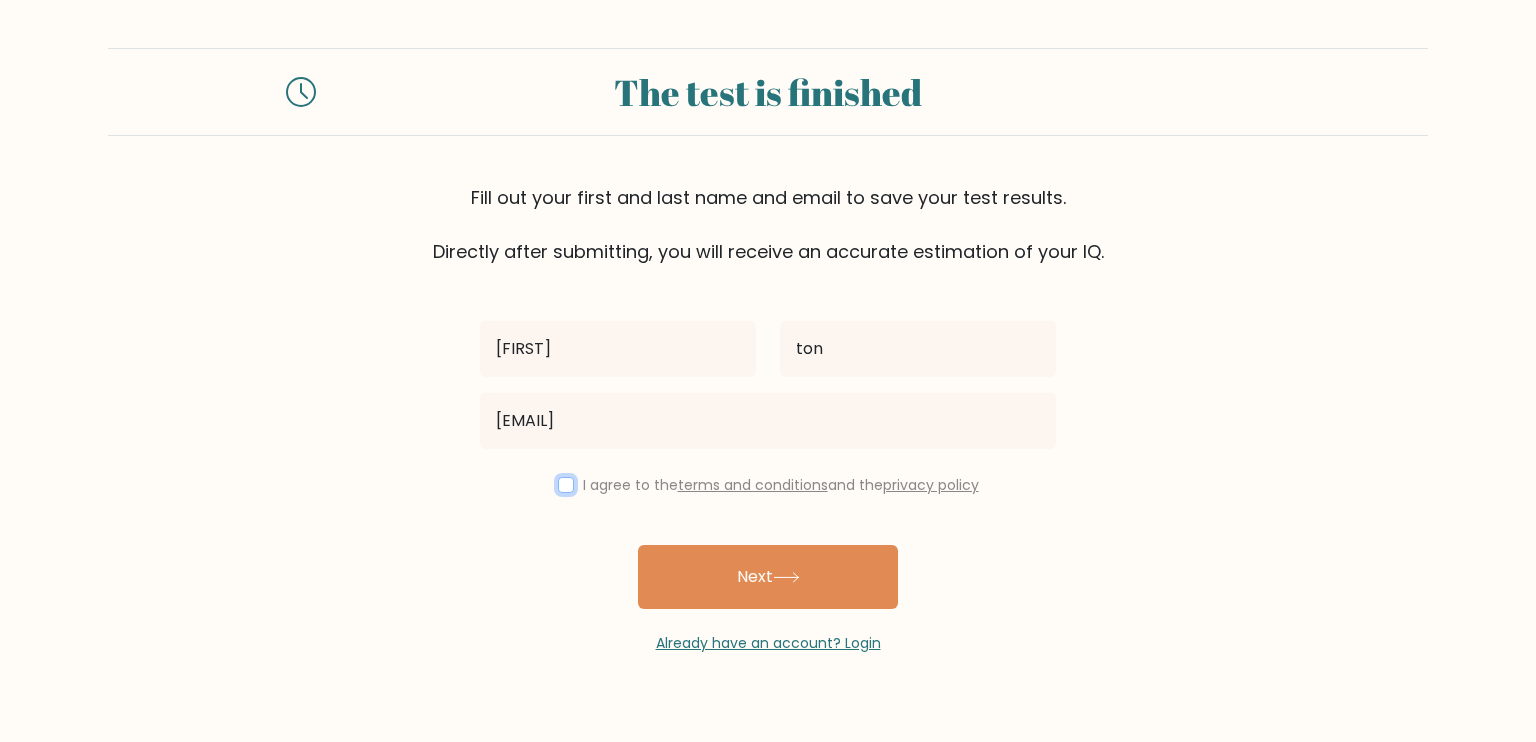 click at bounding box center [566, 485] 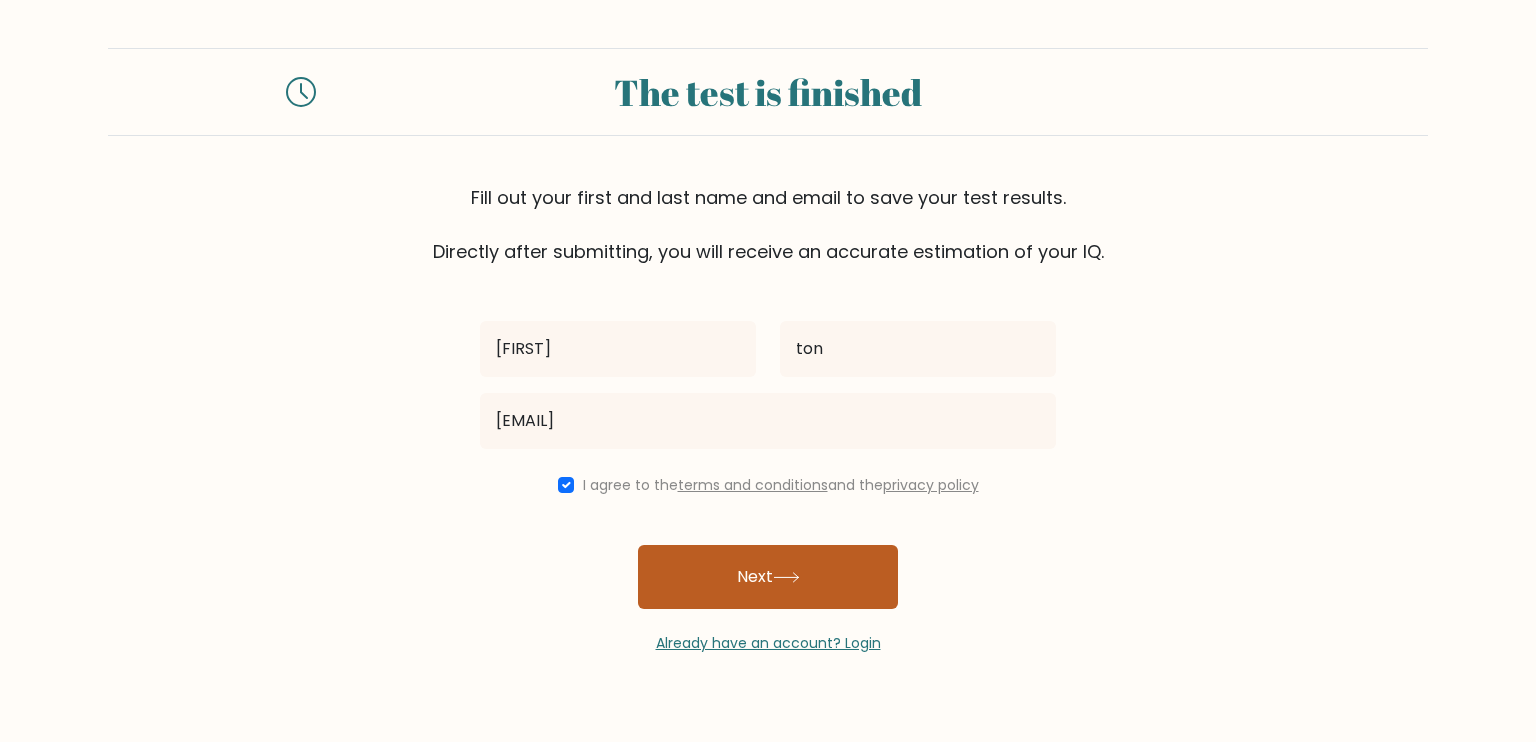 click on "Next" at bounding box center (768, 577) 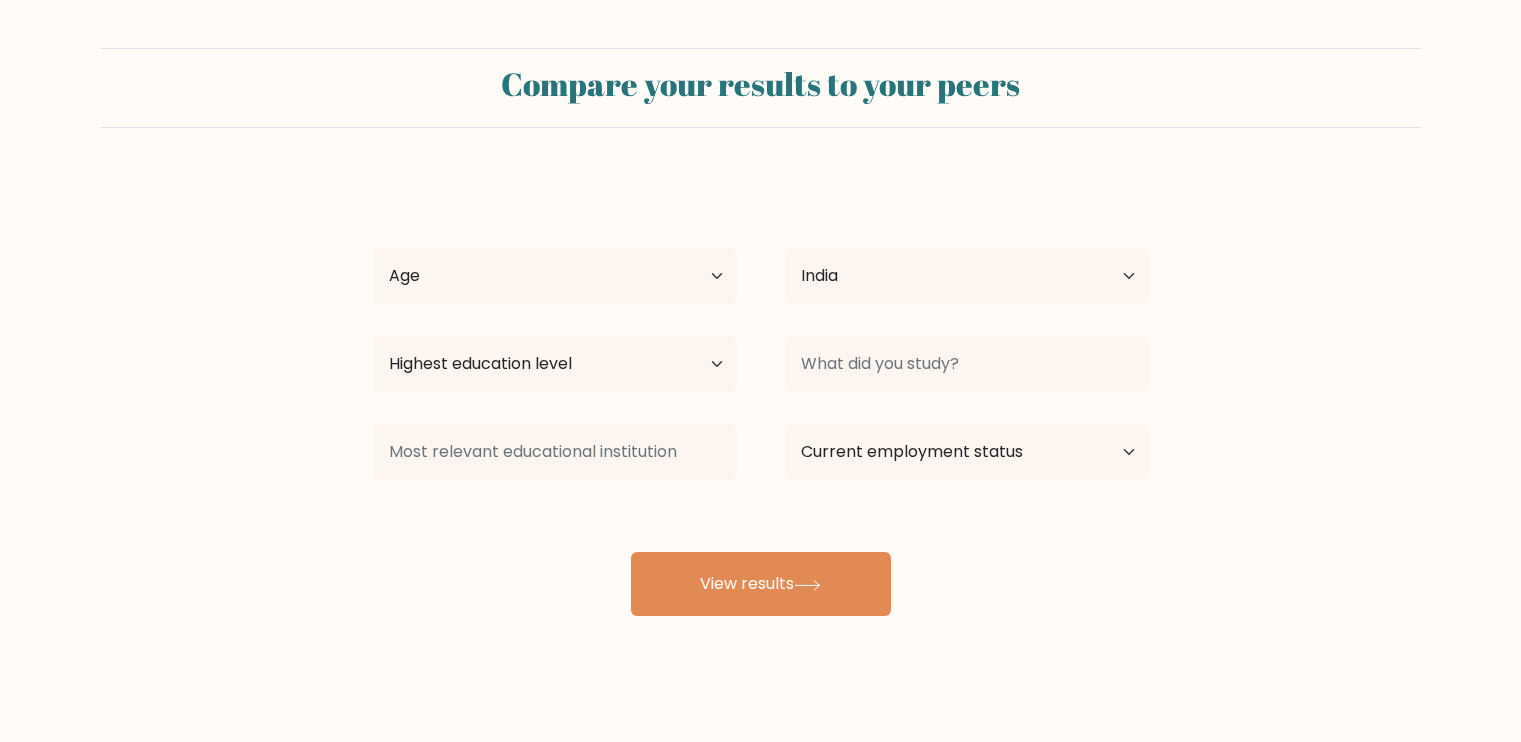 scroll, scrollTop: 0, scrollLeft: 0, axis: both 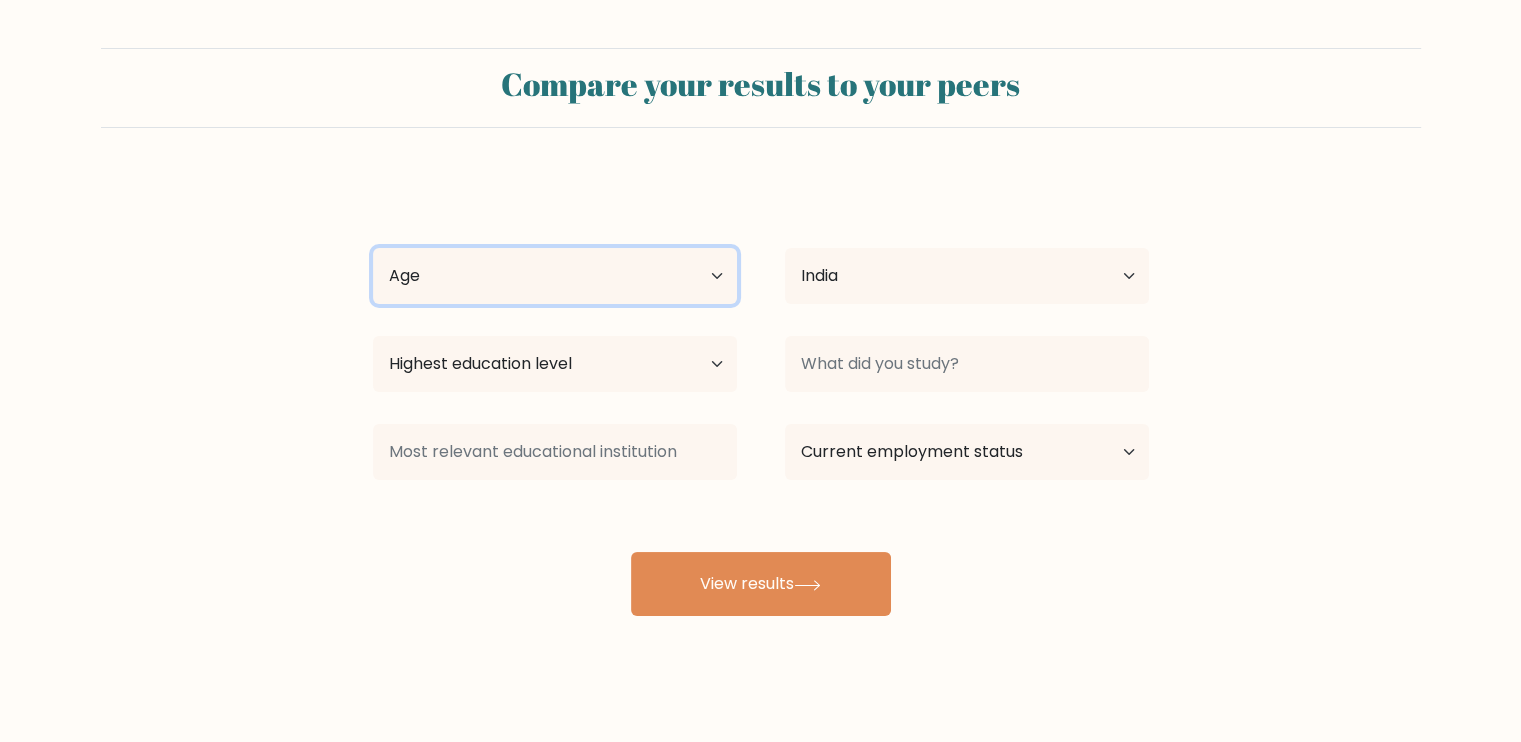 click on "Age
Under 18 years old
18-24 years old
25-34 years old
35-44 years old
45-54 years old
55-64 years old
65 years old and above" at bounding box center [555, 276] 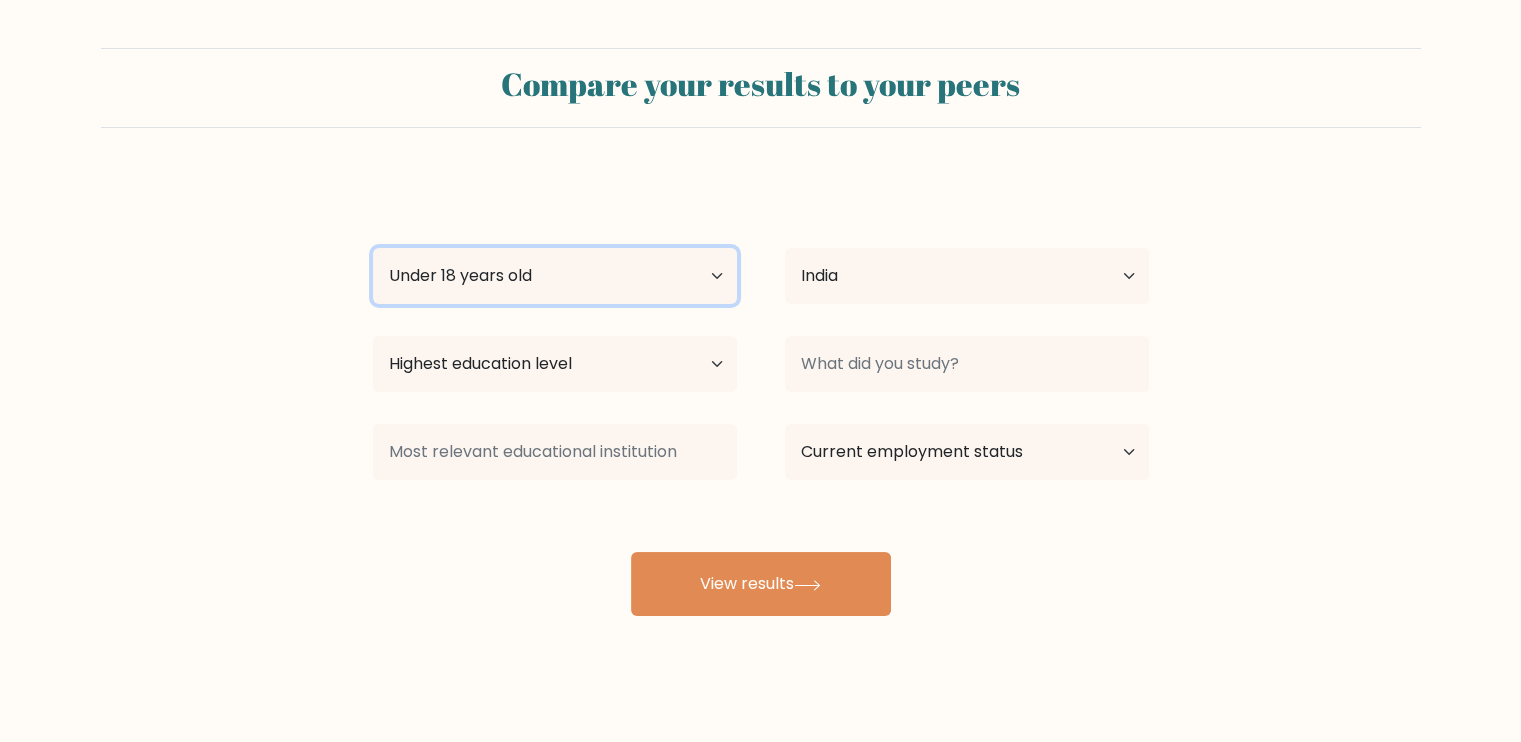 click on "Age
Under 18 years old
18-24 years old
25-34 years old
35-44 years old
45-54 years old
55-64 years old
65 years old and above" at bounding box center (555, 276) 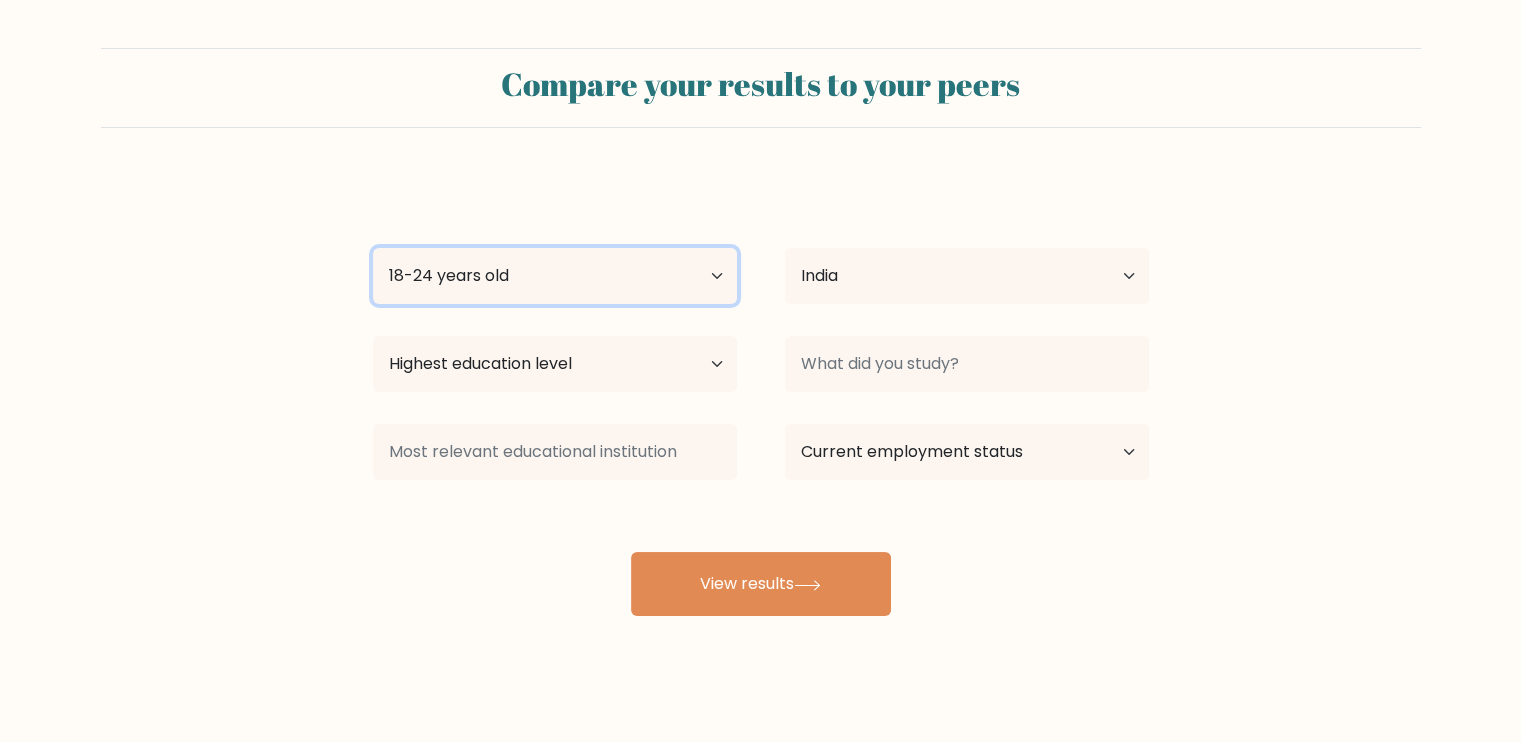 click on "Age
Under 18 years old
18-24 years old
25-34 years old
35-44 years old
45-54 years old
55-64 years old
65 years old and above" at bounding box center [555, 276] 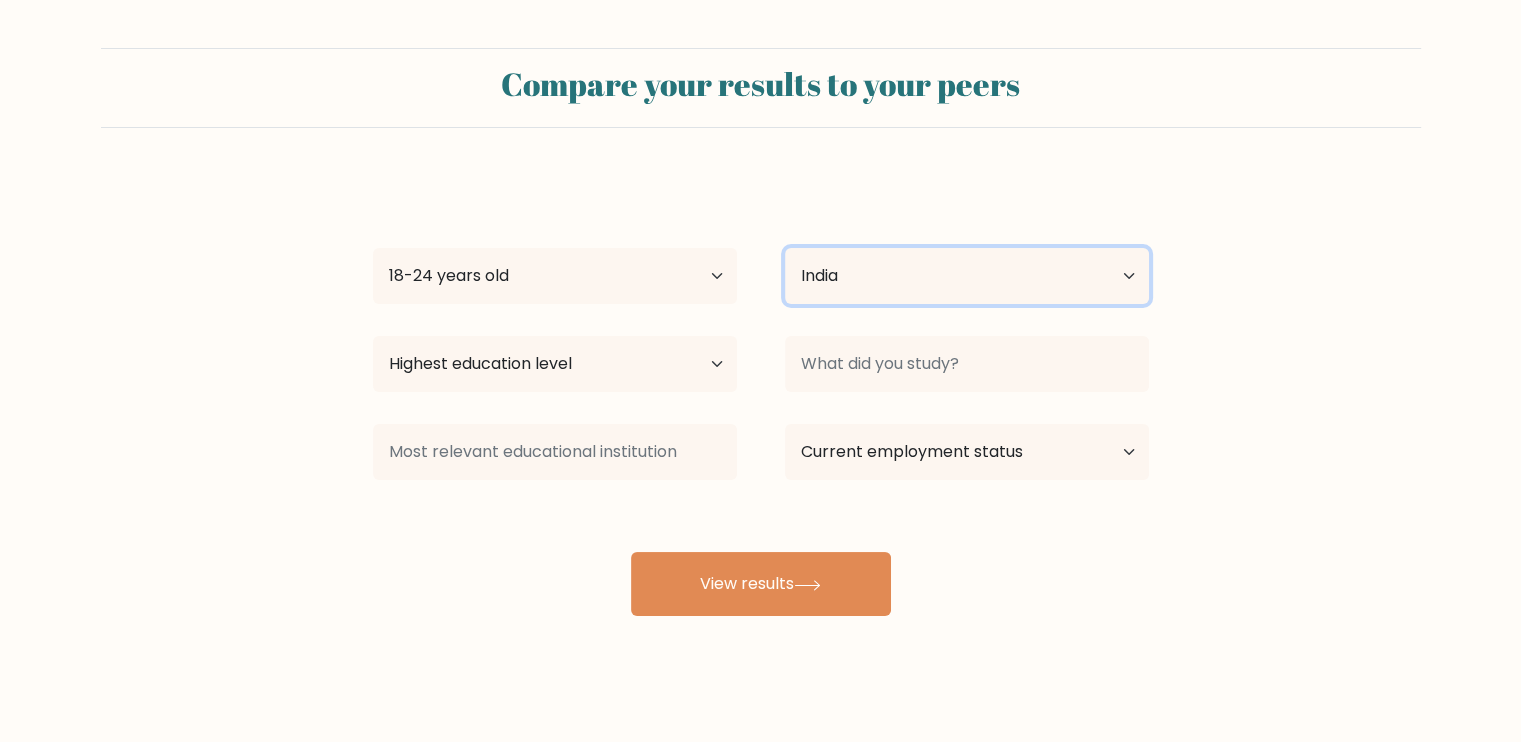 click on "Country
Afghanistan
Albania
Algeria
American Samoa
Andorra
Angola
Anguilla
Antarctica
Antigua and Barbuda
Argentina
Armenia
Aruba
Australia
Austria
Azerbaijan
Bahamas
Bahrain
Bangladesh
Barbados
Belarus
Belgium
Belize
Benin
Bermuda
Bhutan
Bolivia
Bonaire, Sint Eustatius and Saba
Bosnia and Herzegovina
Botswana
Bouvet Island
Brazil
British Indian Ocean Territory
Brunei
Bulgaria
Burkina Faso
Burundi
Cabo Verde
Cambodia
Cameroon
Canada
Cayman Islands
Central African Republic
Chad
Chile
China
Christmas Island
Cocos (Keeling) Islands
Colombia
Comoros
Congo
Congo (the Democratic Republic of the)
Cook Islands
Costa Rica
Côte d'Ivoire
Croatia
Cuba" at bounding box center [967, 276] 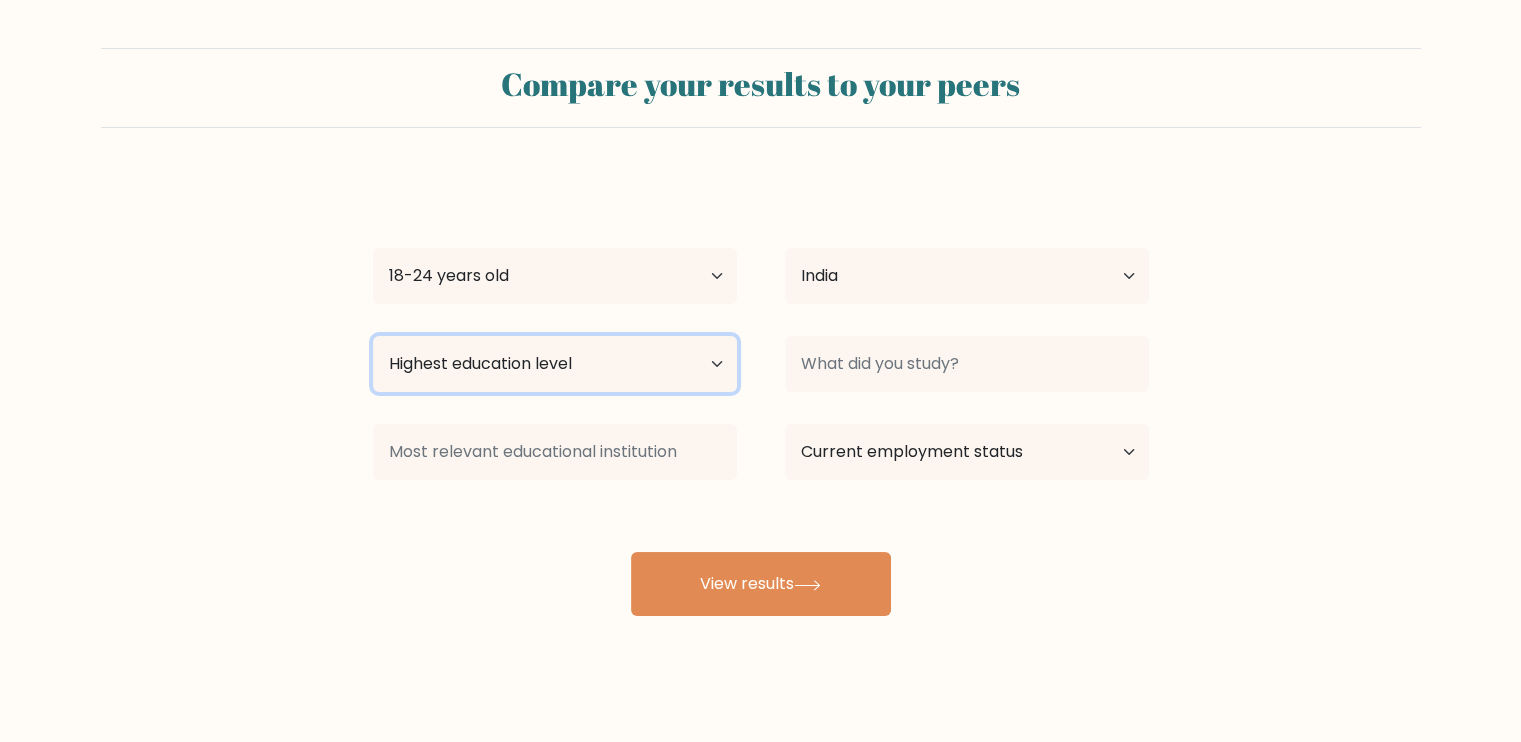 click on "Highest education level
No schooling
Primary
Lower Secondary
Upper Secondary
Occupation Specific
Bachelor's degree
Master's degree
Doctoral degree" at bounding box center [555, 364] 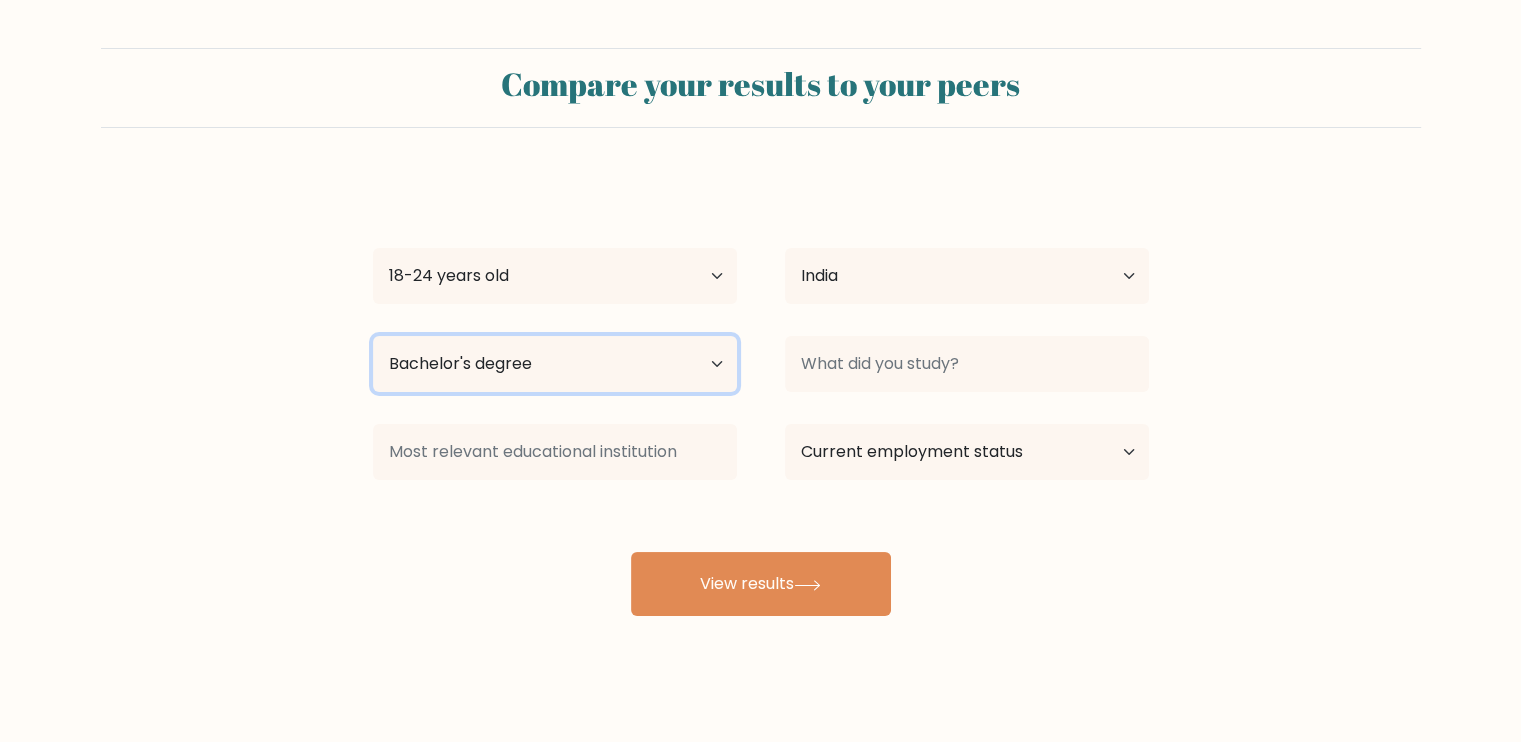 click on "Highest education level
No schooling
Primary
Lower Secondary
Upper Secondary
Occupation Specific
Bachelor's degree
Master's degree
Doctoral degree" at bounding box center [555, 364] 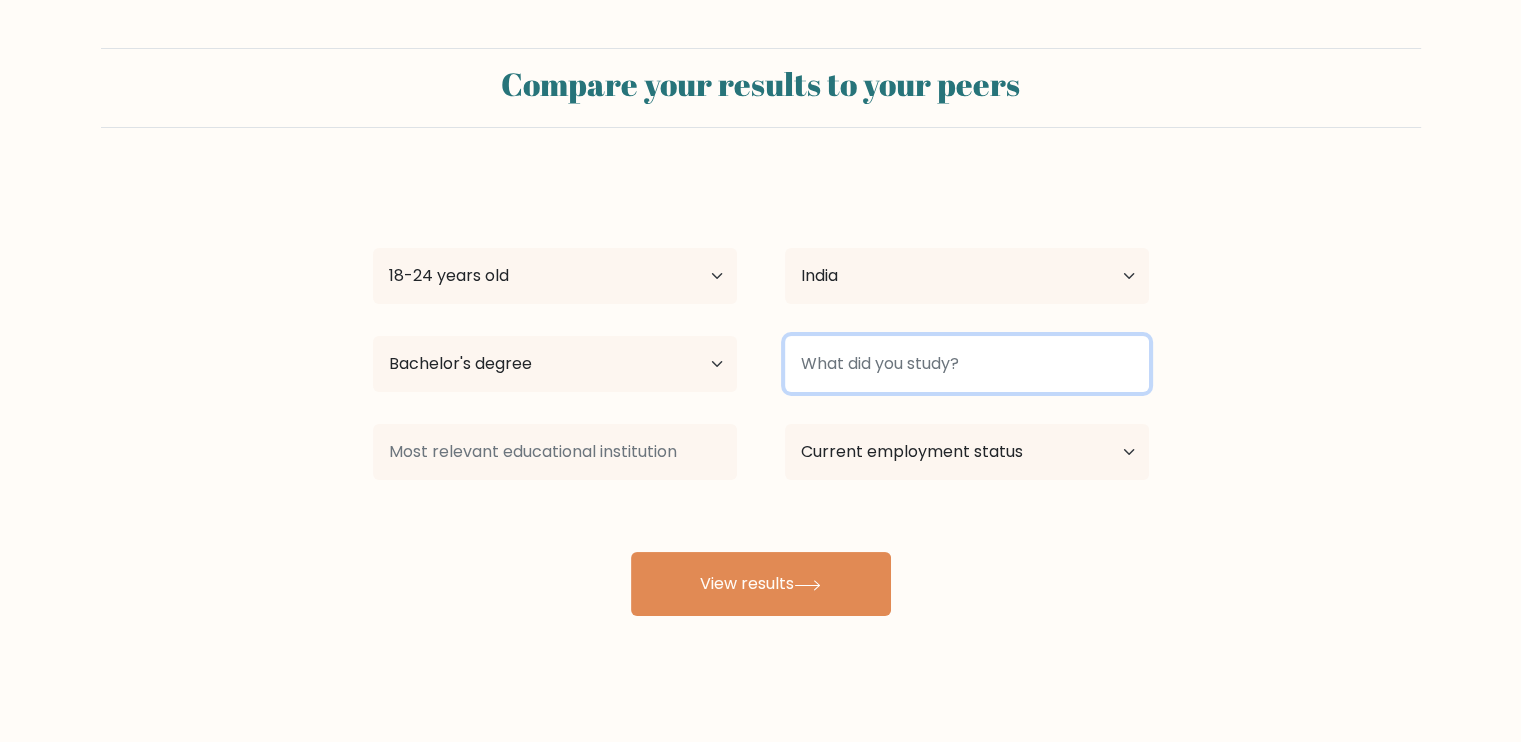 click at bounding box center [967, 364] 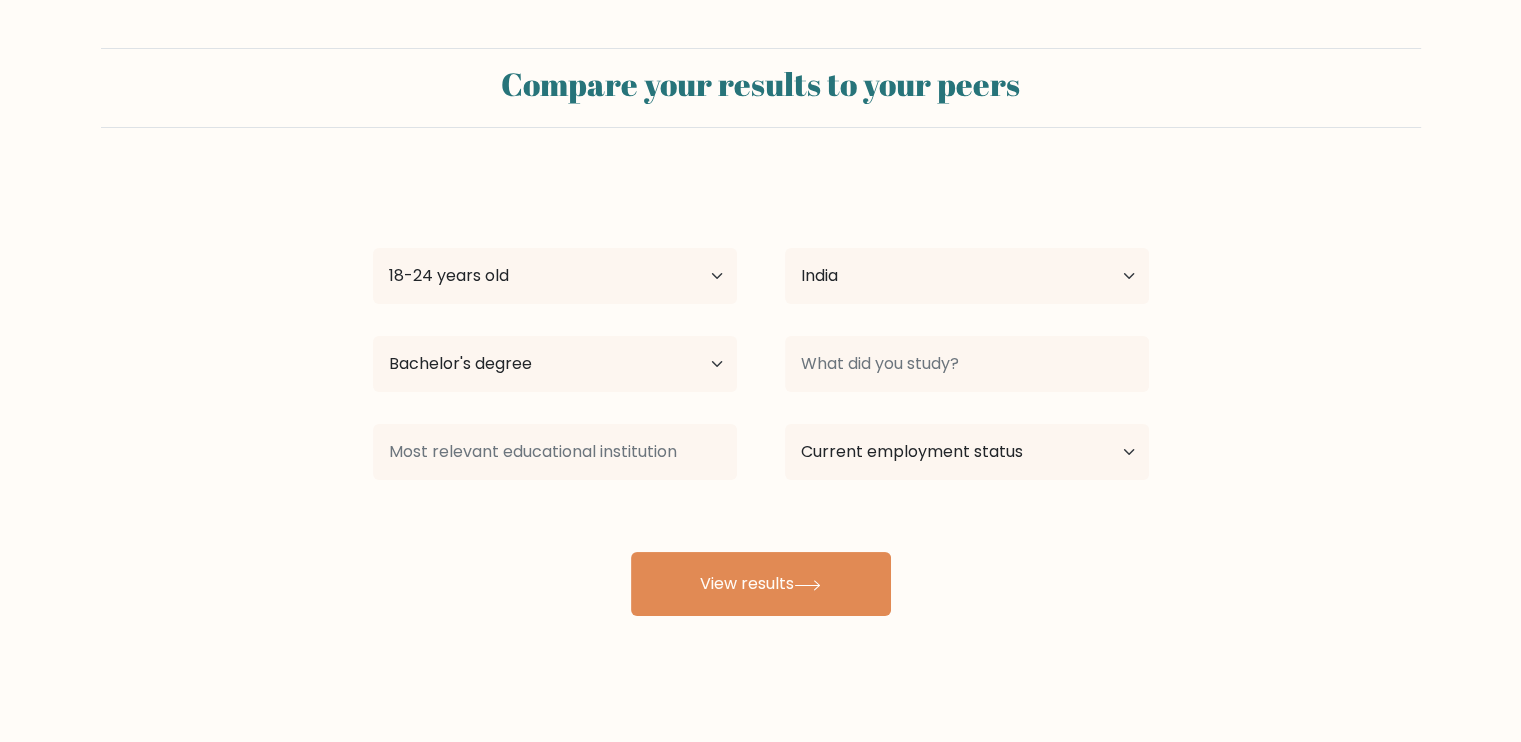 click on "Age
Under 18 years old
18-24 years old
25-34 years old
35-44 years old
45-54 years old
55-64 years old
65 years old and above" at bounding box center (555, 276) 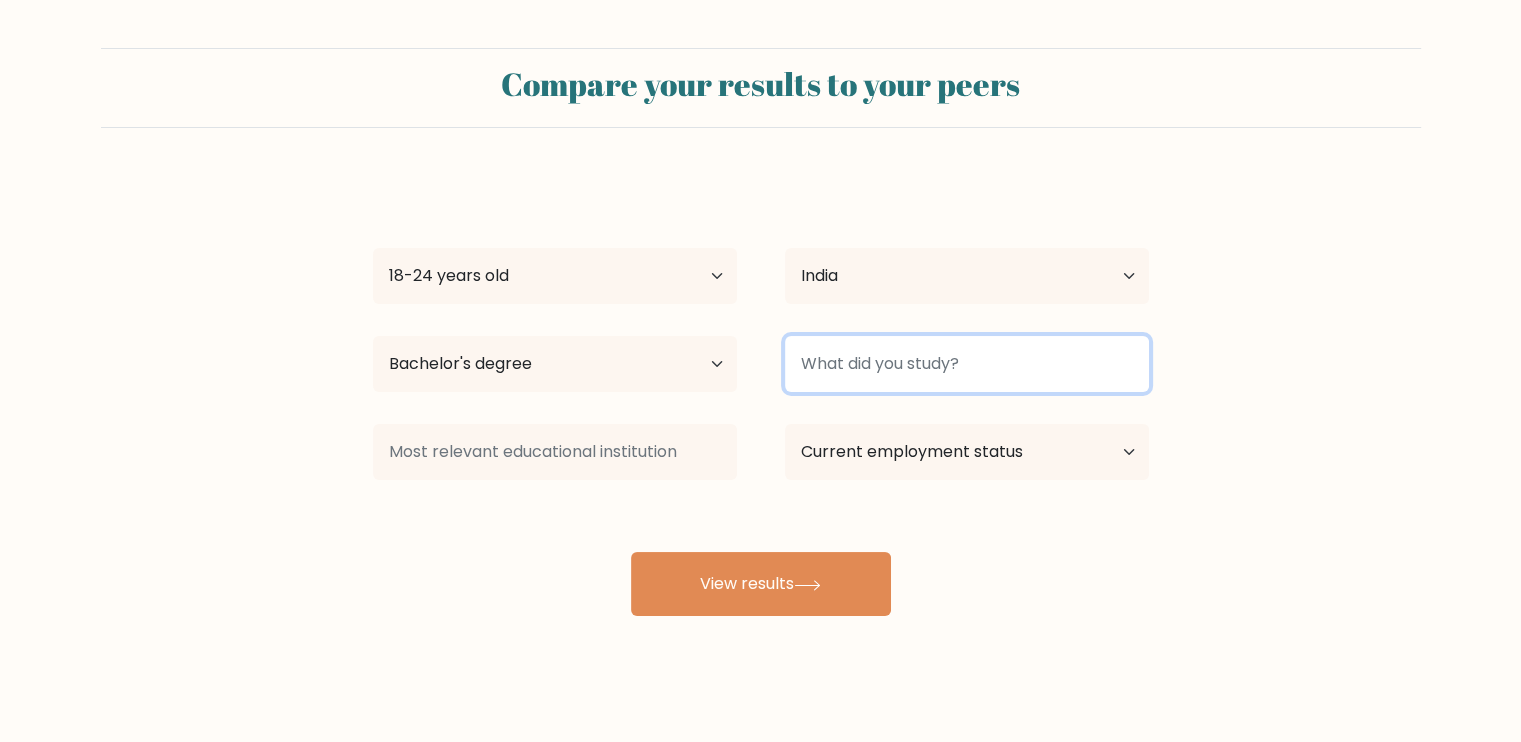 click at bounding box center [967, 364] 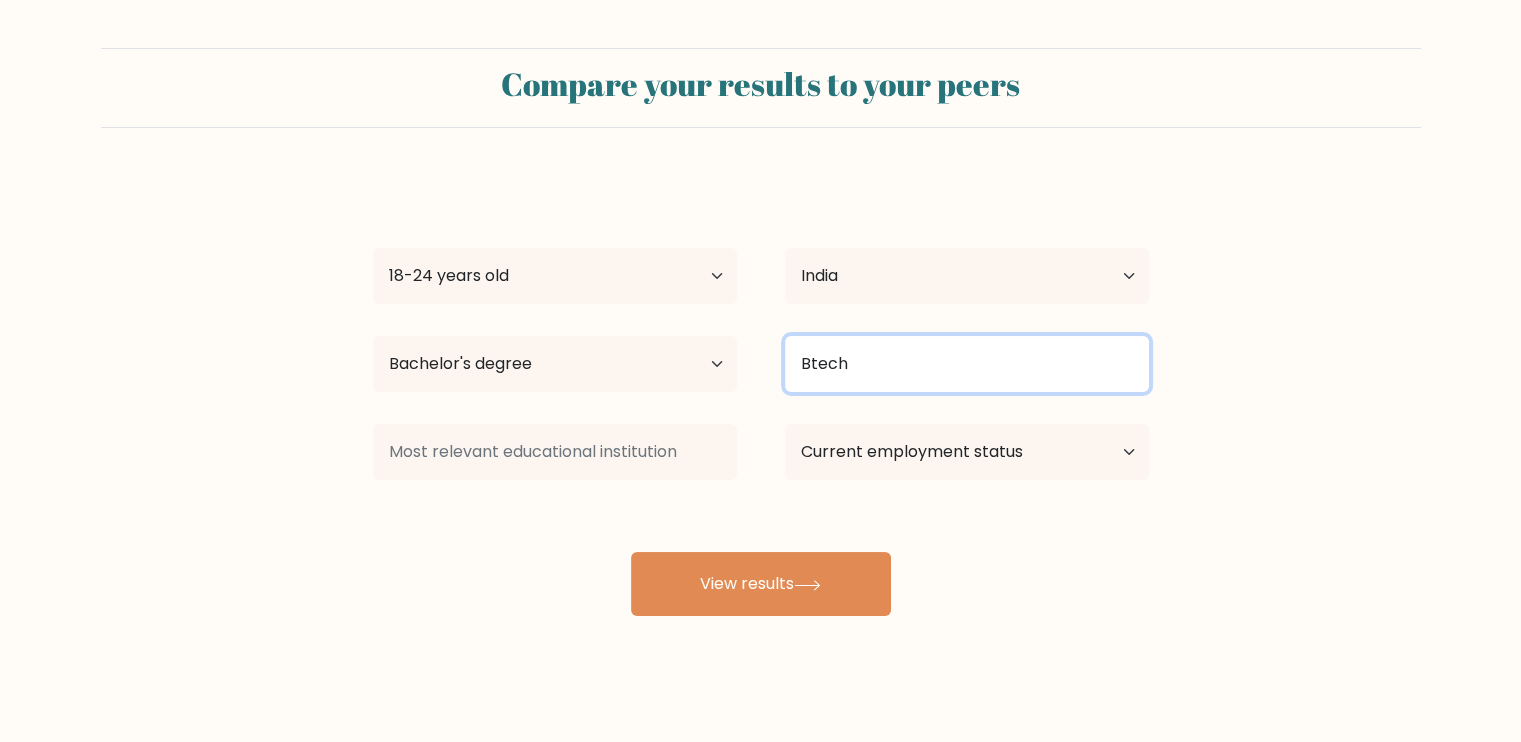 type on "Btech" 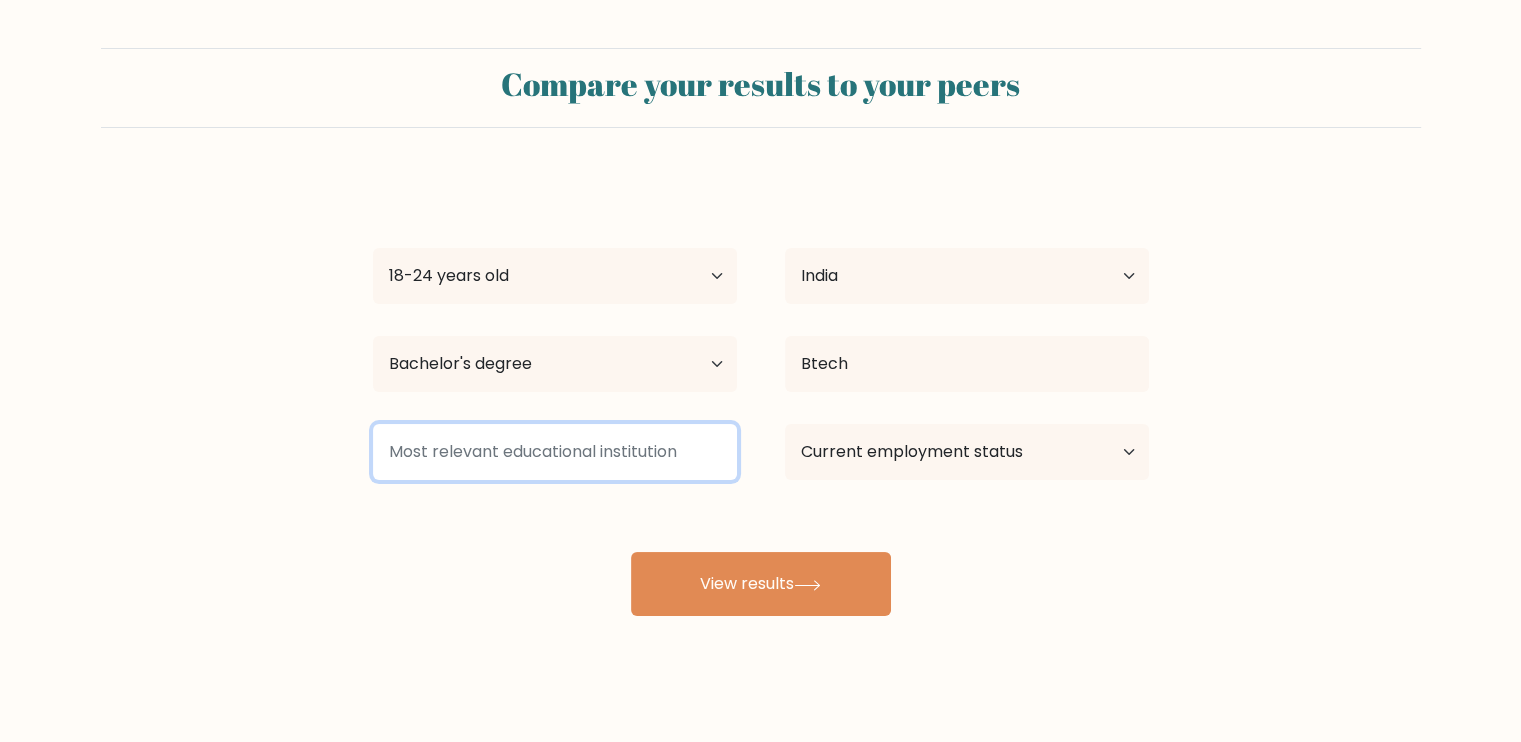 click at bounding box center [555, 452] 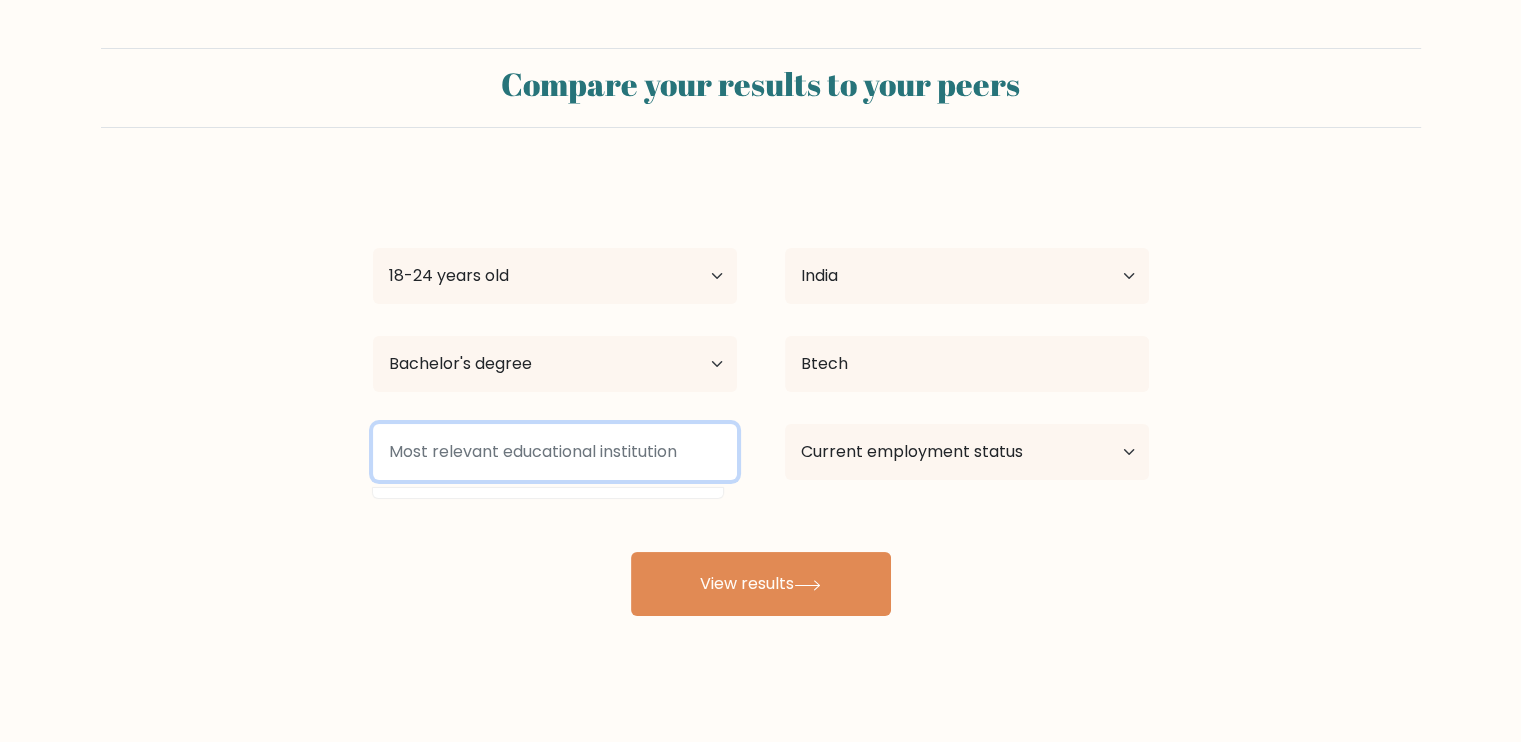 scroll, scrollTop: 0, scrollLeft: 0, axis: both 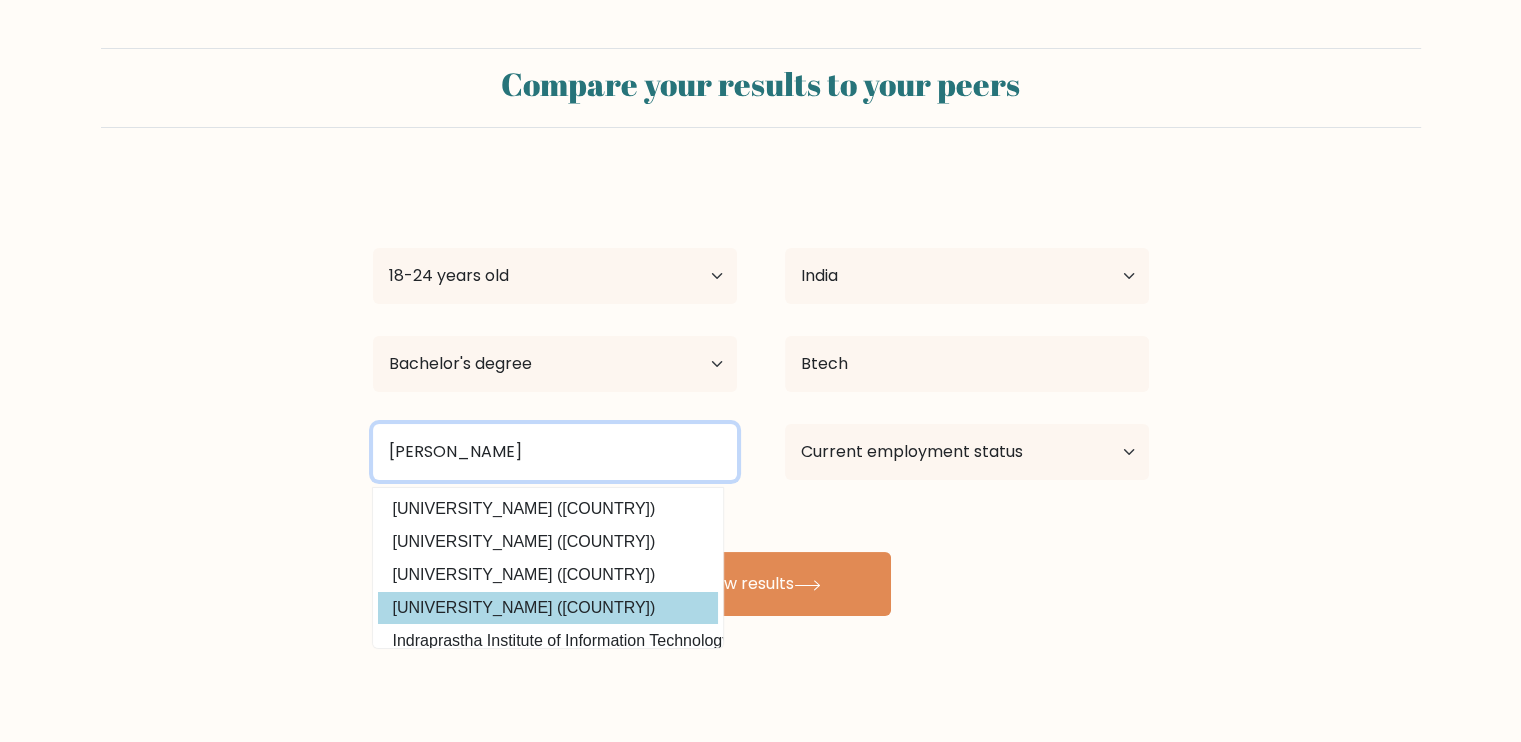 type on "indra" 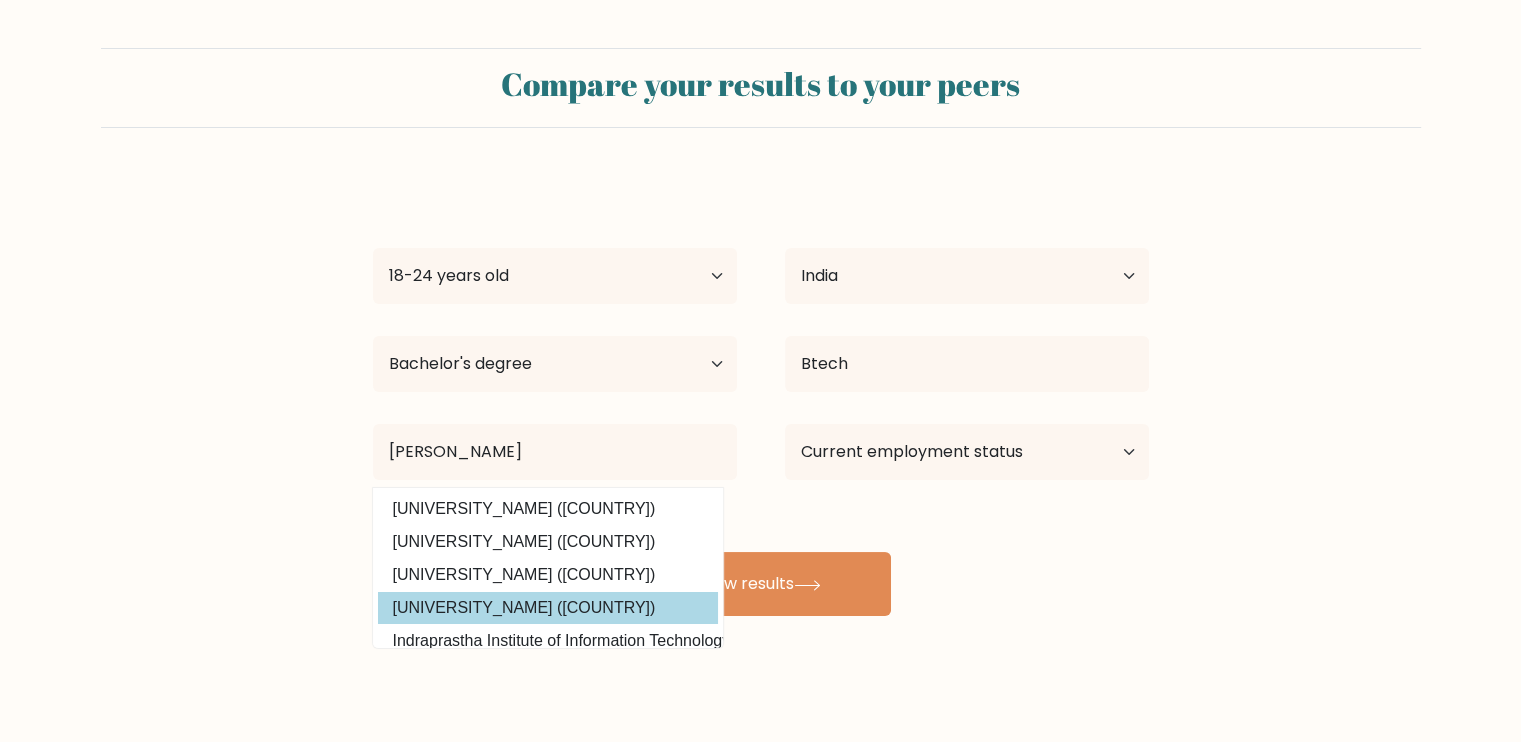 click on "Guru Gobind Singh Indraprastha University (India)" at bounding box center [548, 608] 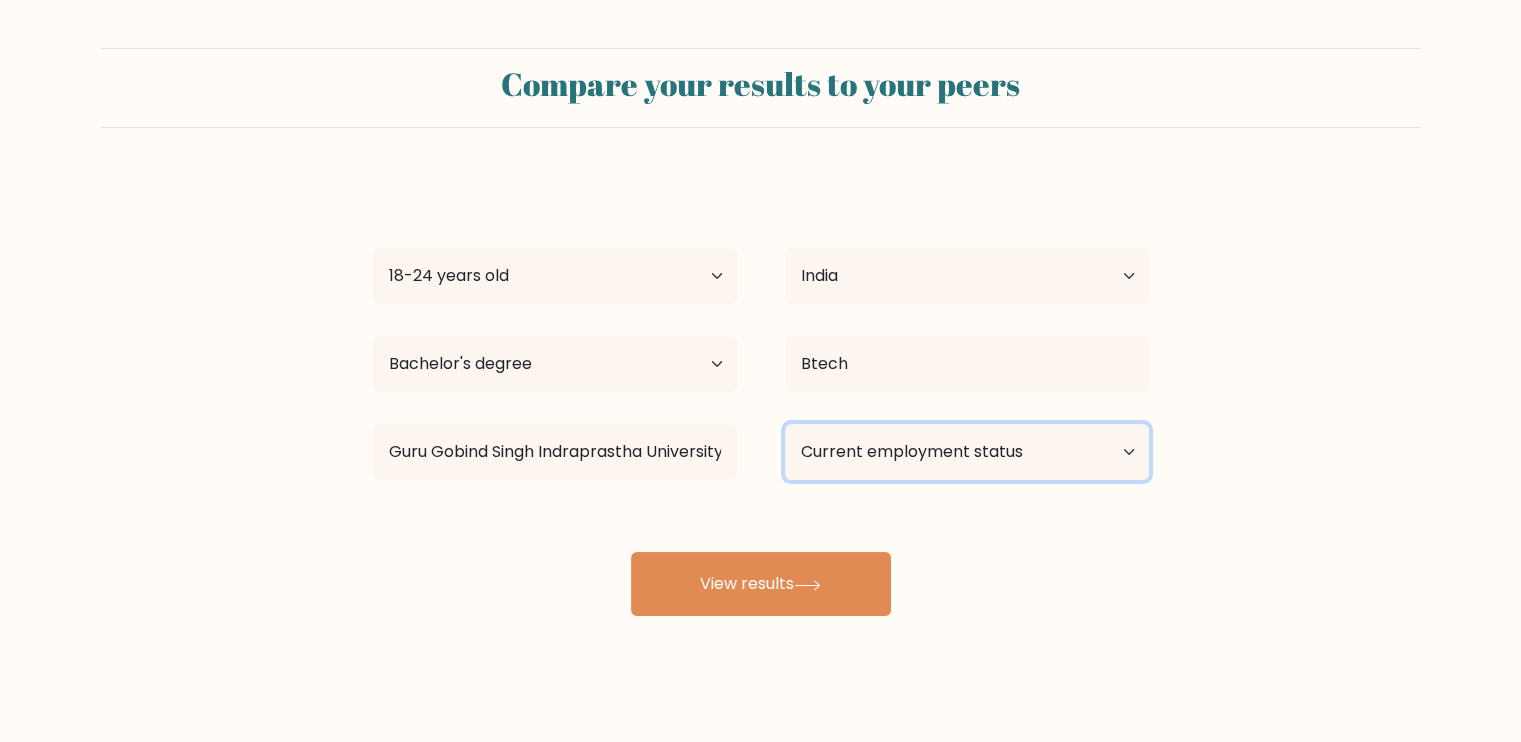 click on "Current employment status
Employed
Student
Retired
Other / prefer not to answer" at bounding box center [967, 452] 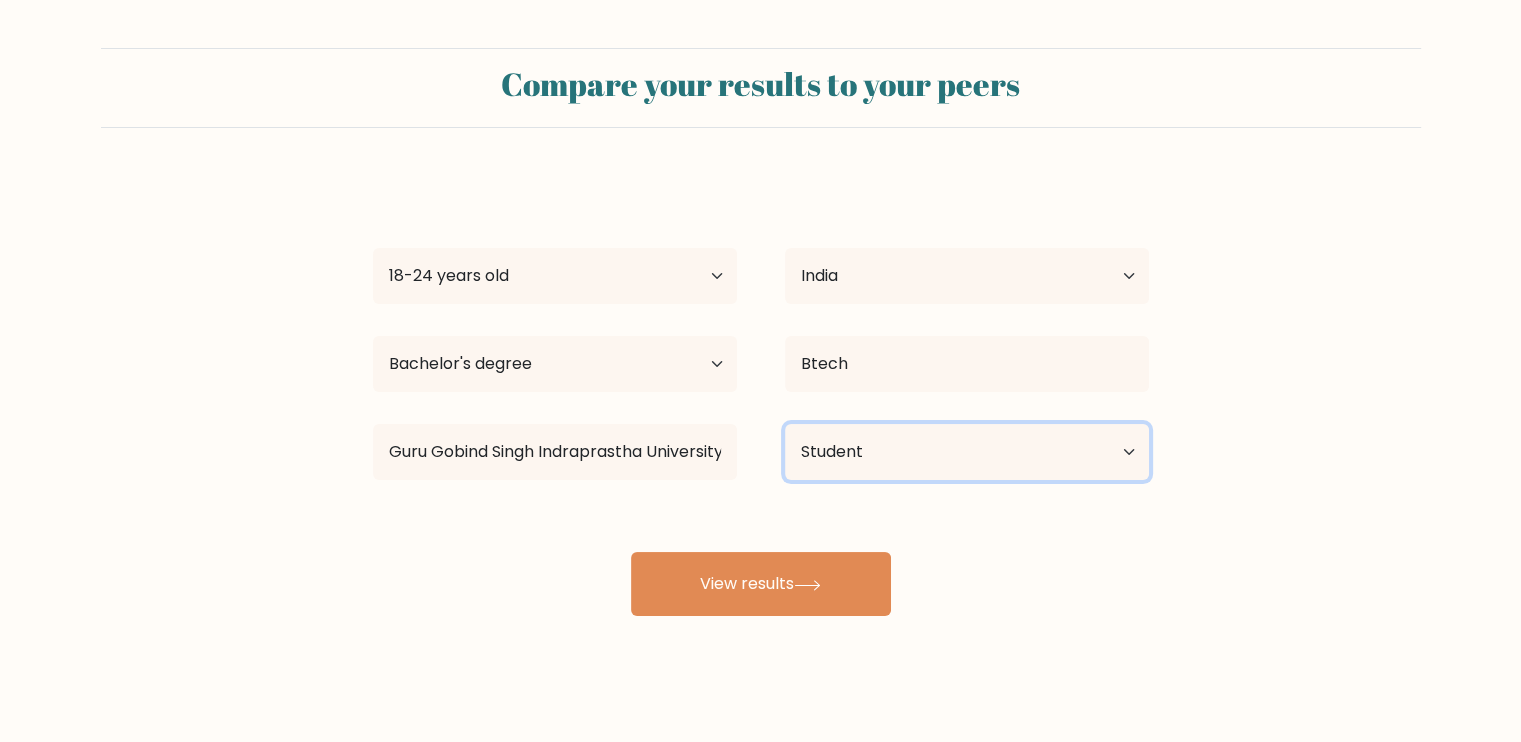 click on "Current employment status
Employed
Student
Retired
Other / prefer not to answer" at bounding box center (967, 452) 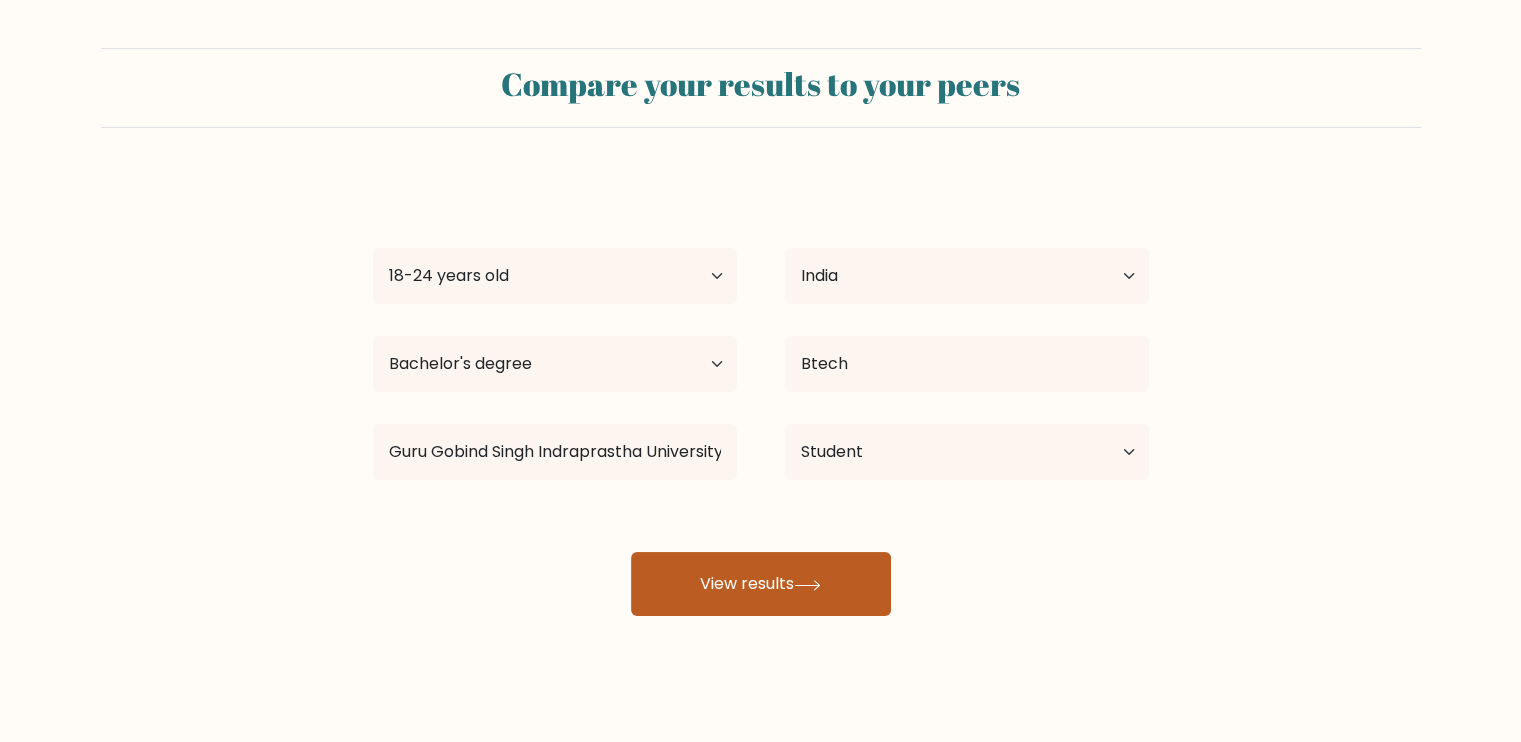 click at bounding box center [807, 585] 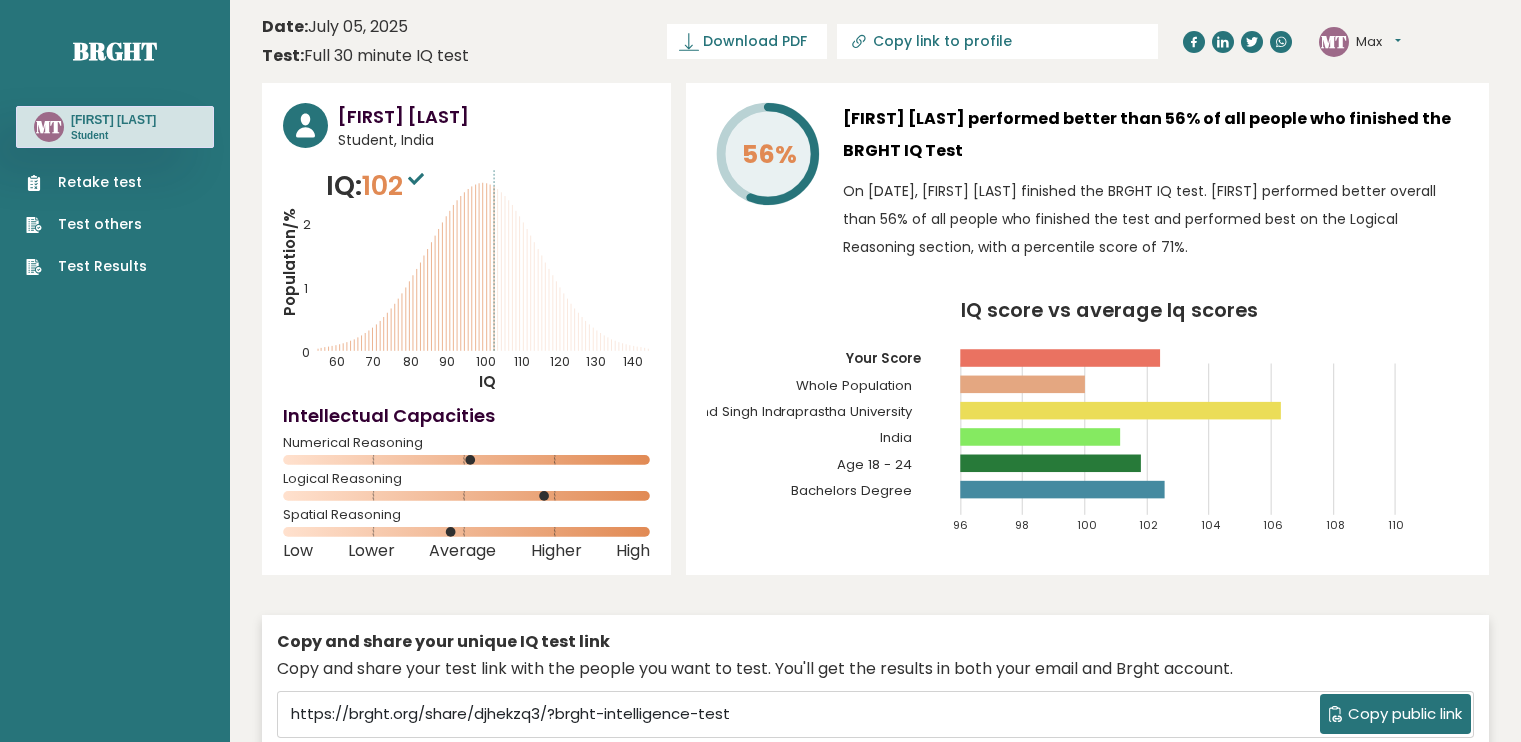 scroll, scrollTop: 0, scrollLeft: 0, axis: both 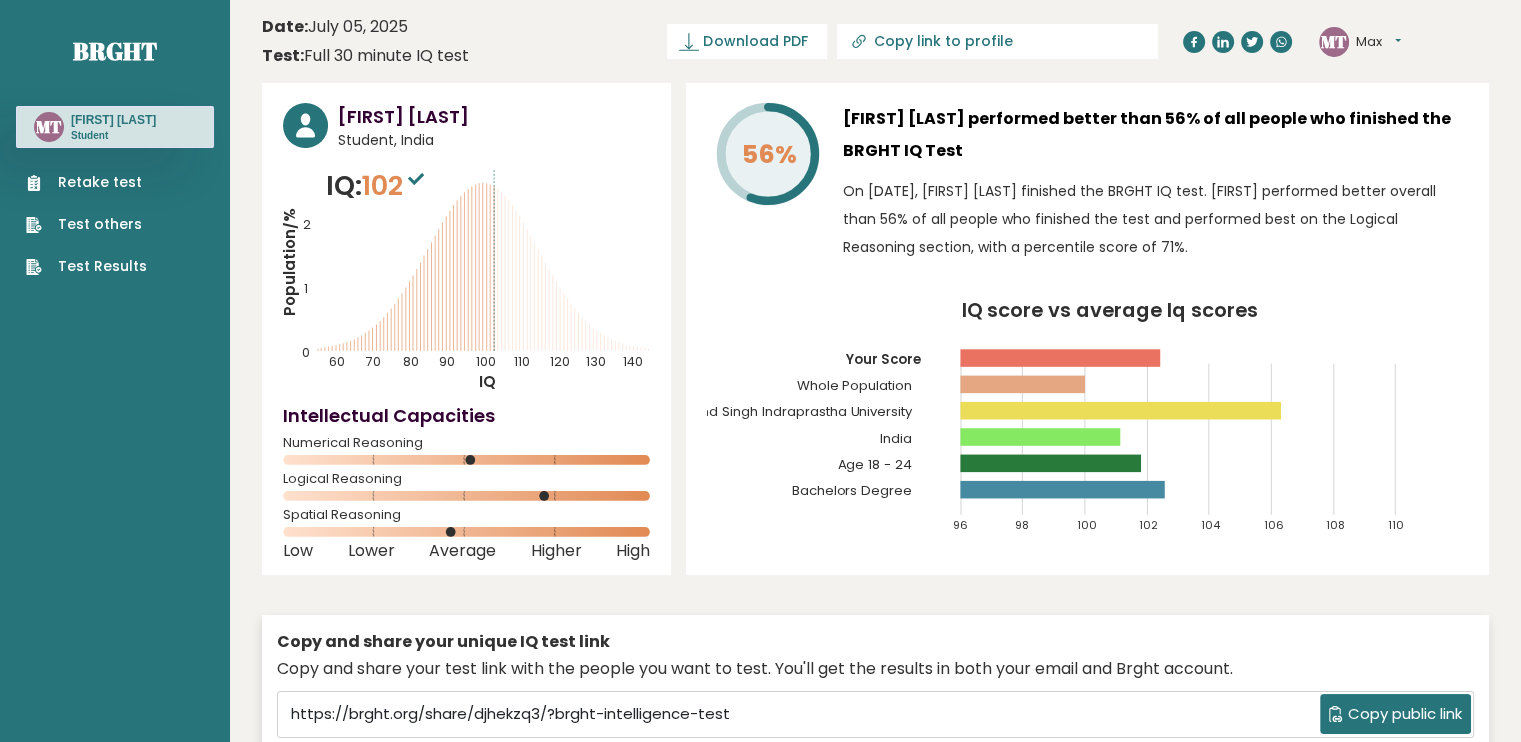 click on "56%
[FIRST] [LAST] performed better than
56% of all
people who finished the BRGHT IQ Test
On [DATE], [FIRST]
[LAST] finished the BRGHT IQ test. [FIRST] performed better overall than
56% of all people who finished the test and
performed best on the
Logical Reasoning section, with
a percentile score of 71%.
IQ score vs average Iq scores
96
98
100
102
104
106
108
110
Your Score
Whole Population" at bounding box center (1087, 329) 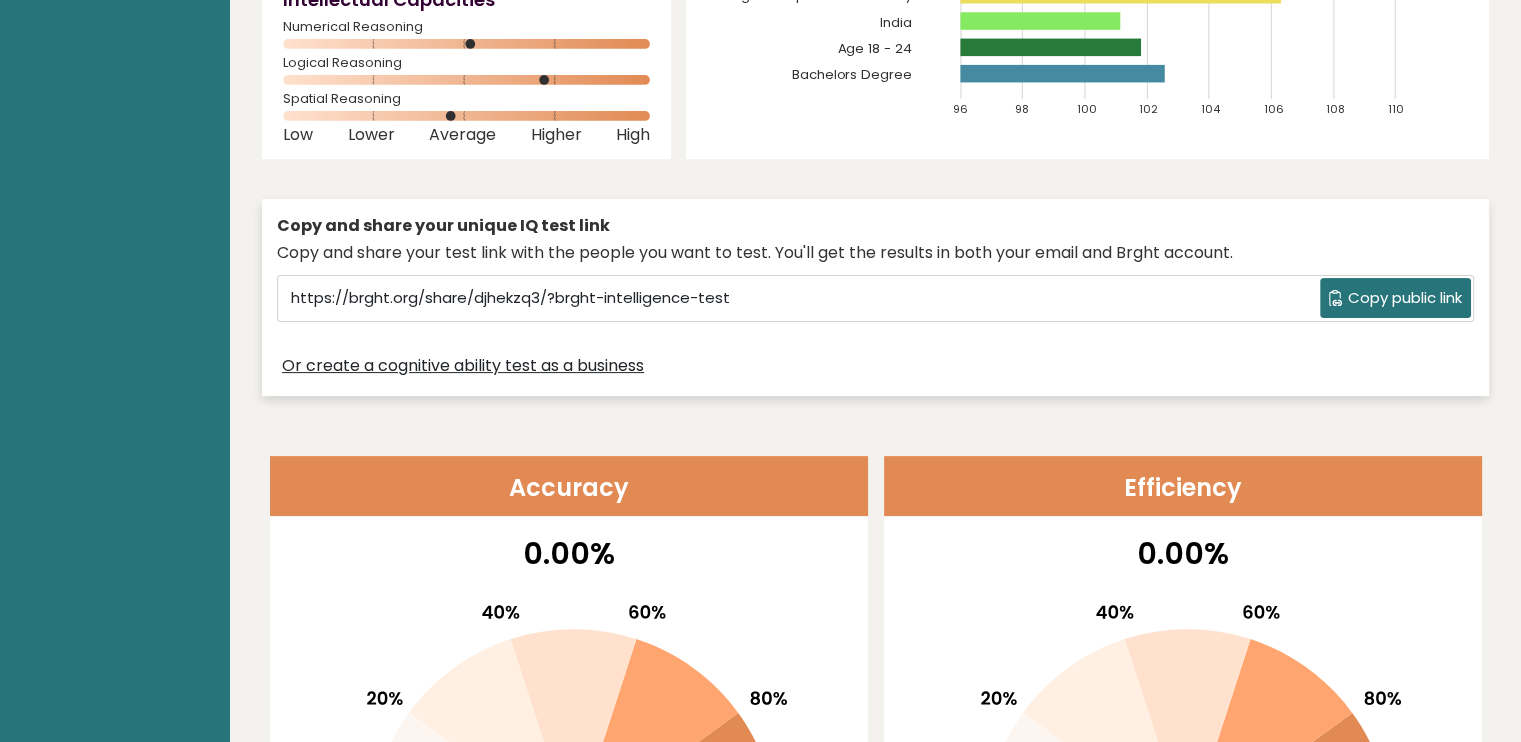 scroll, scrollTop: 0, scrollLeft: 0, axis: both 